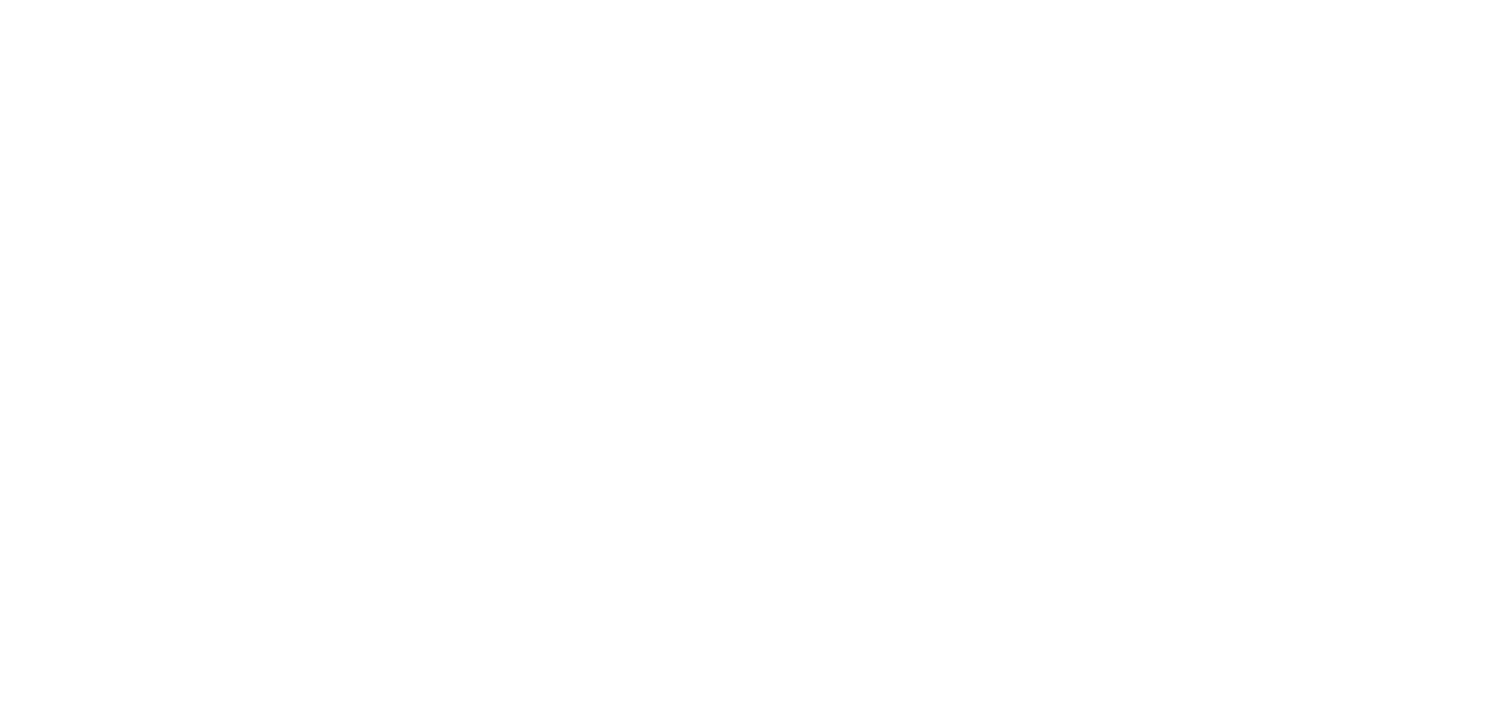 scroll, scrollTop: 0, scrollLeft: 0, axis: both 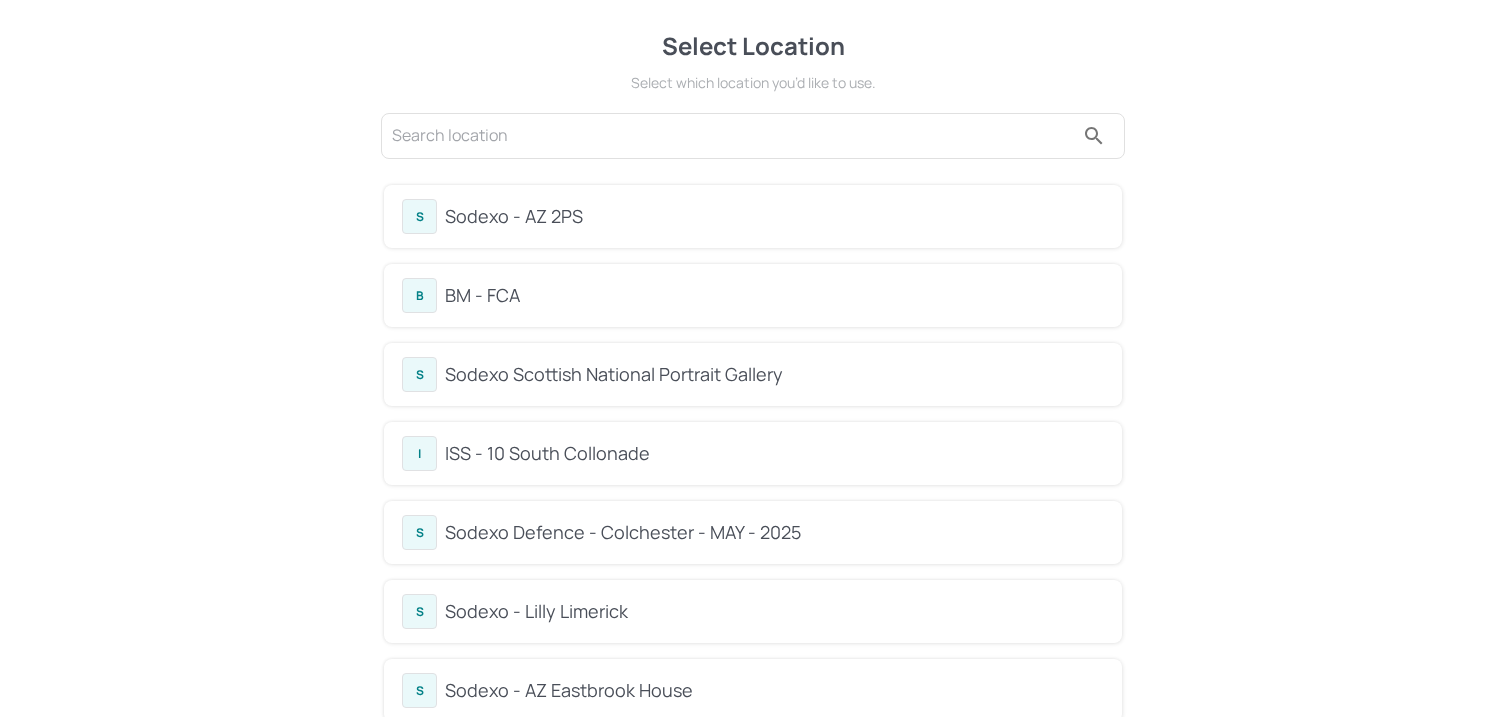 click on "B BM - FCA" at bounding box center (753, 295) 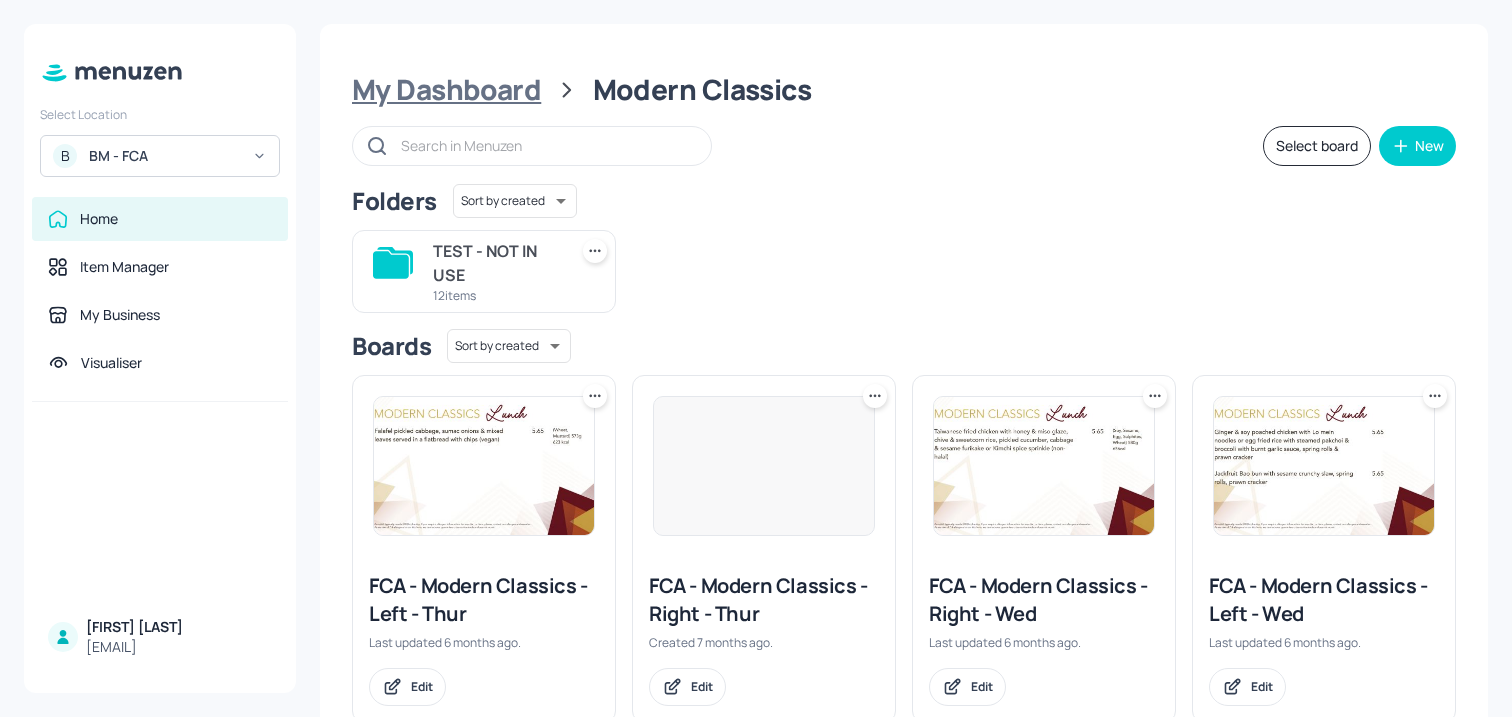 click on "My Dashboard" at bounding box center [446, 90] 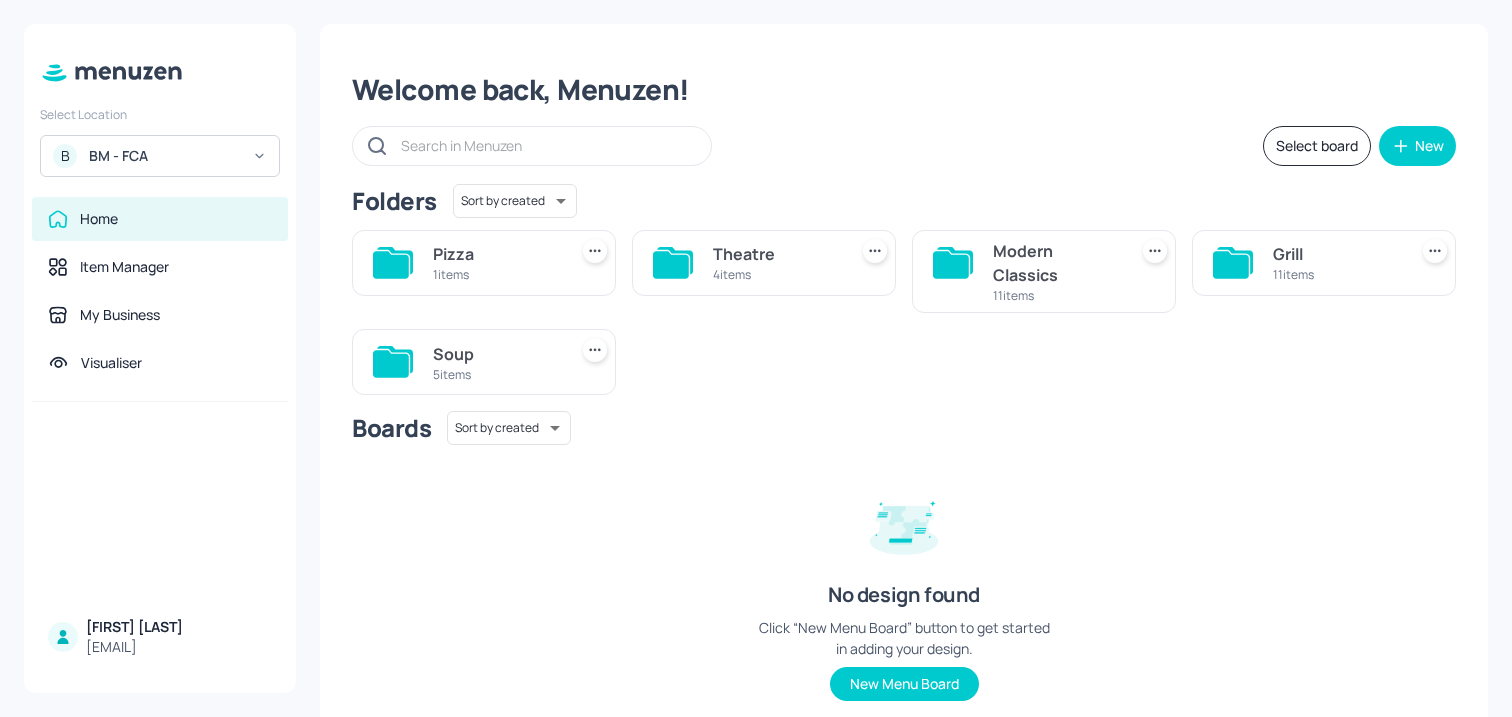 click on "Soup 5  items" at bounding box center [484, 362] 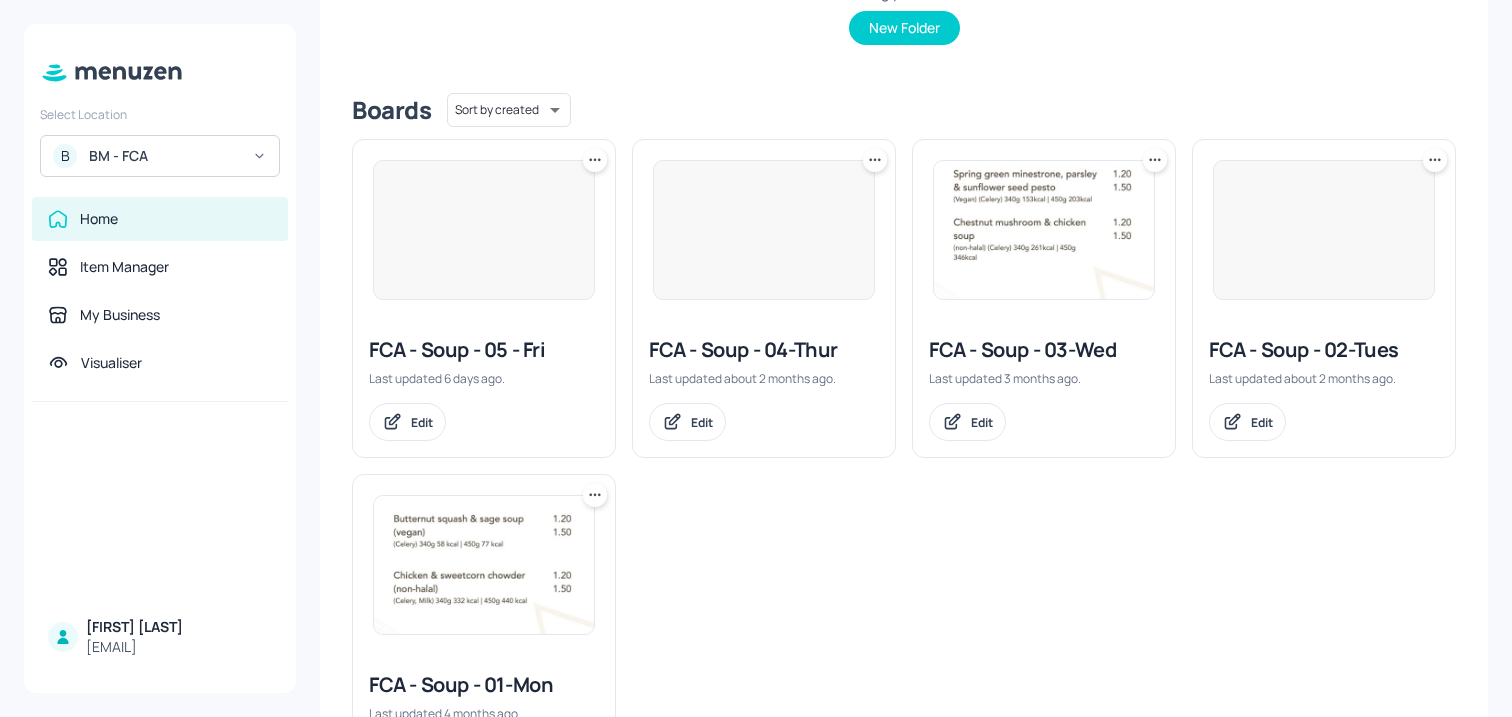 scroll, scrollTop: 553, scrollLeft: 0, axis: vertical 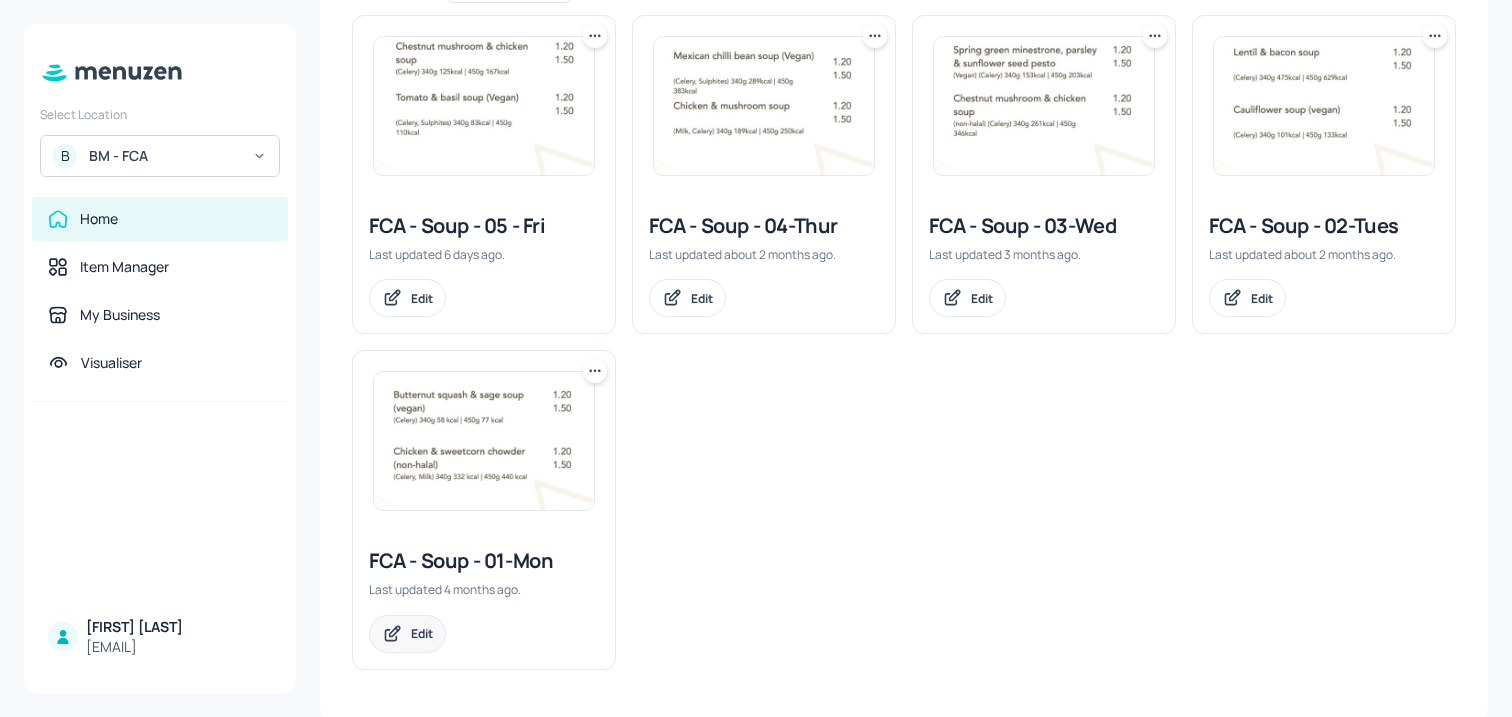 click on "Edit" at bounding box center (422, 633) 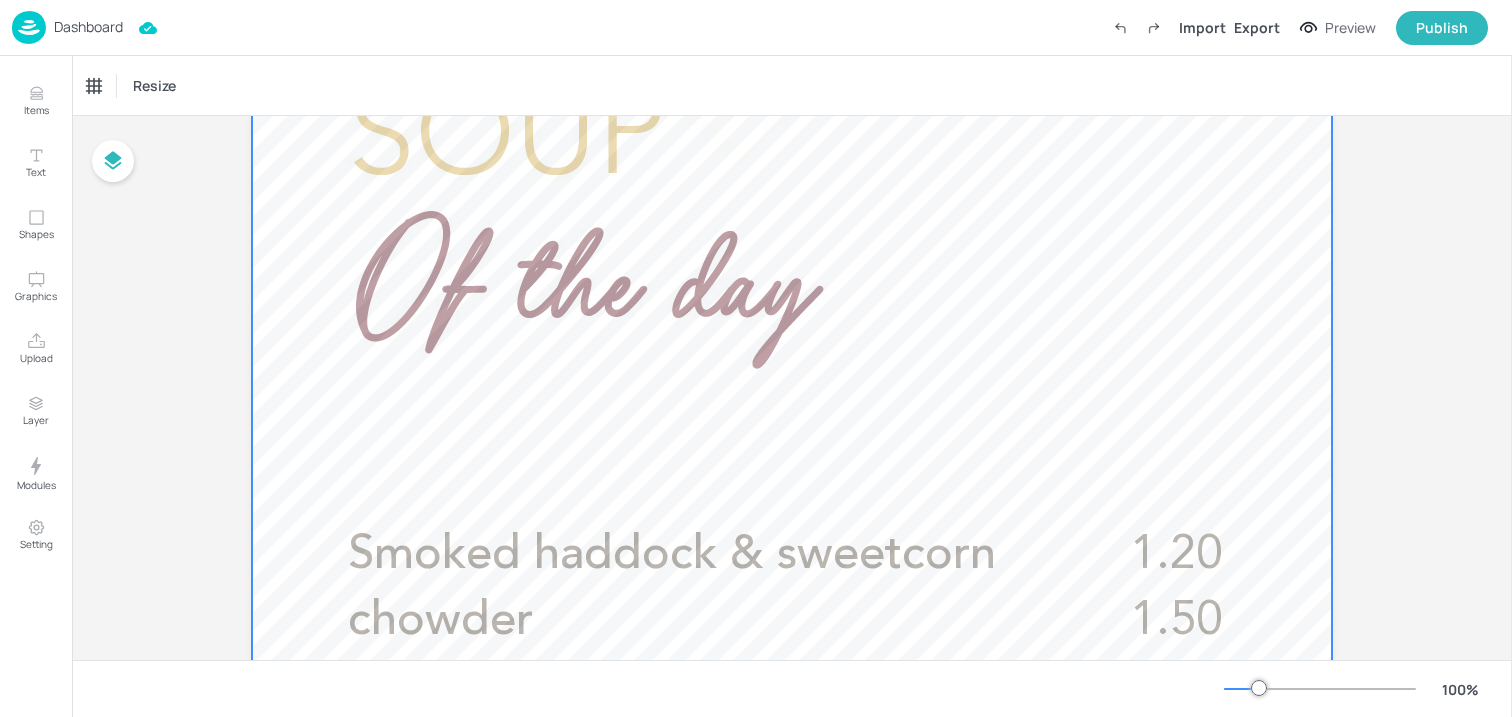 scroll, scrollTop: 438, scrollLeft: 0, axis: vertical 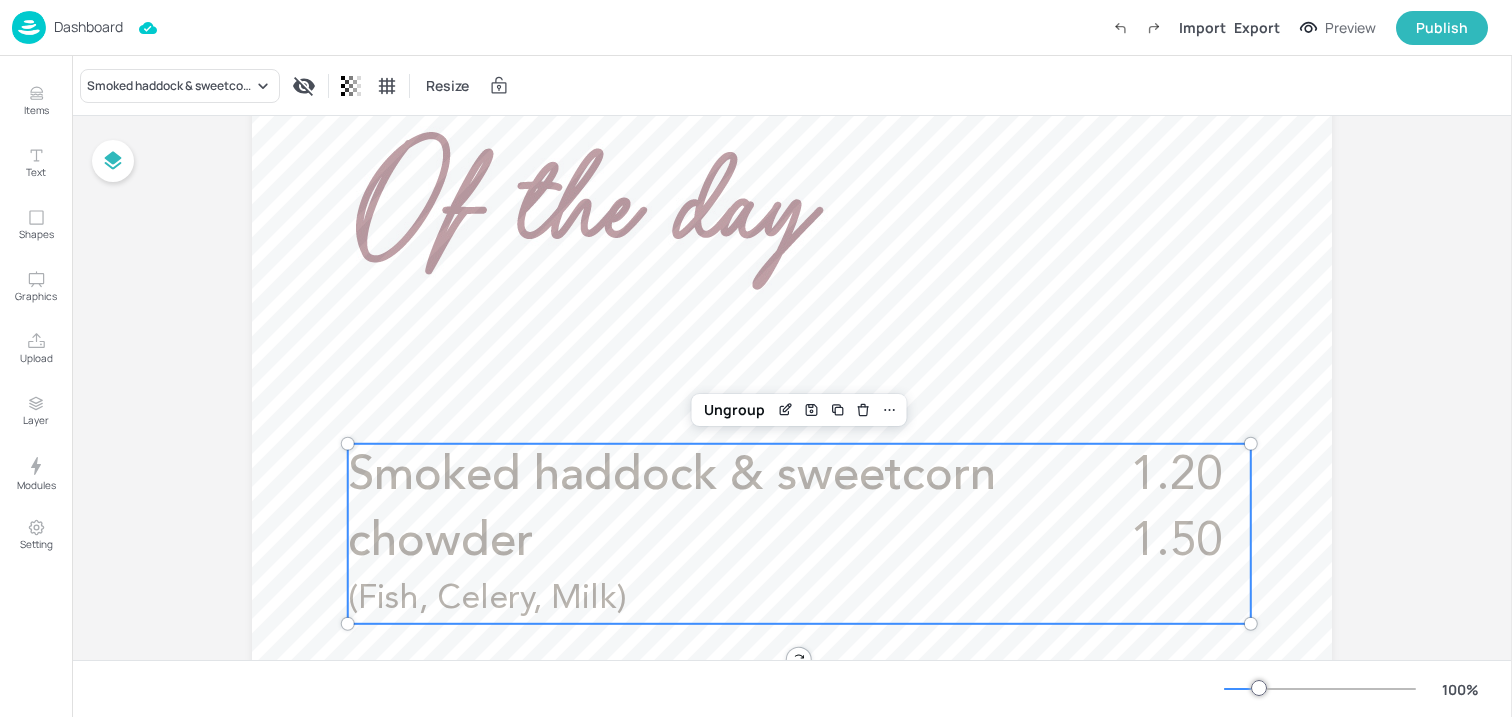 click on "Smoked haddock & sweetcorn chowder" at bounding box center (672, 509) 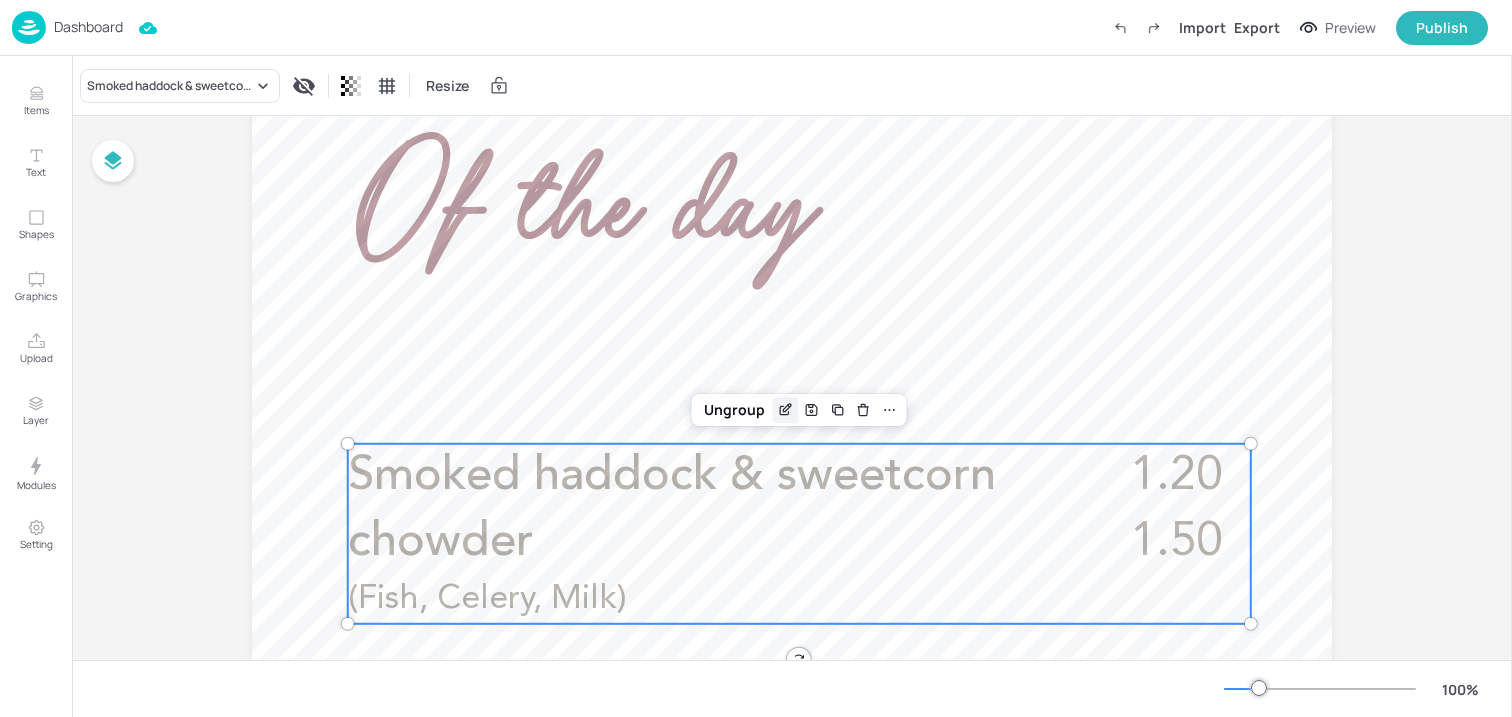 click 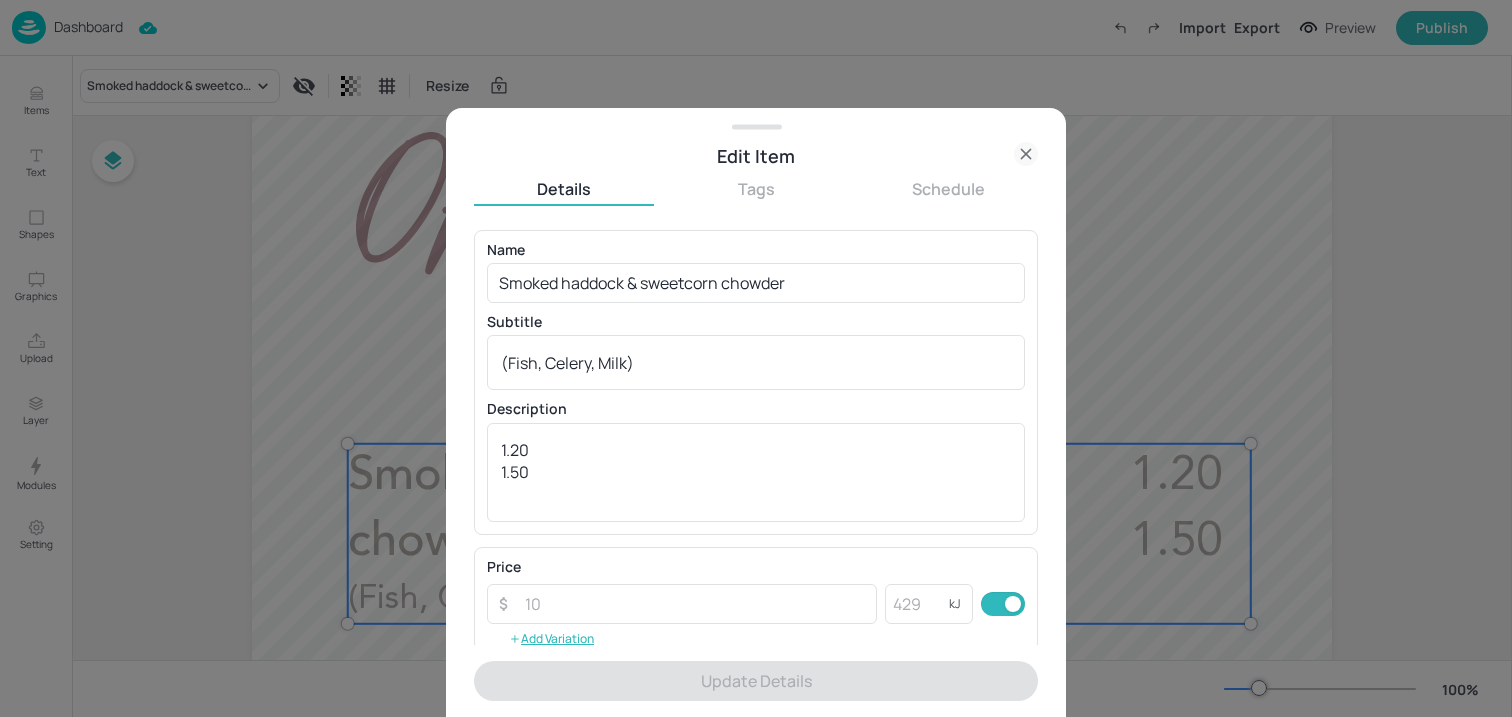 click on "Name Smoked haddock & sweetcorn chowder Subtitle (Fish, Celery, Milk) x Description 1.20
1.50 x" at bounding box center [756, 382] 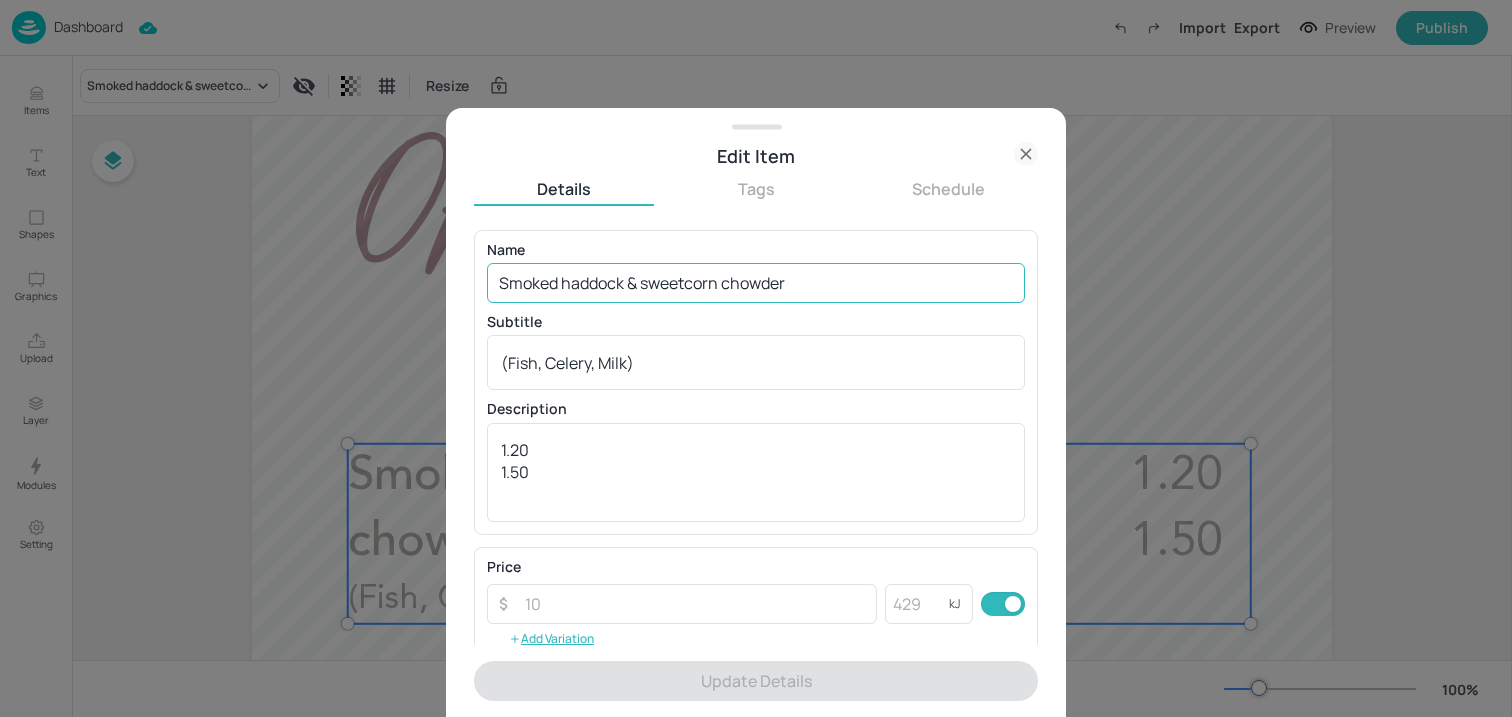 click on "Smoked haddock & sweetcorn chowder" at bounding box center (756, 283) 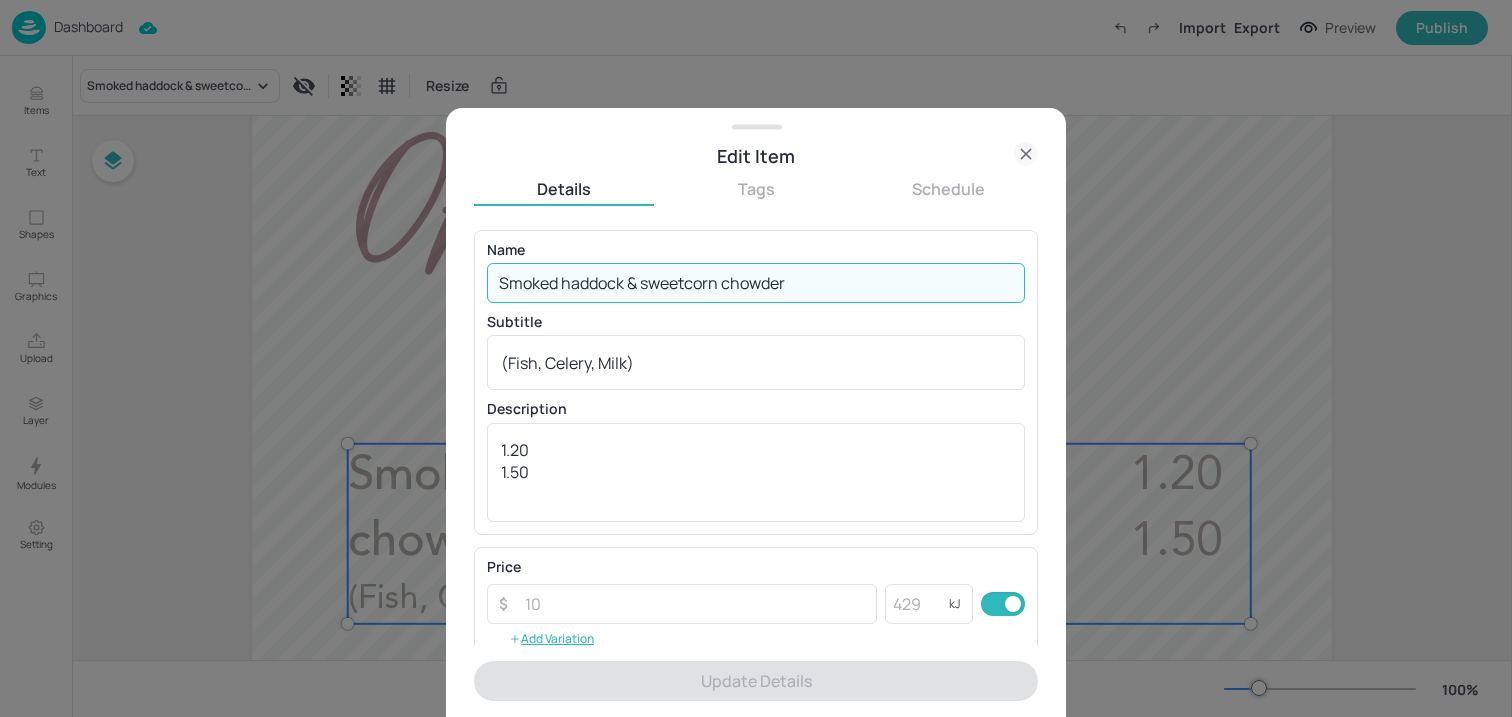 click on "Smoked haddock & sweetcorn chowder" at bounding box center [756, 283] 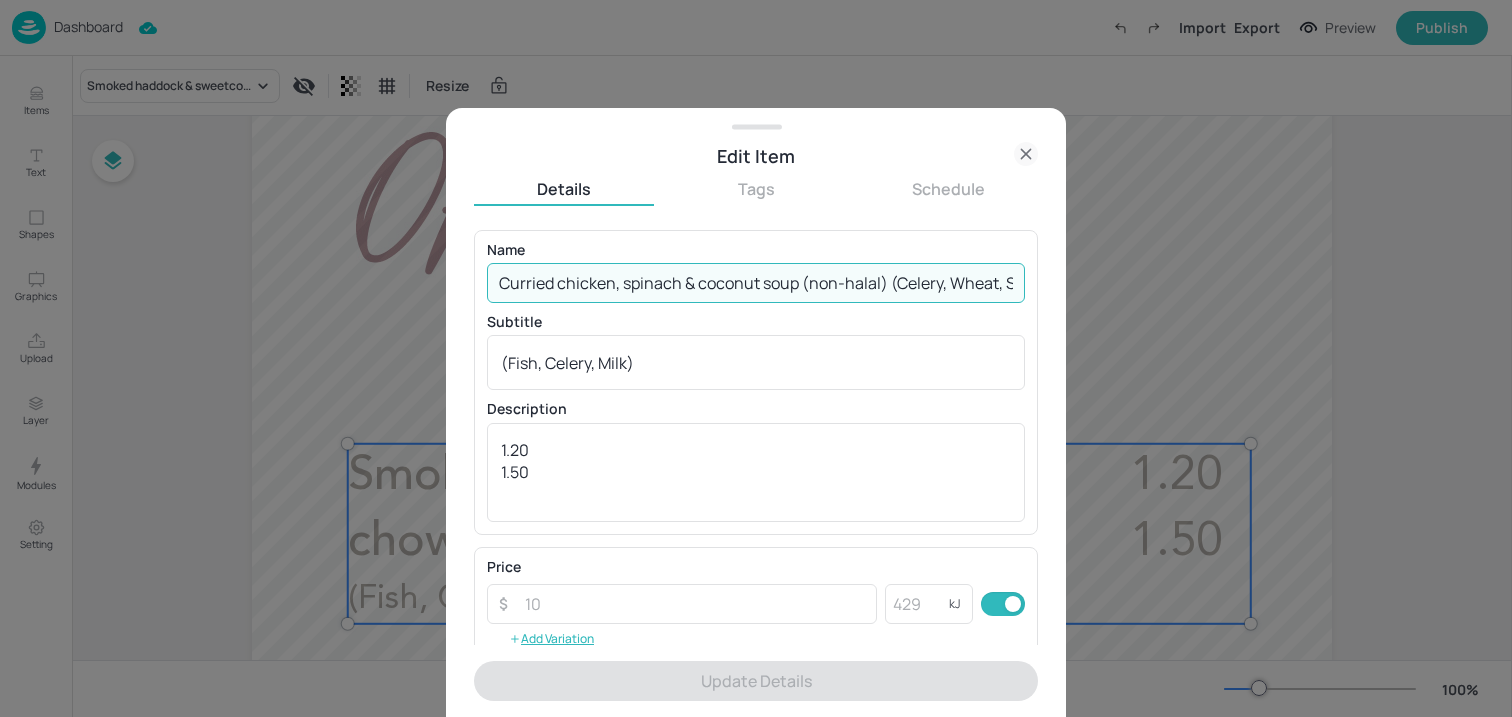 scroll, scrollTop: 0, scrollLeft: 110, axis: horizontal 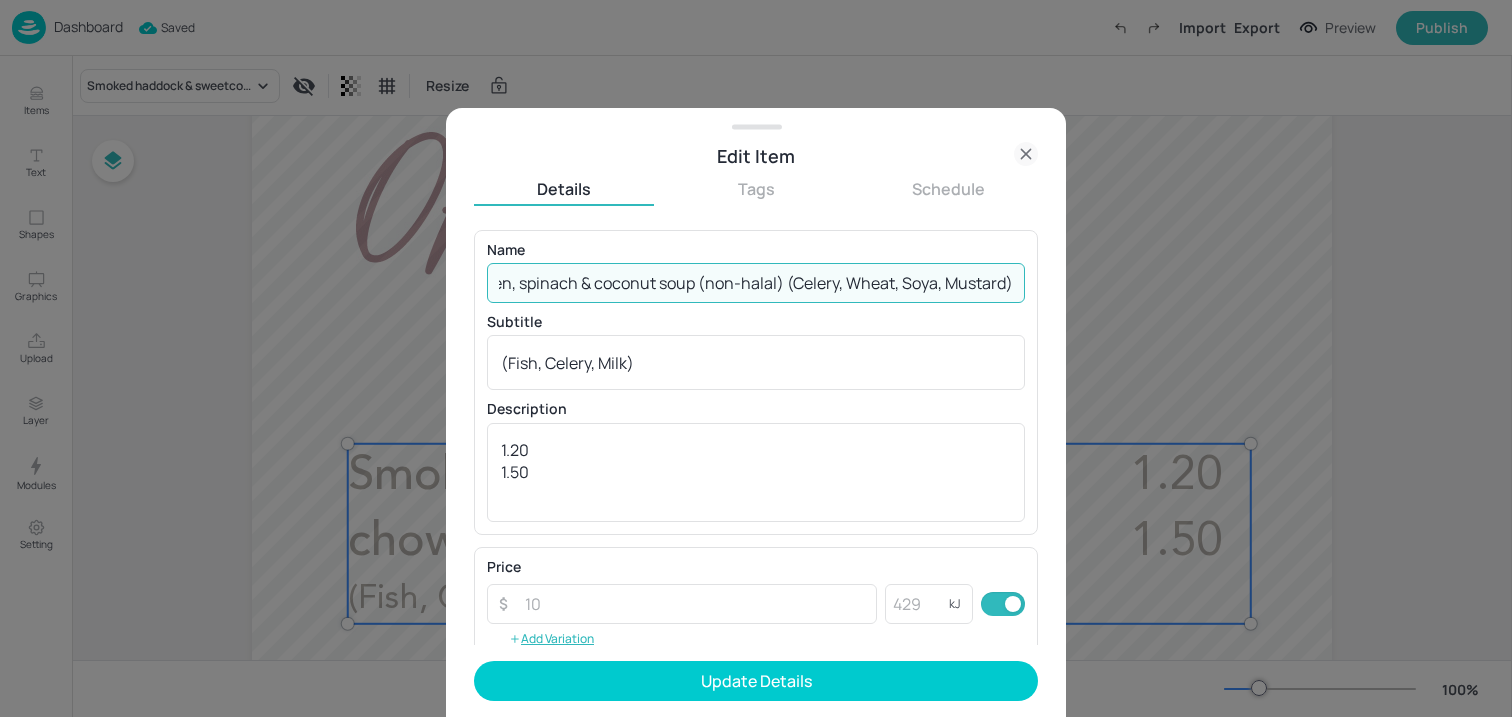 drag, startPoint x: 780, startPoint y: 286, endPoint x: 1093, endPoint y: 286, distance: 313 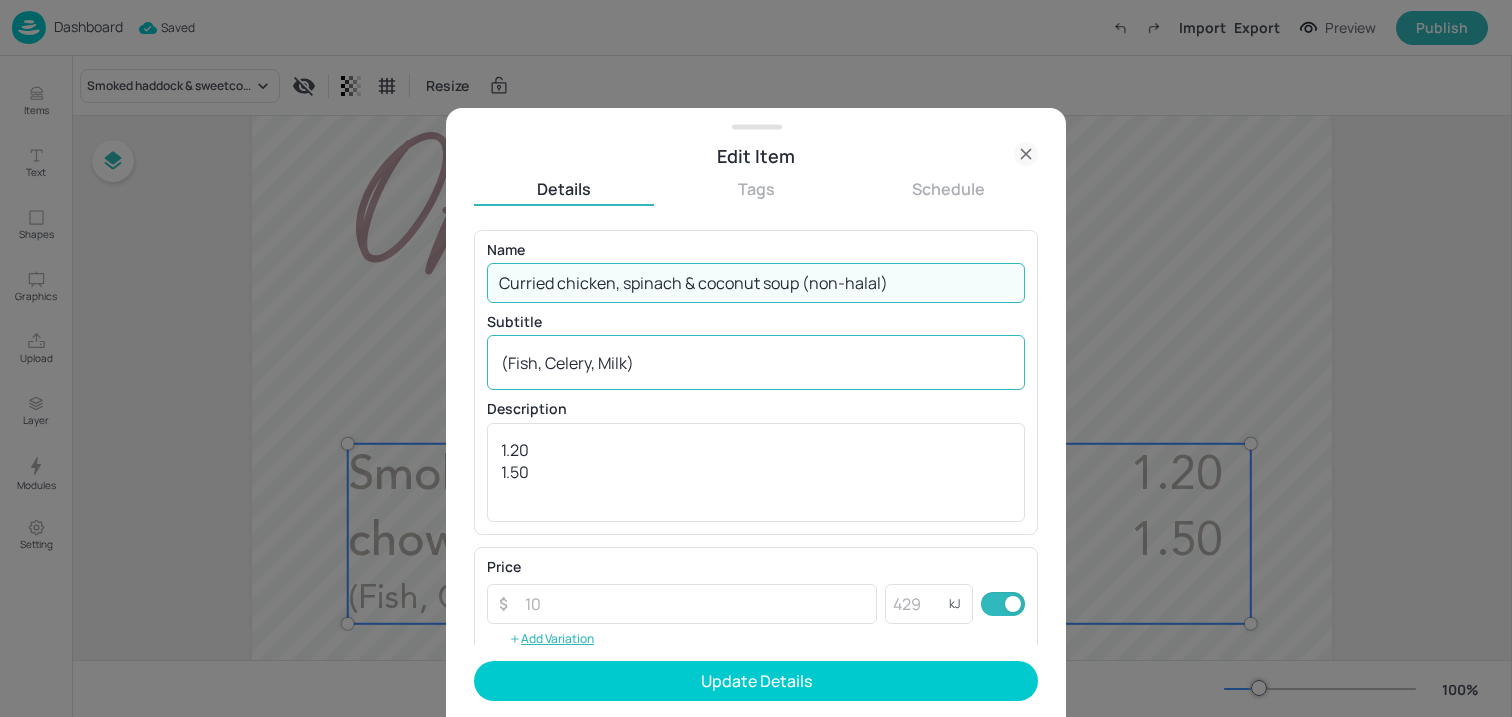 scroll, scrollTop: 0, scrollLeft: 0, axis: both 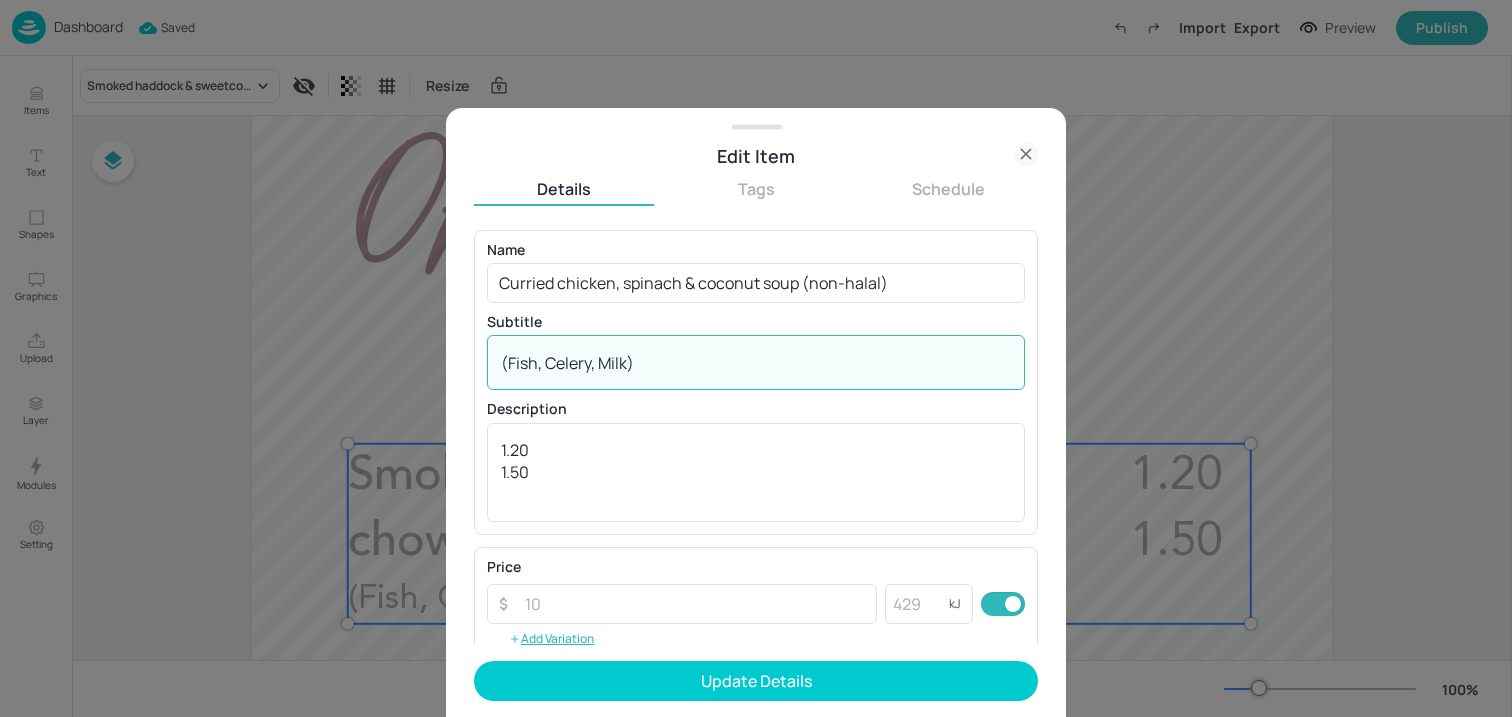 click on "(Fish, Celery, Milk)" at bounding box center (756, 363) 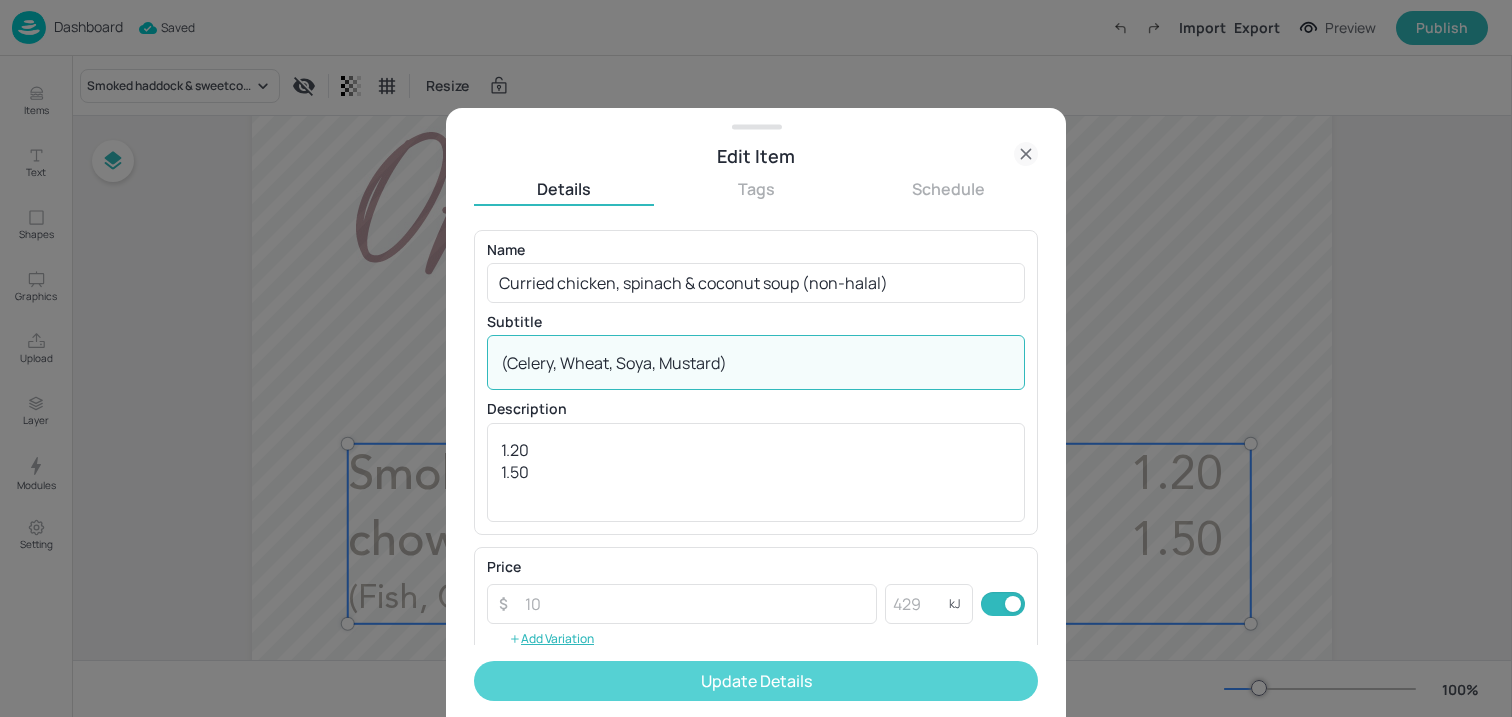 type on "(Celery, Wheat, Soya, Mustard)" 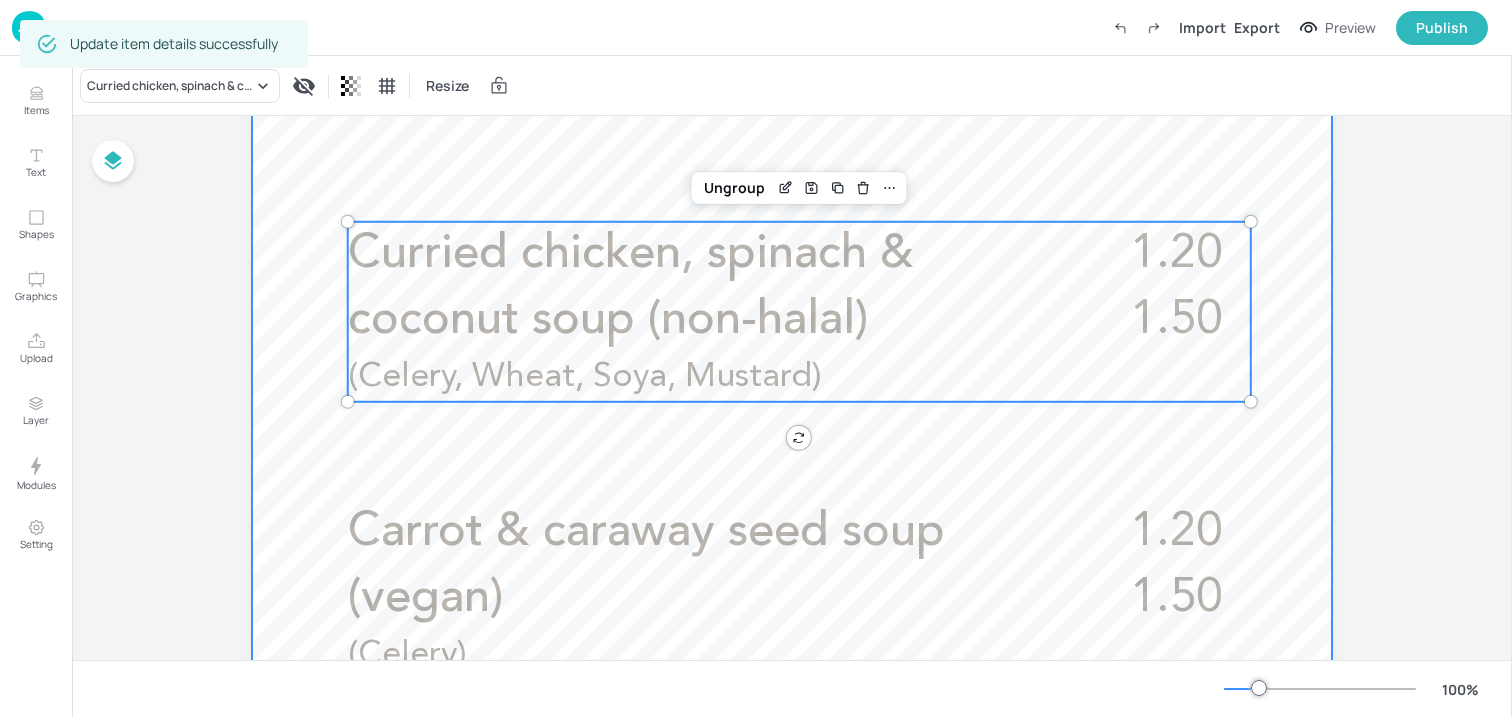scroll, scrollTop: 827, scrollLeft: 0, axis: vertical 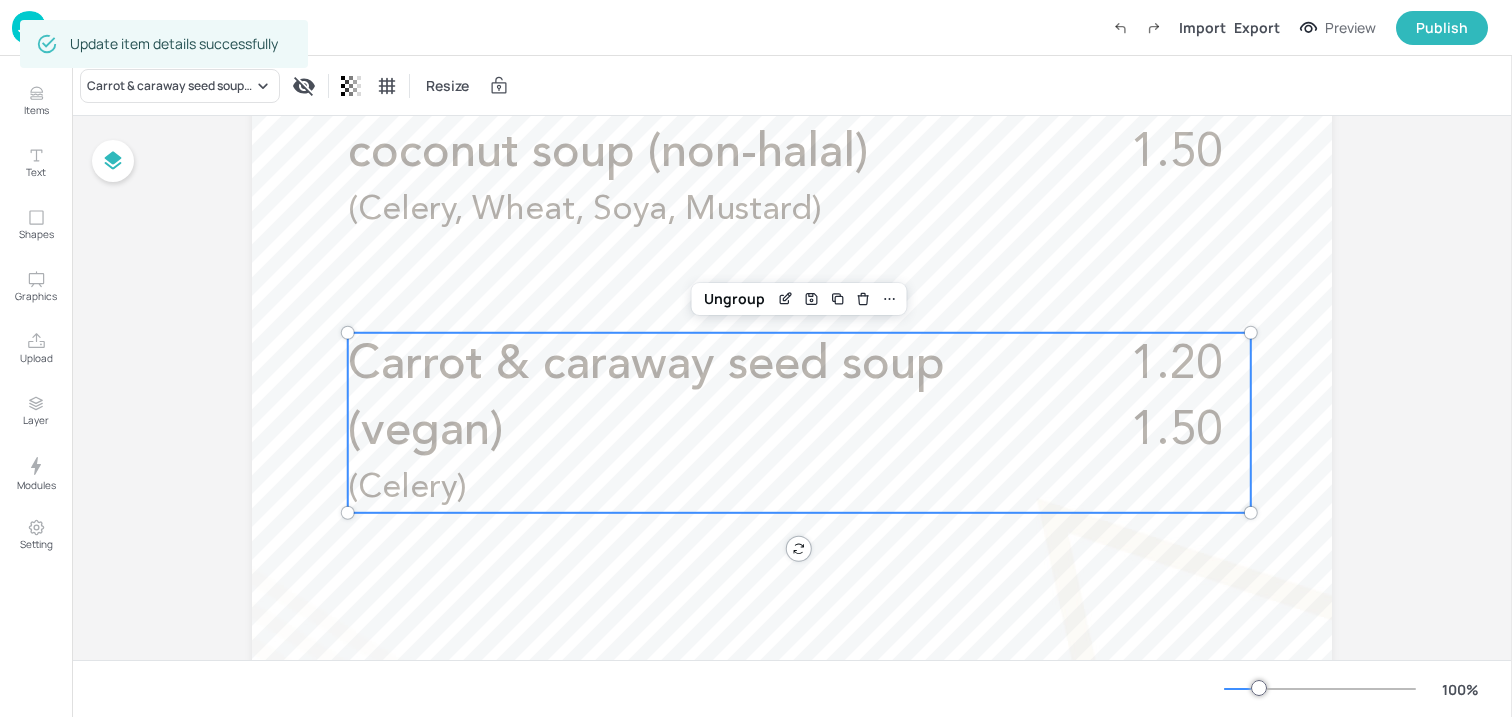 click on "(Celery)" at bounding box center [701, 489] 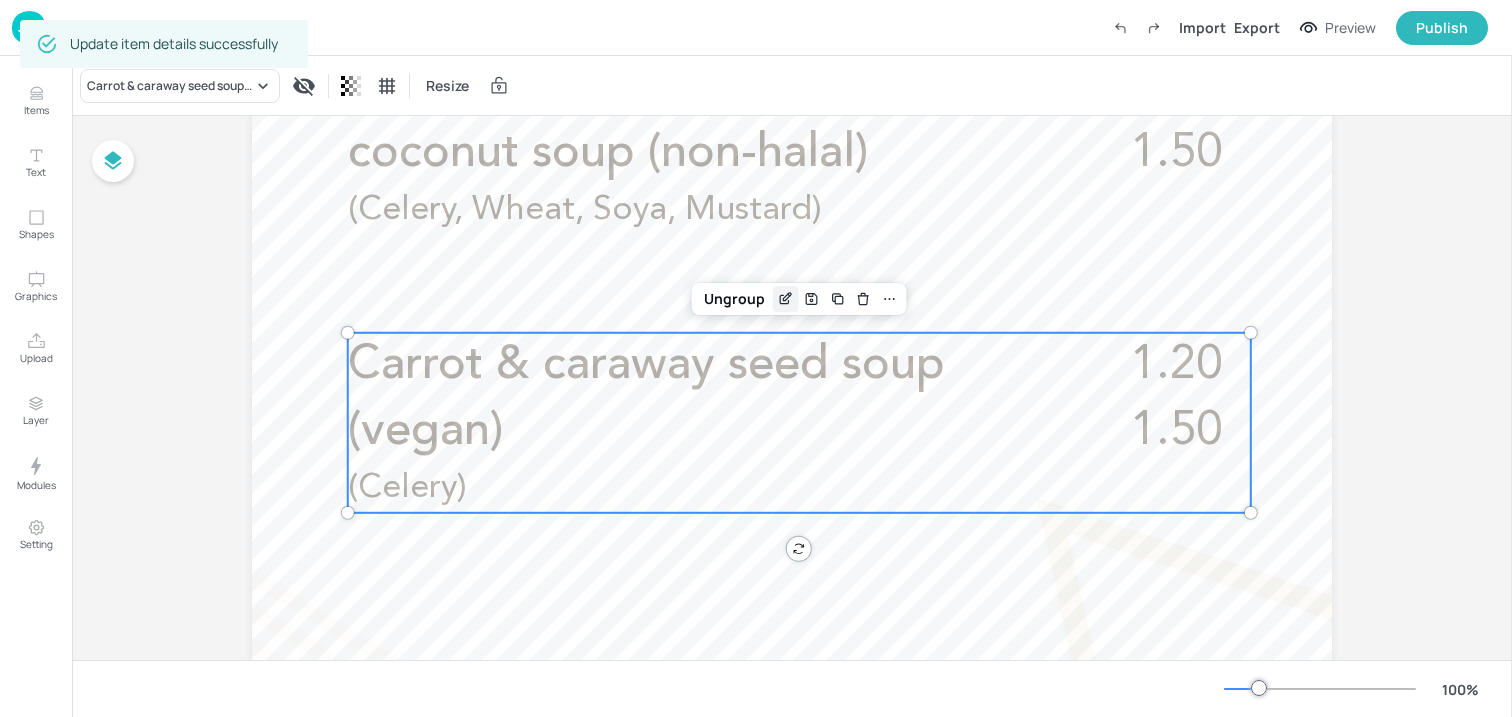 click 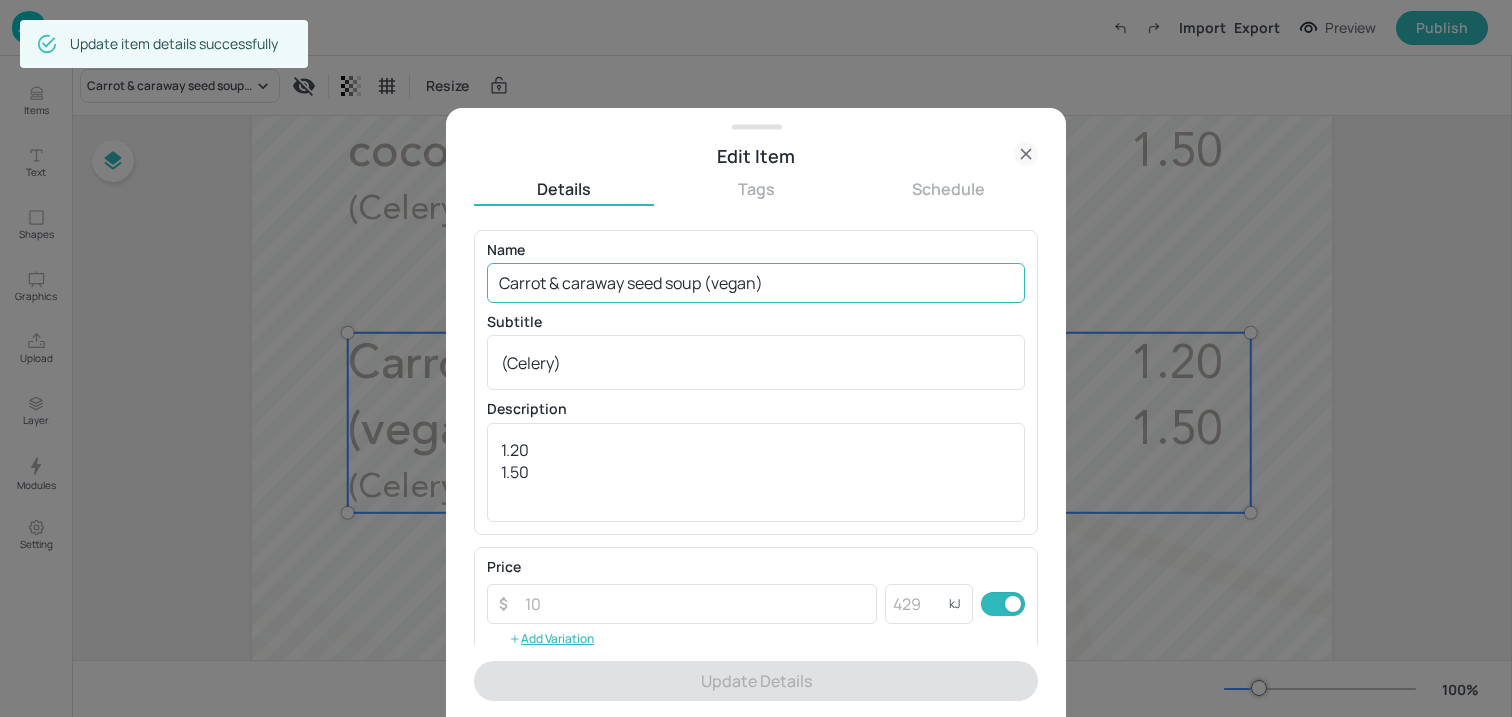 click on "Carrot & caraway seed soup (vegan)" at bounding box center [756, 283] 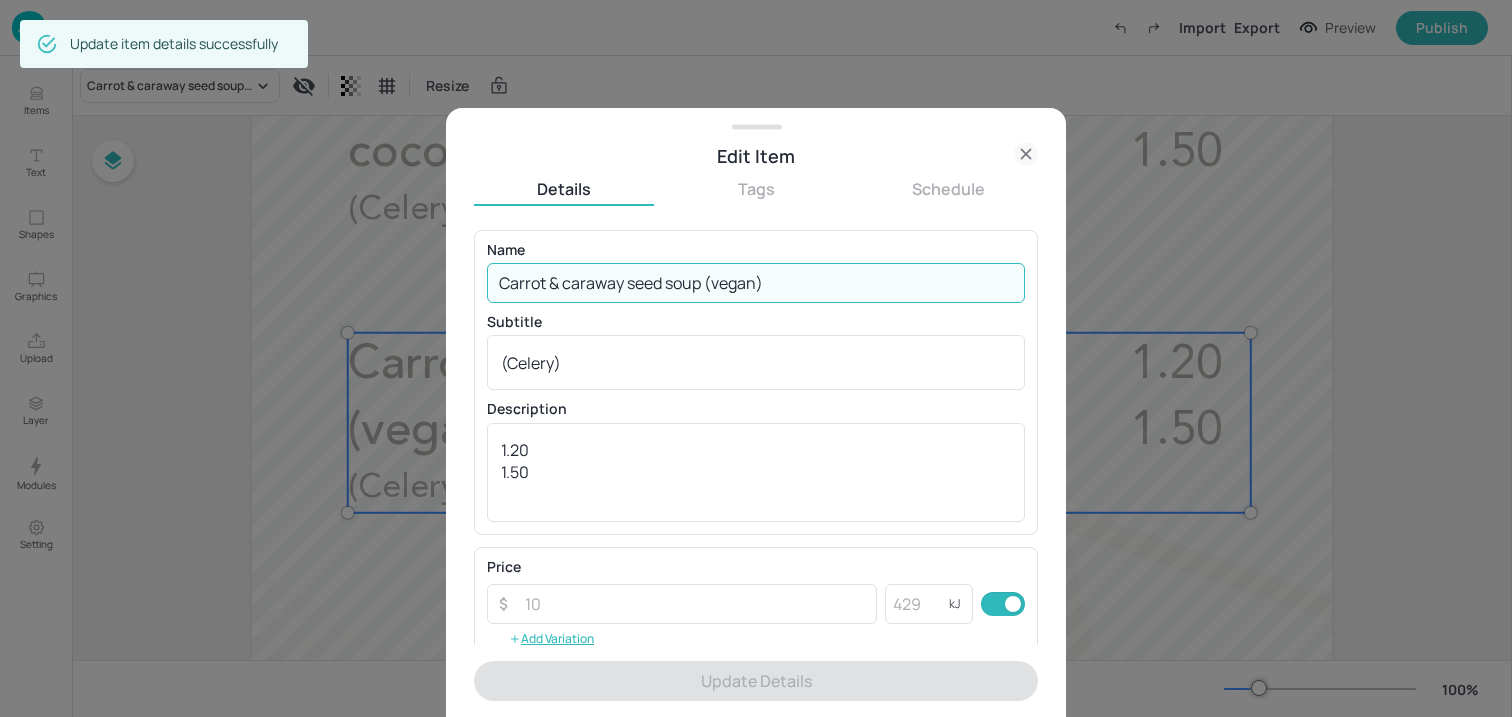 click on "Carrot & caraway seed soup (vegan)" at bounding box center [756, 283] 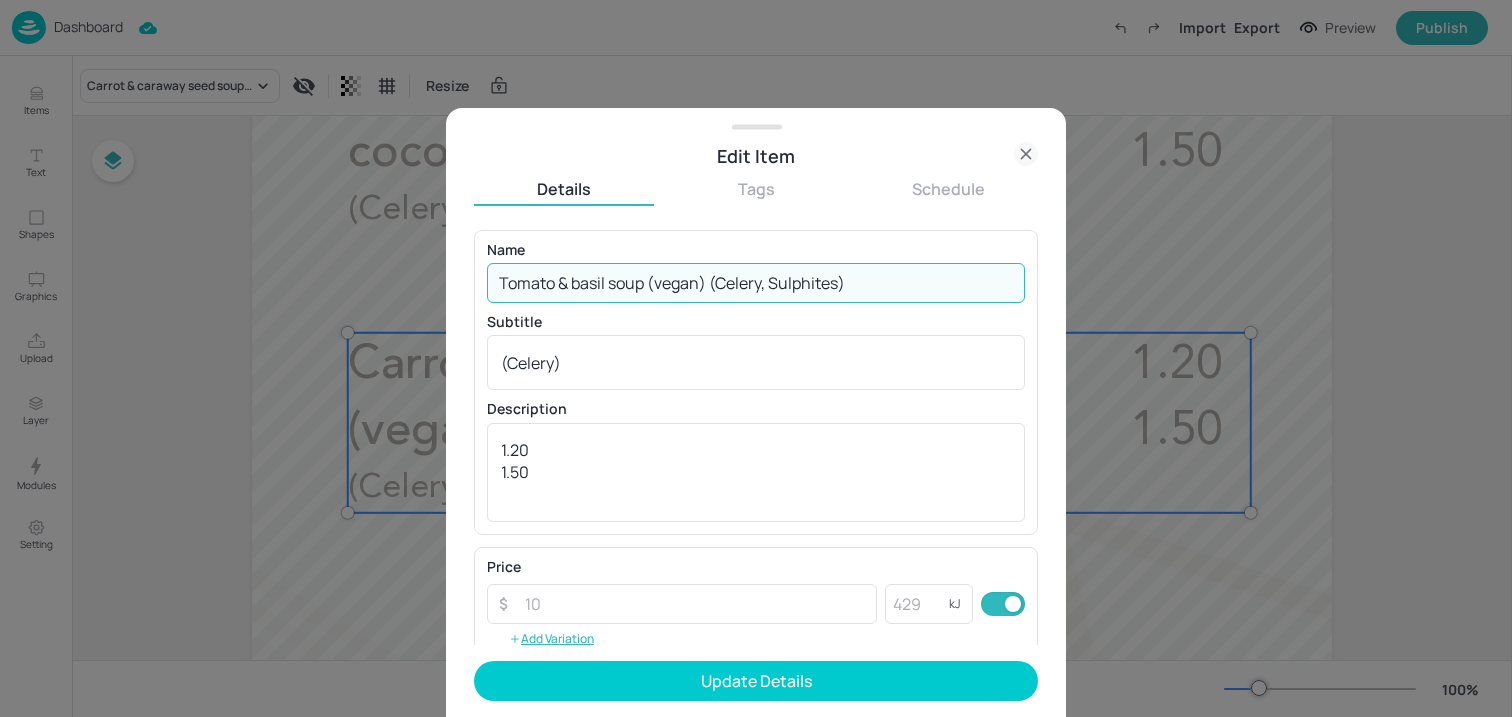 drag, startPoint x: 712, startPoint y: 286, endPoint x: 1079, endPoint y: 286, distance: 367 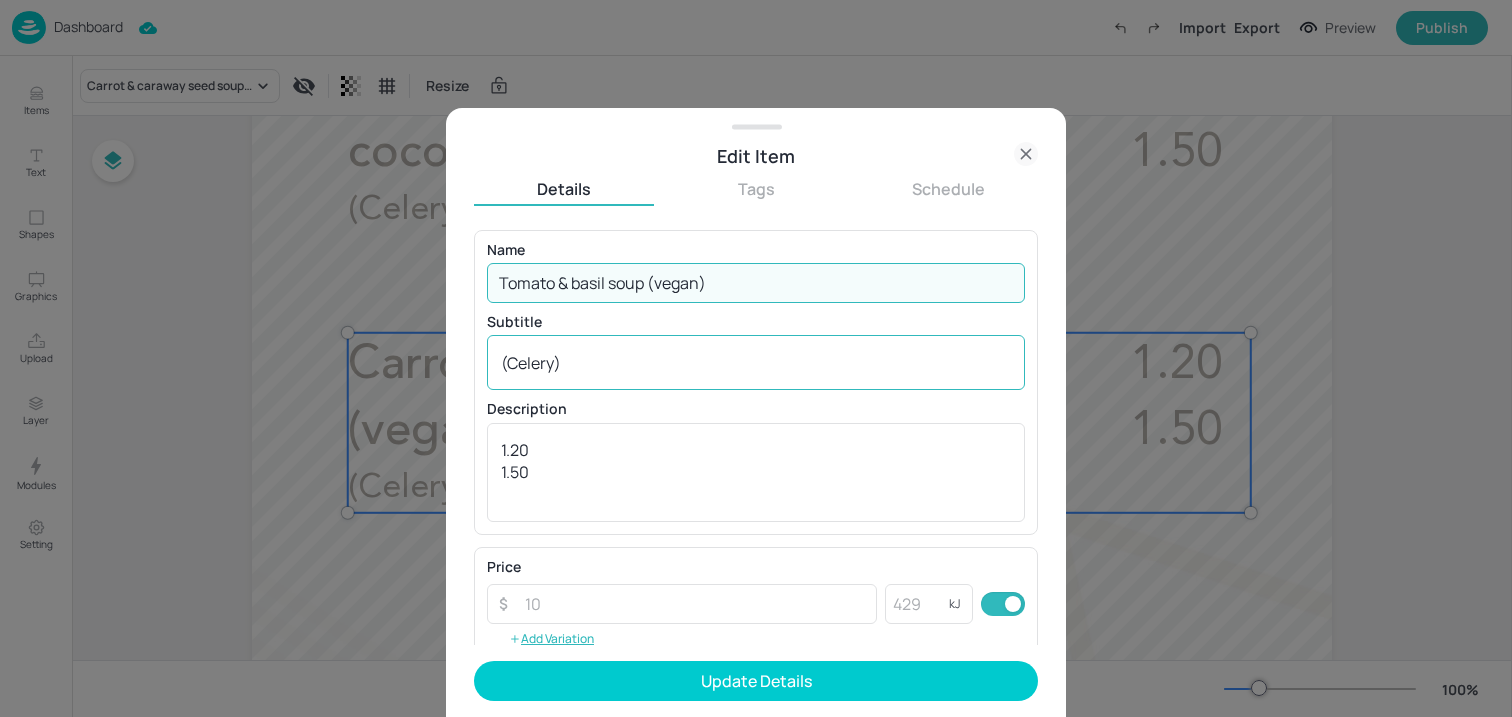 type on "Tomato & basil soup (vegan)" 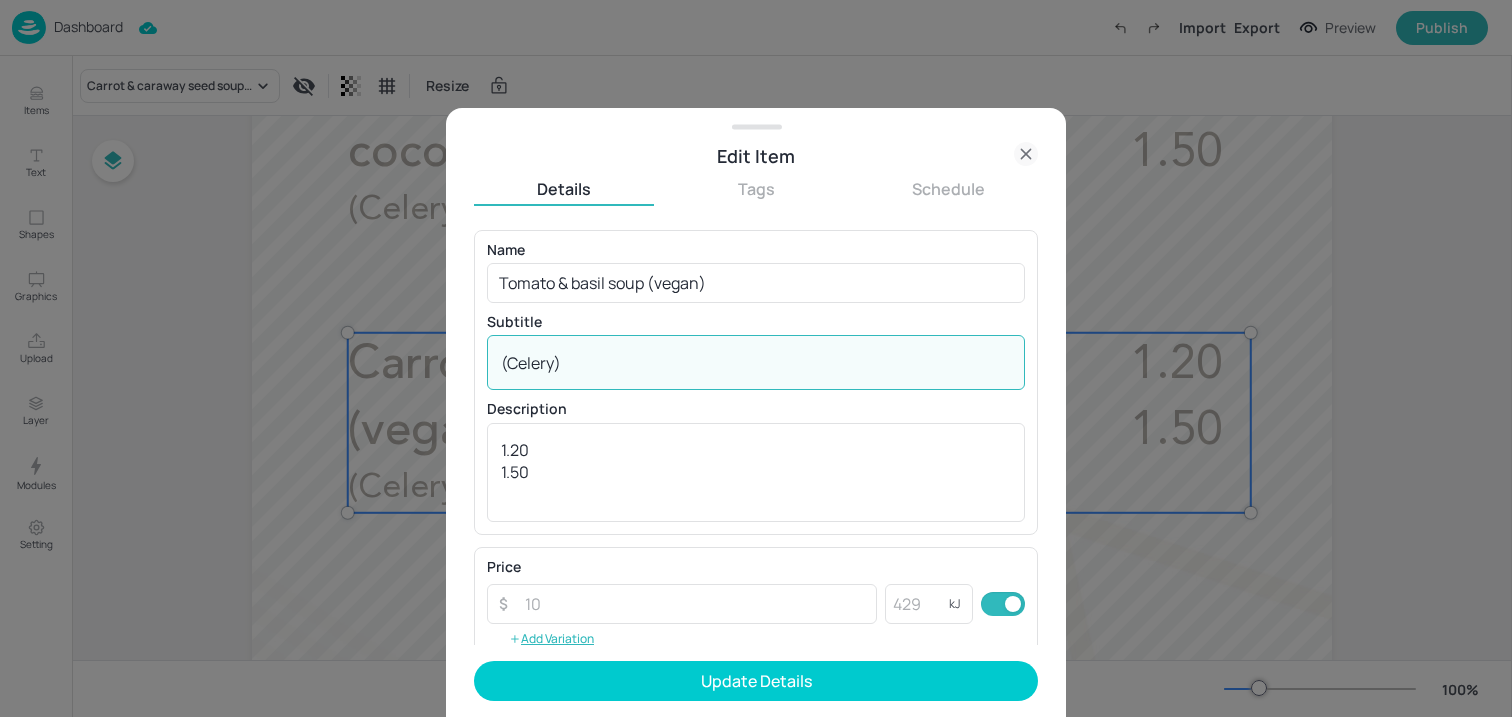 click on "(Celery)" at bounding box center (756, 363) 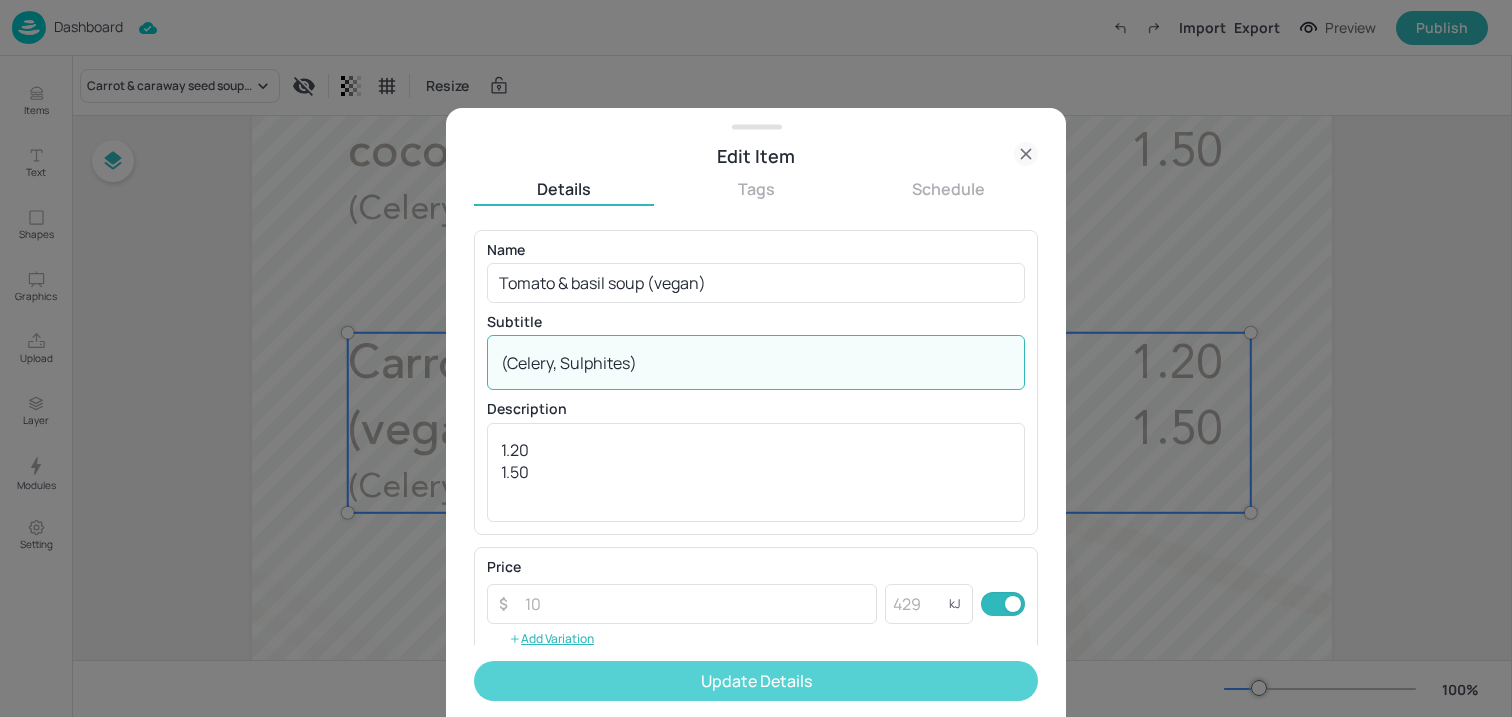 type on "(Celery, Sulphites)" 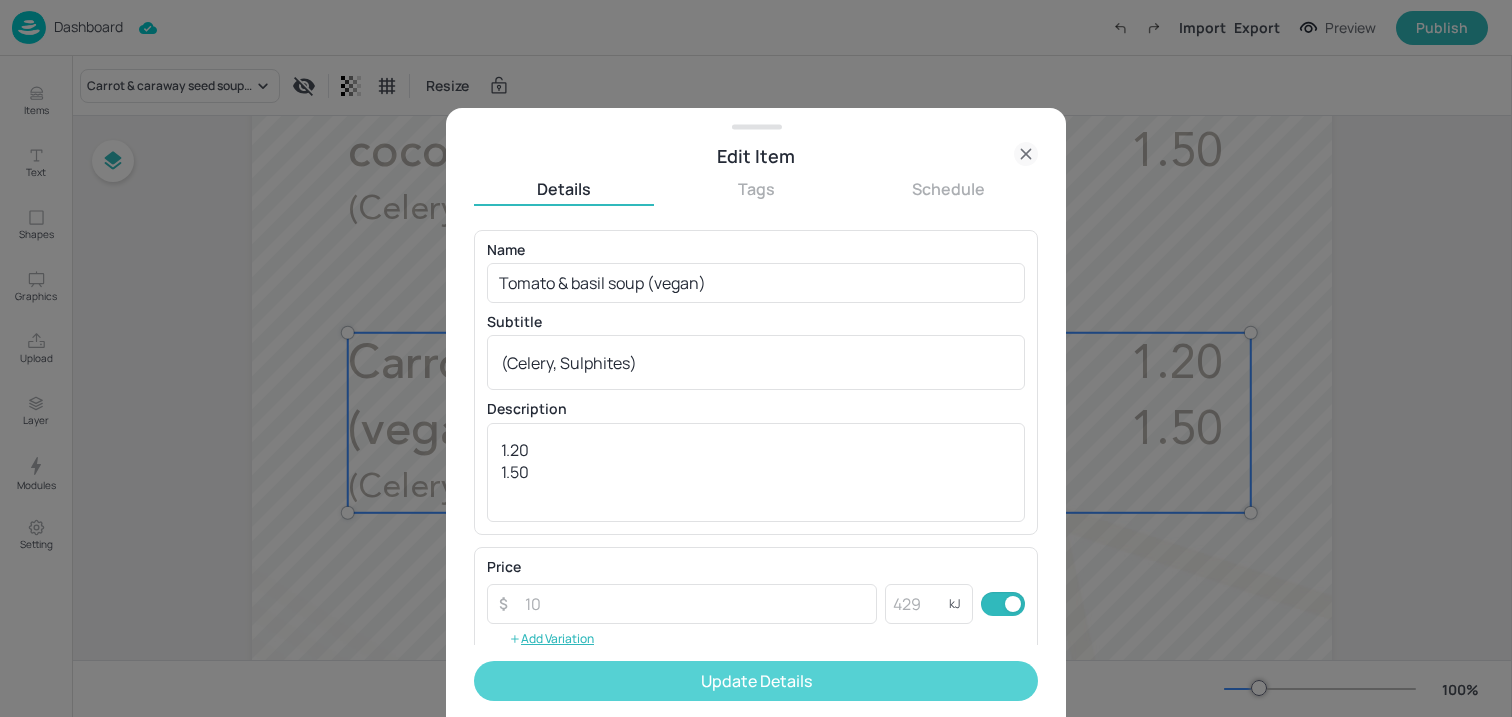 click on "Update Details" at bounding box center (756, 681) 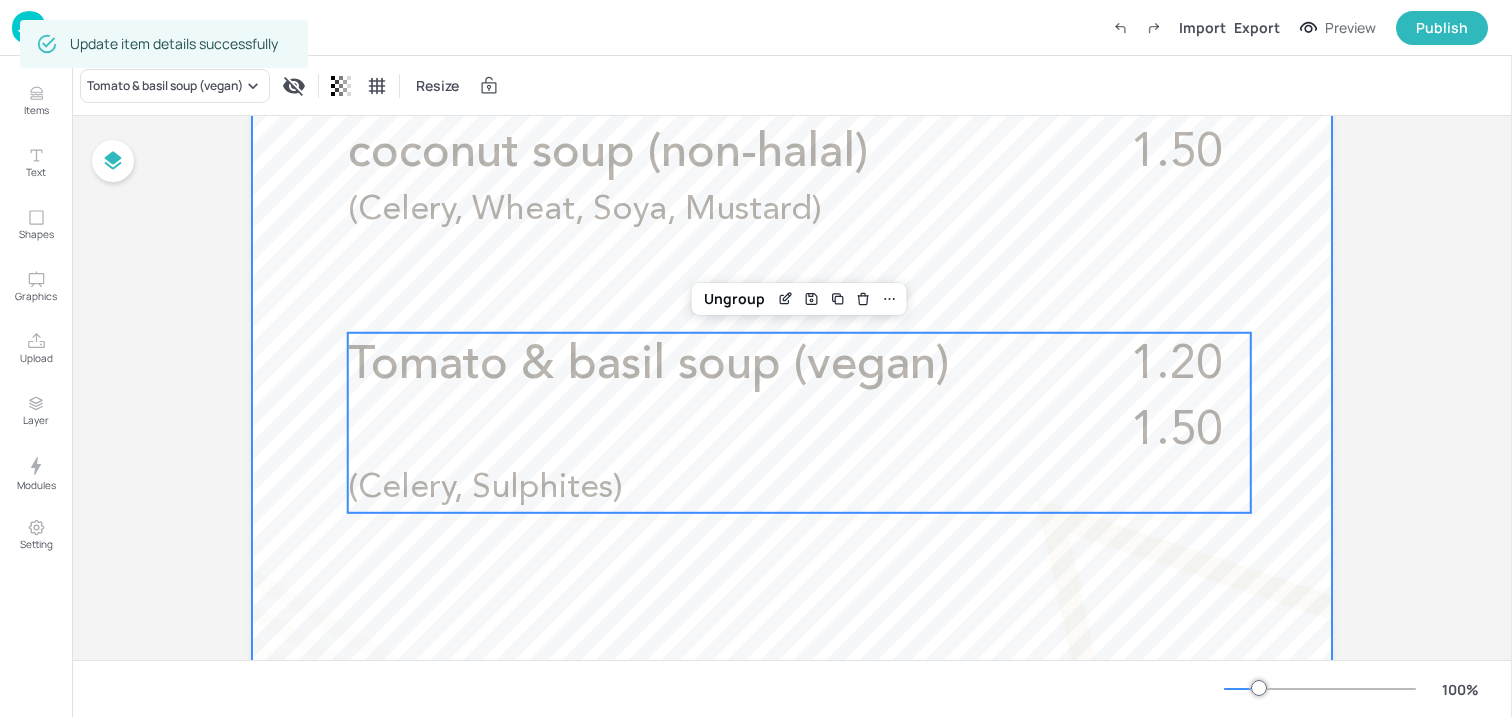 click at bounding box center [792, 313] 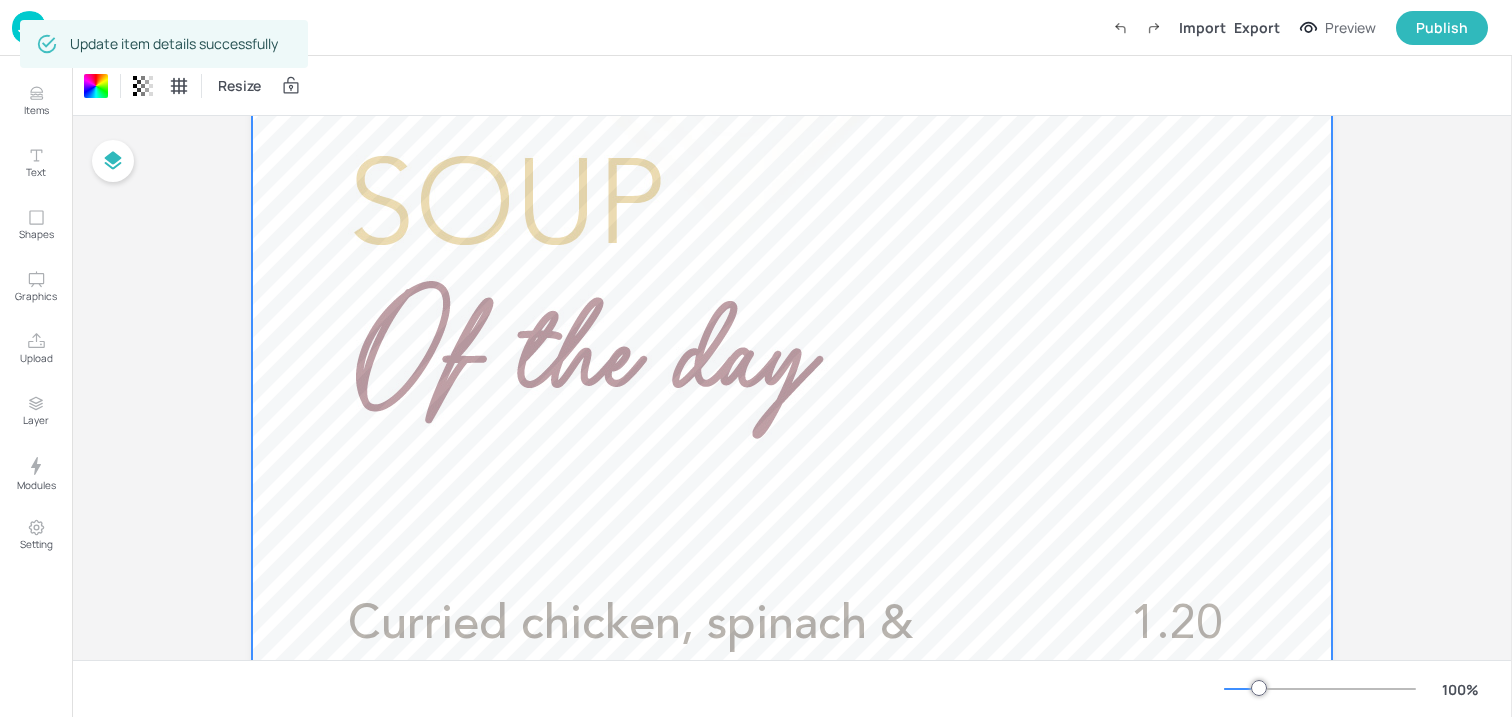 scroll, scrollTop: 0, scrollLeft: 0, axis: both 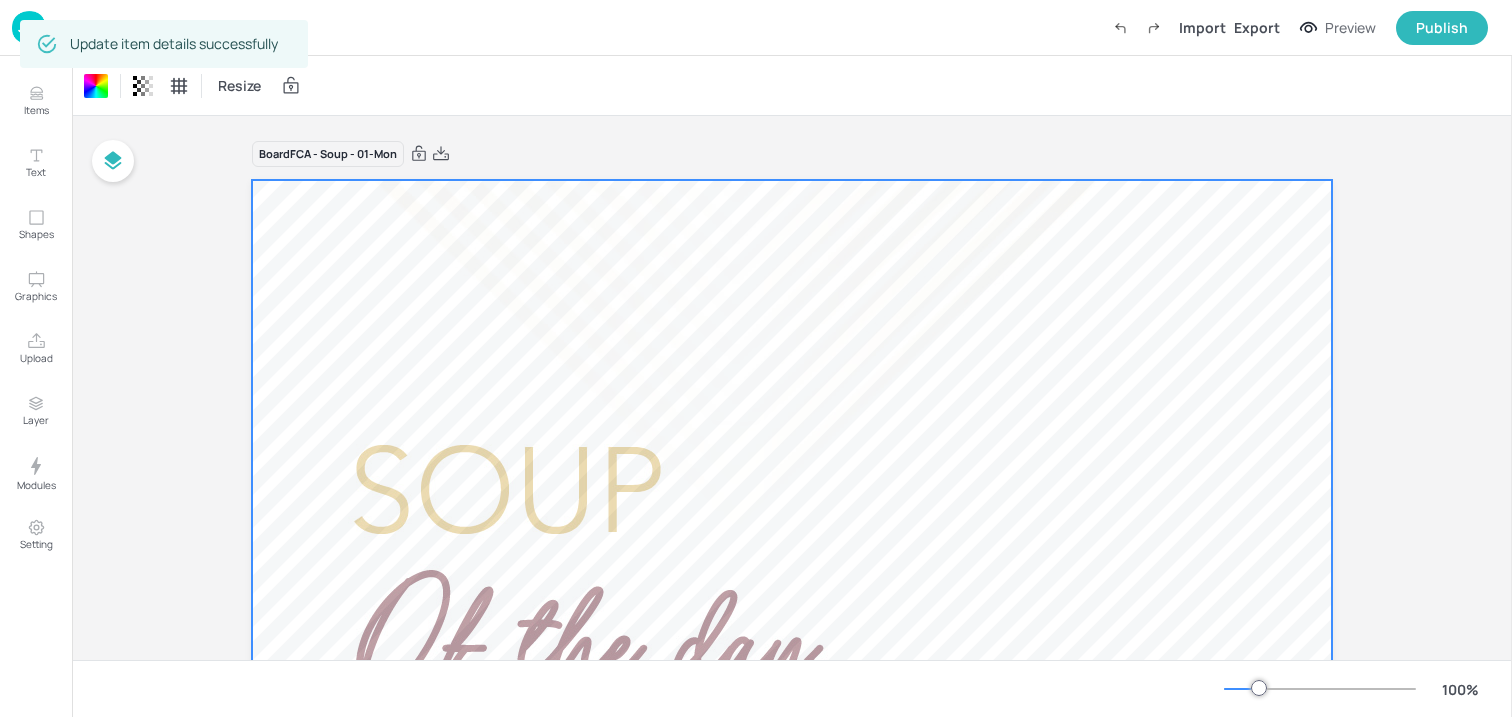 click at bounding box center (29, 27) 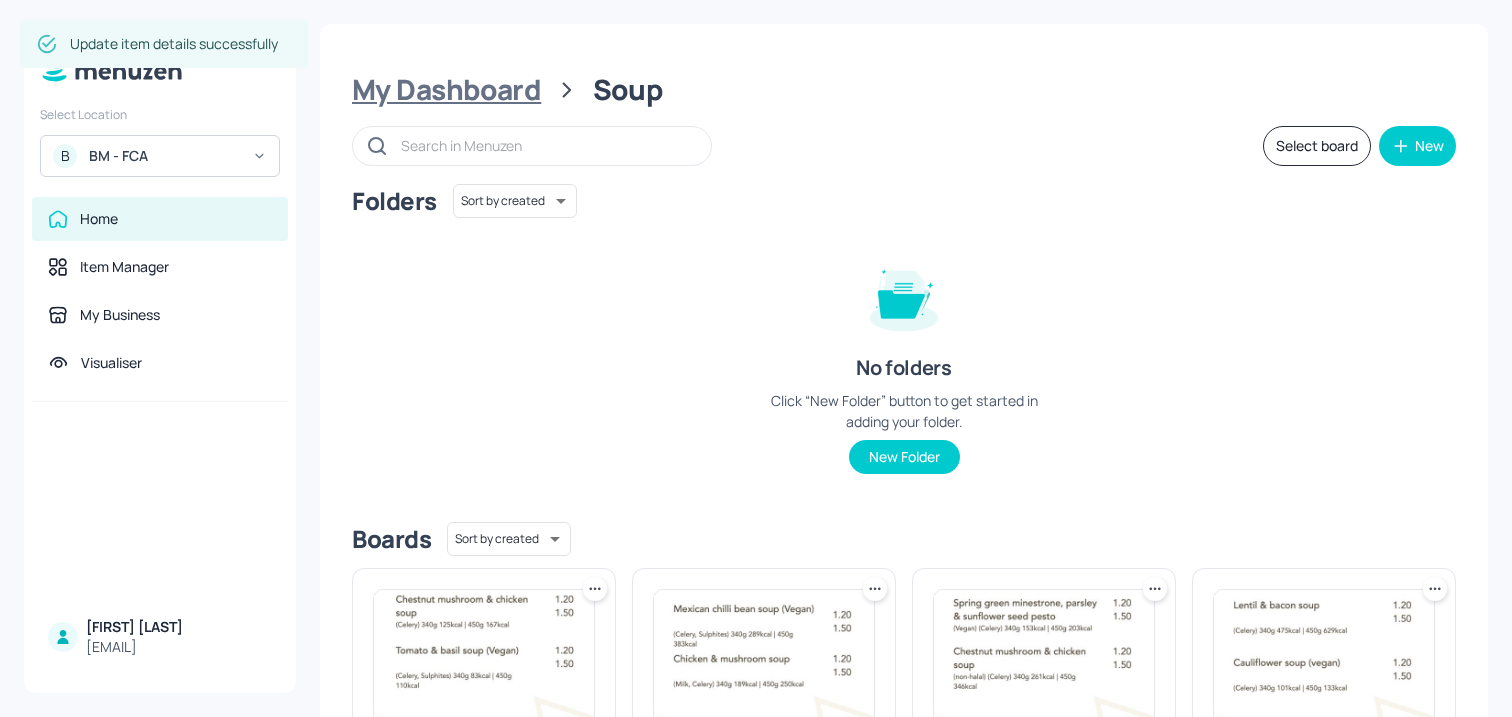 click on "My Dashboard" at bounding box center (446, 90) 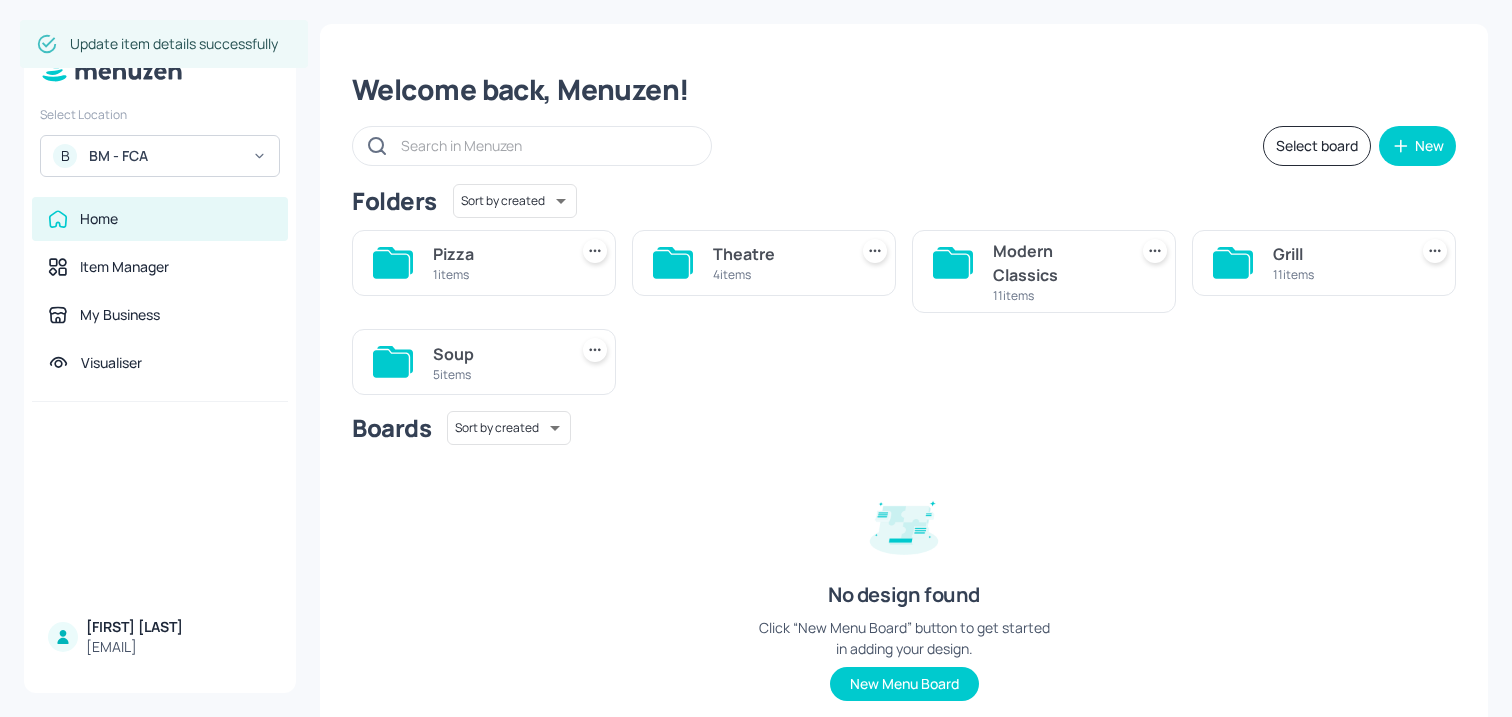 click on "Modern Classics" at bounding box center [1056, 263] 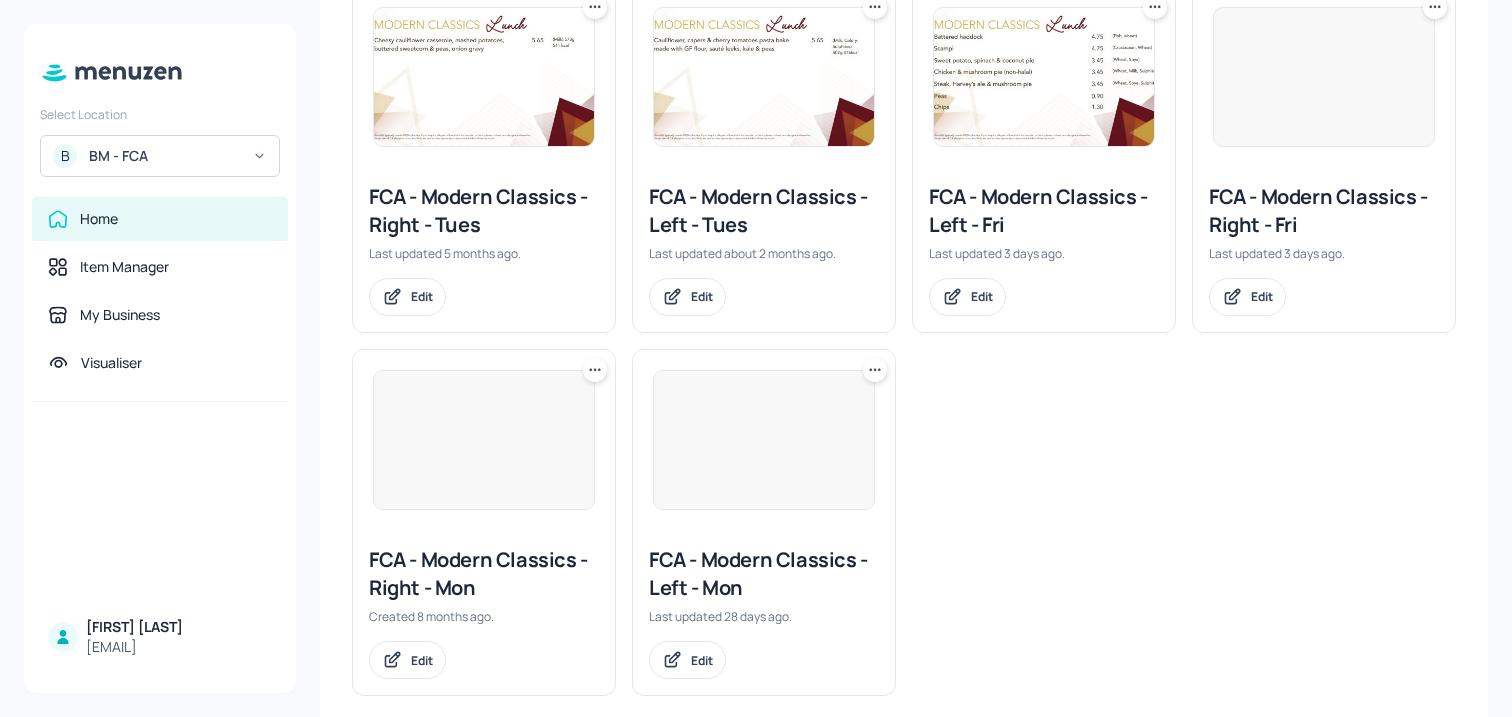 scroll, scrollTop: 767, scrollLeft: 0, axis: vertical 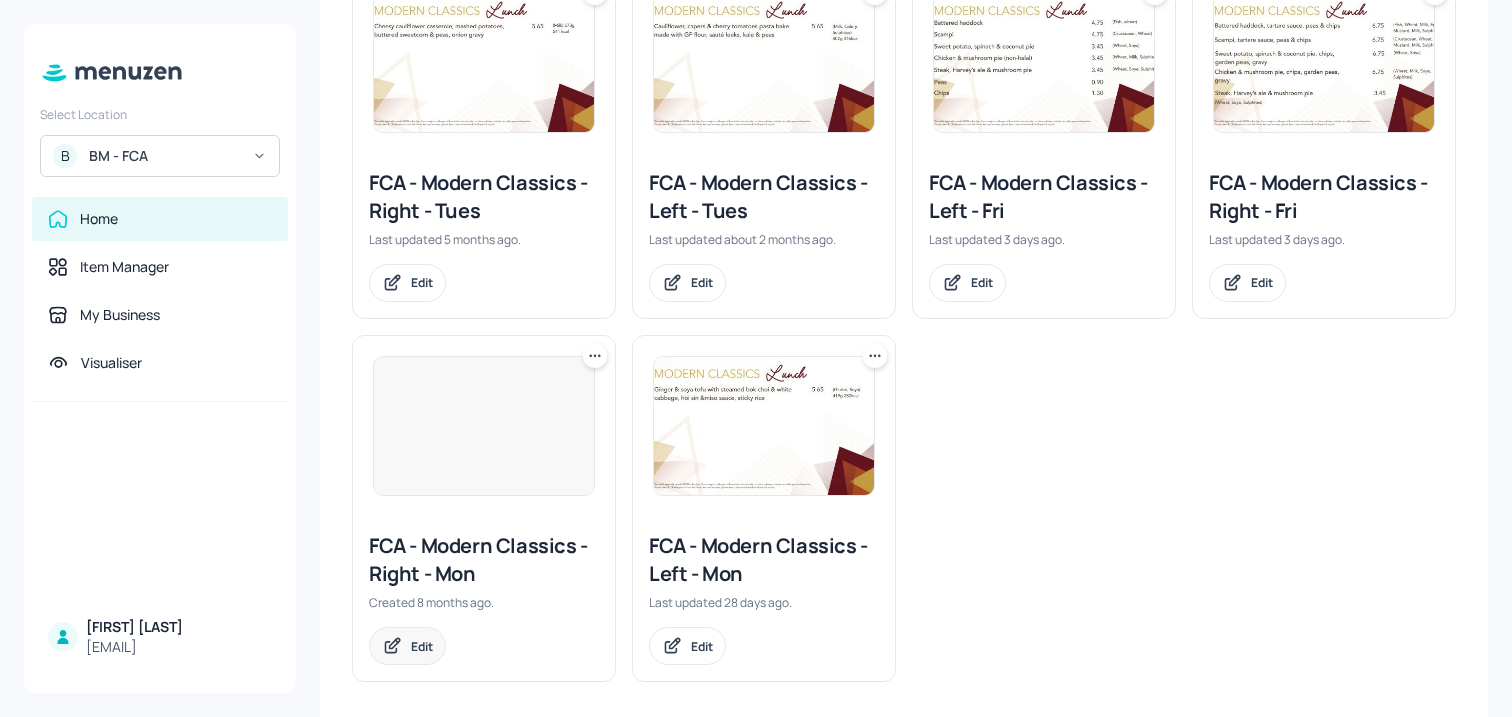 click on "Edit" at bounding box center (407, 646) 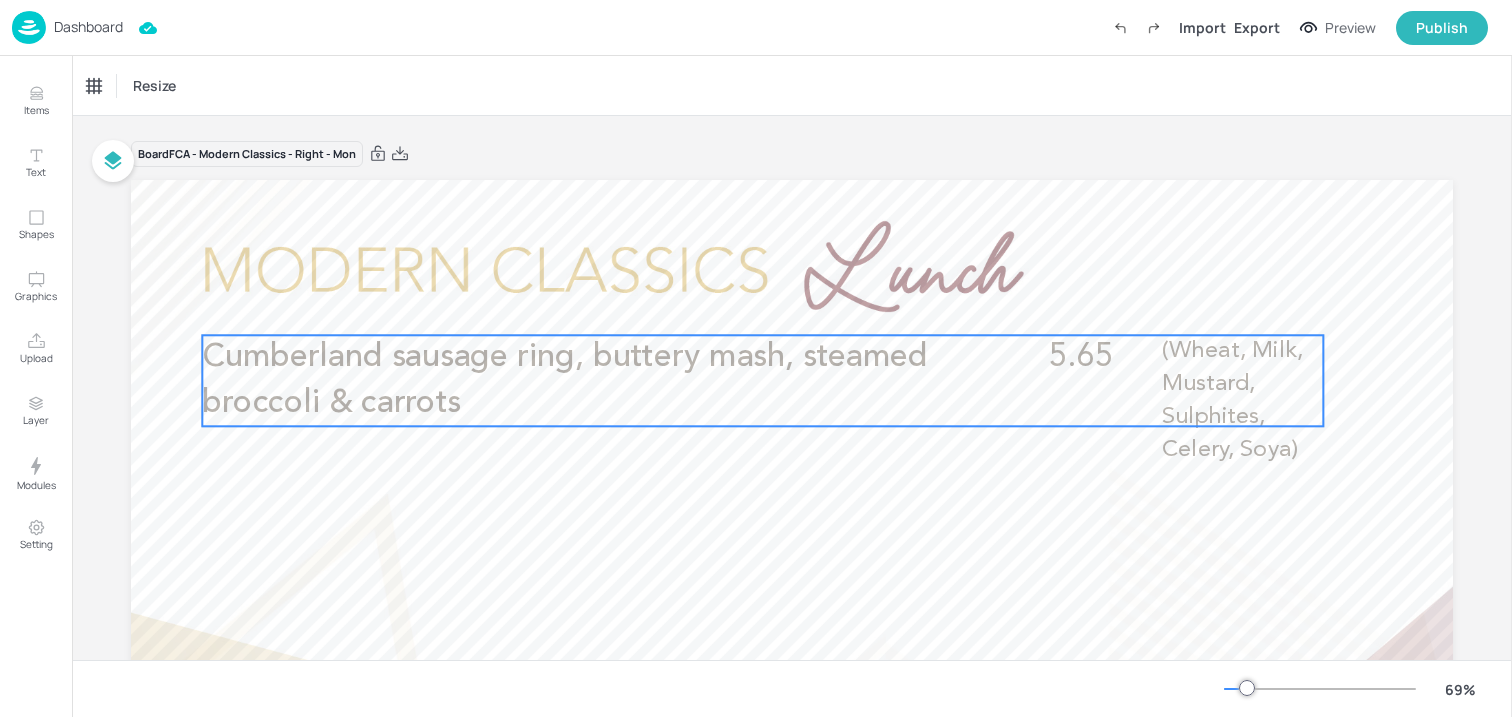 click on "Cumberland sausage ring, buttery mash, steamed  broccoli & carrots" at bounding box center [565, 380] 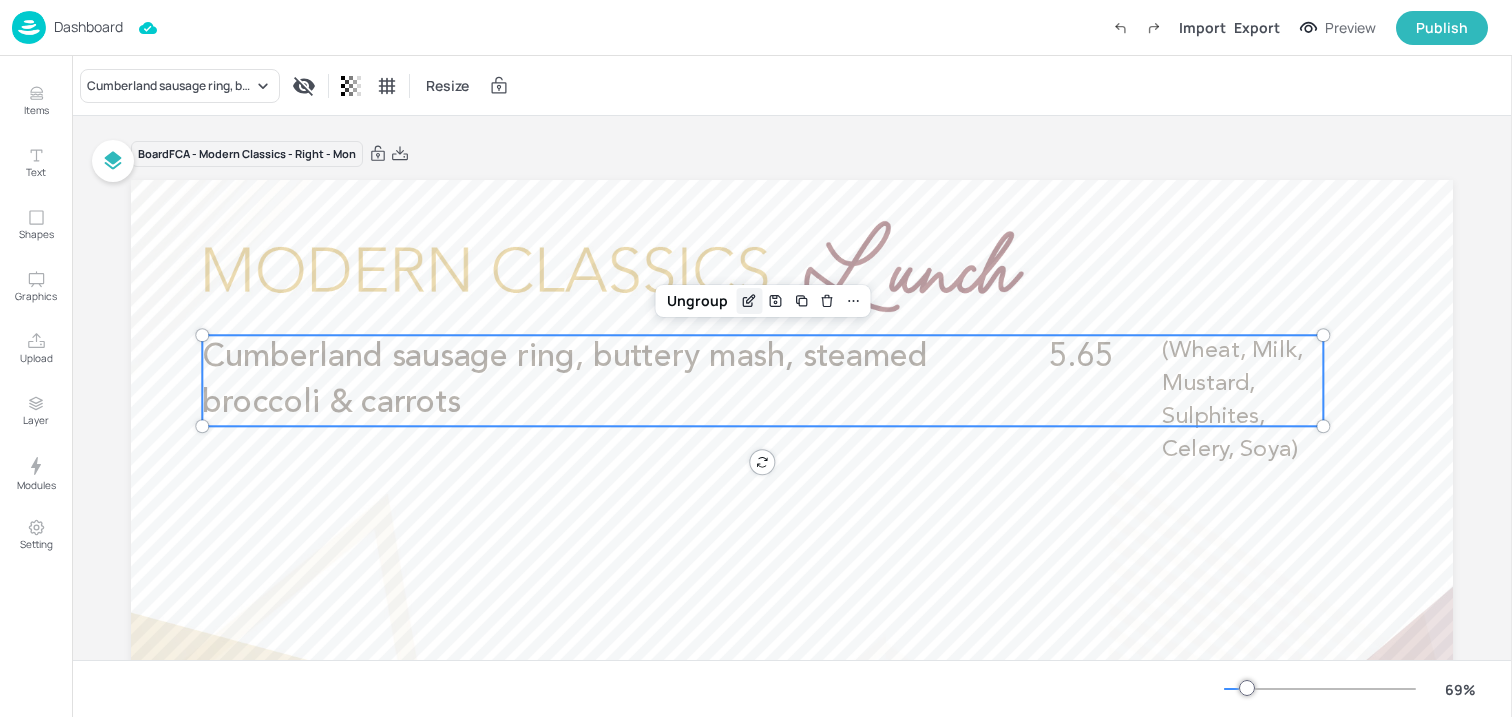 click 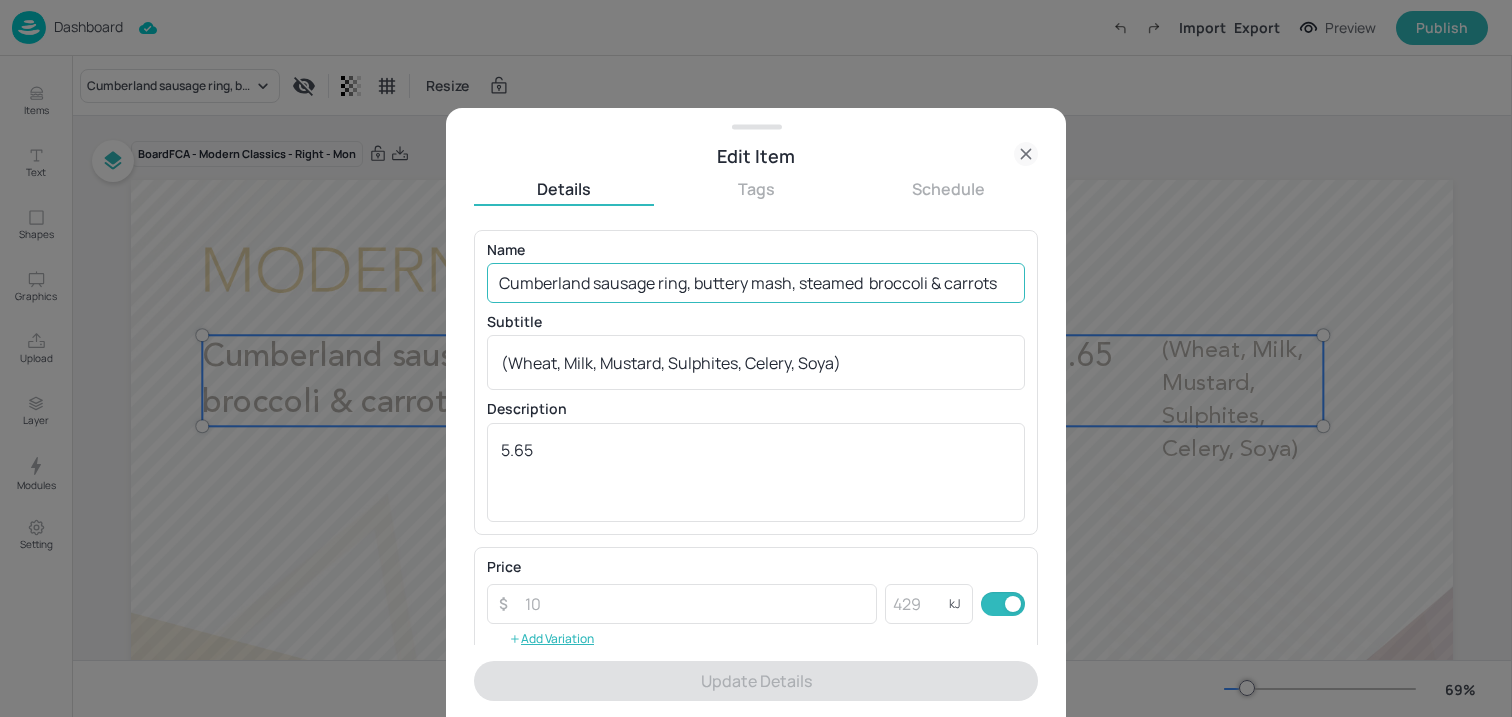 click on "Cumberland sausage ring, buttery mash, steamed  broccoli & carrots" at bounding box center [756, 283] 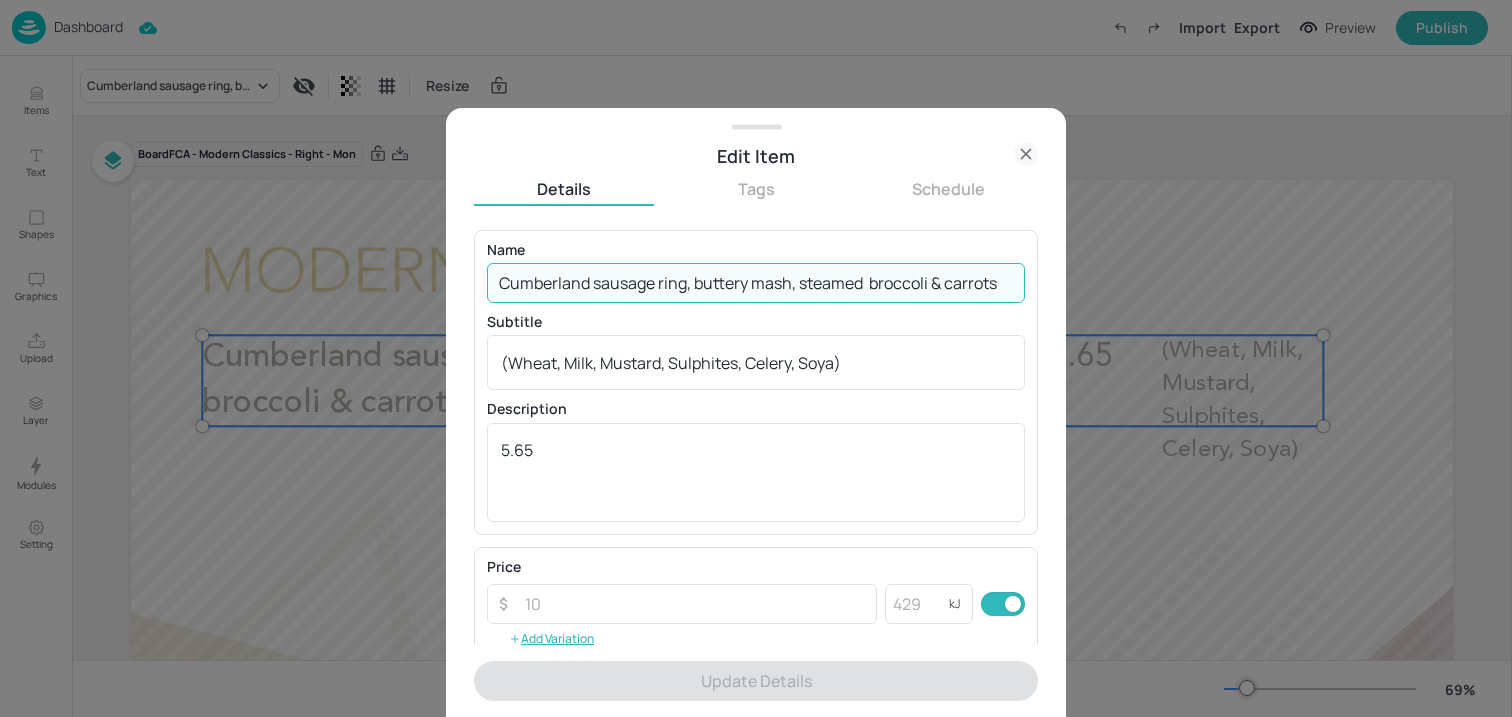 click on "Cumberland sausage ring, buttery mash, steamed  broccoli & carrots" at bounding box center [756, 283] 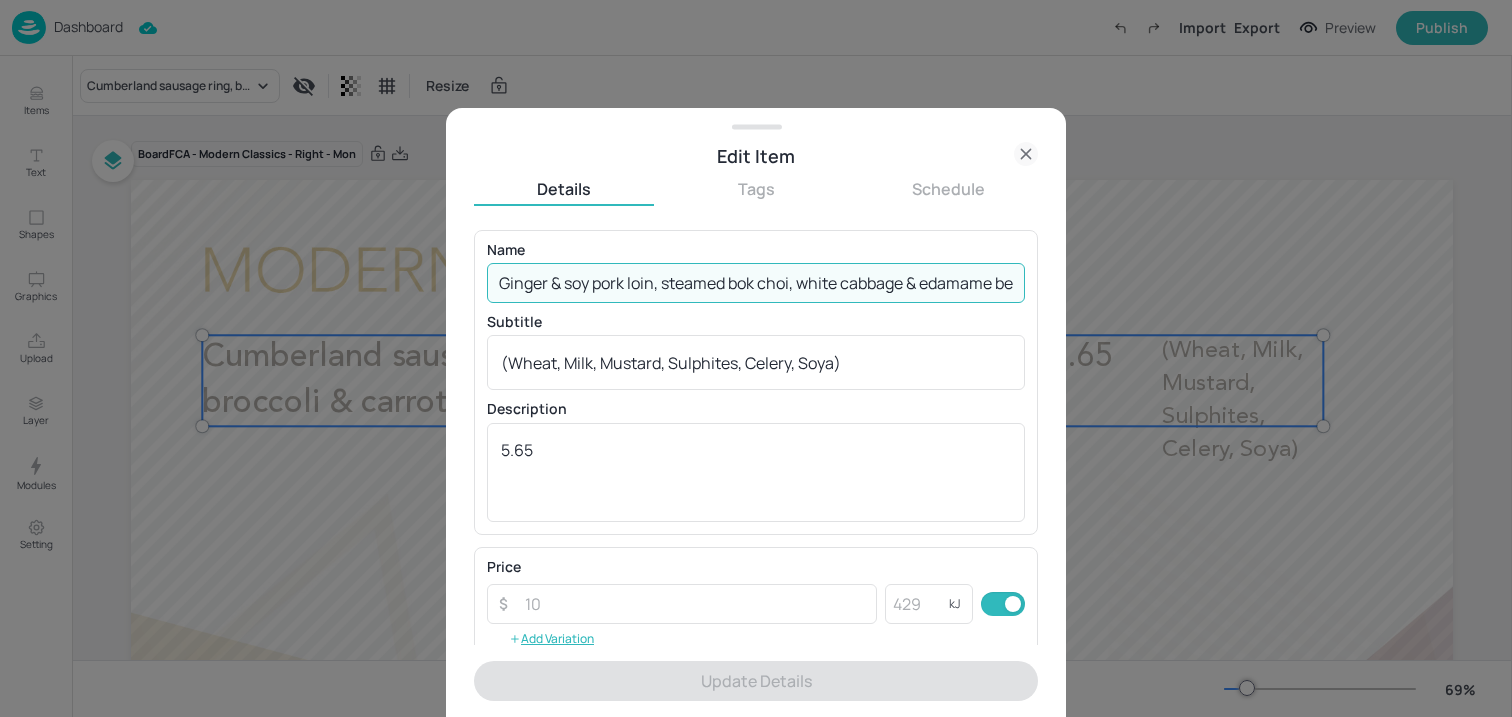 scroll, scrollTop: 0, scrollLeft: 365, axis: horizontal 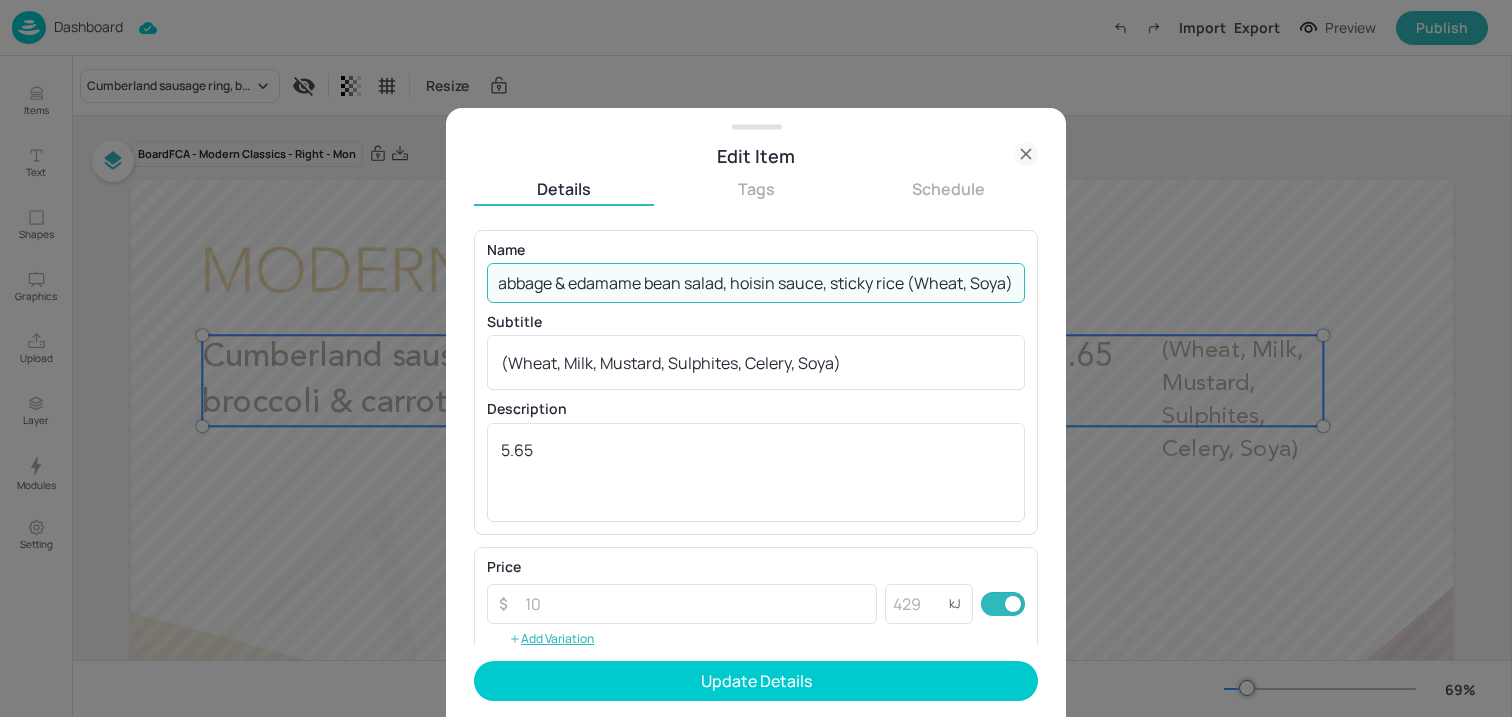drag, startPoint x: 901, startPoint y: 285, endPoint x: 1153, endPoint y: 303, distance: 252.64204 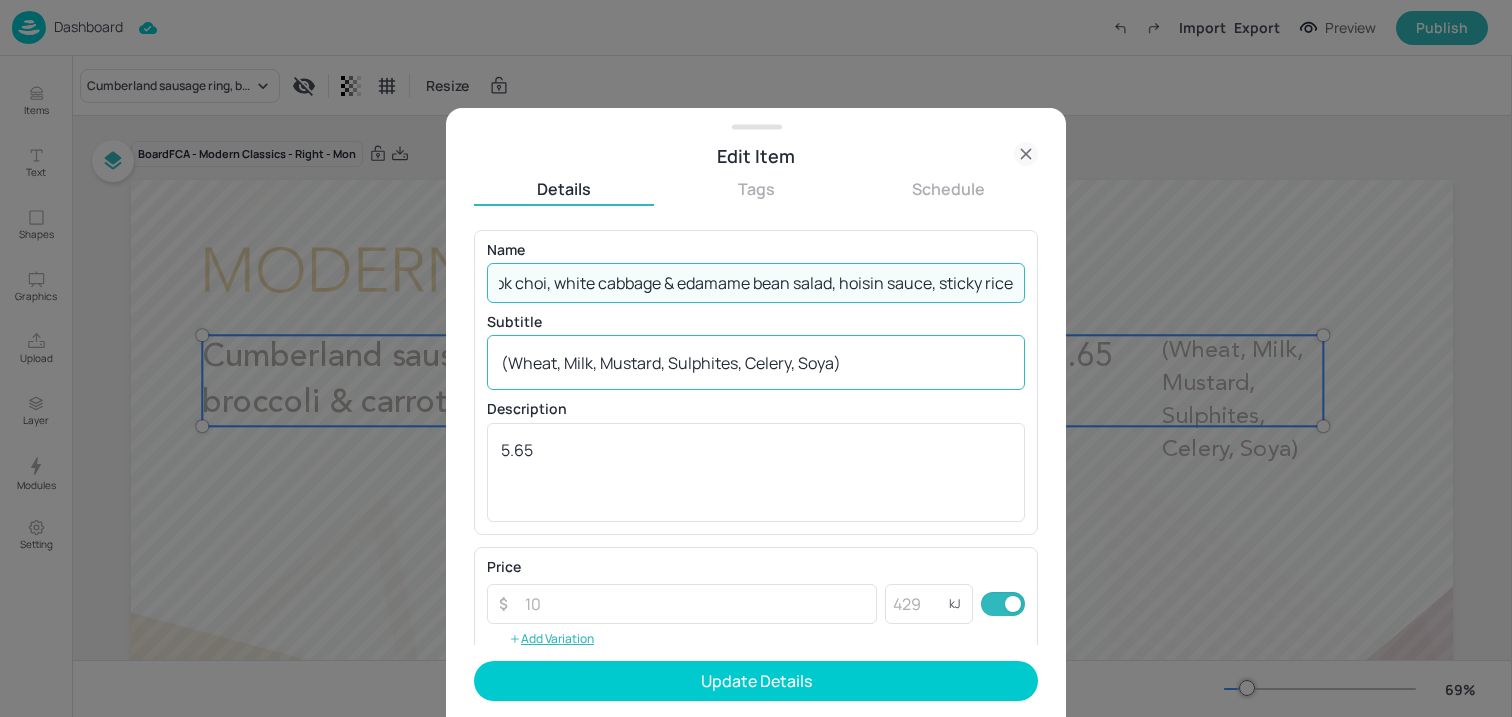 scroll, scrollTop: 0, scrollLeft: 260, axis: horizontal 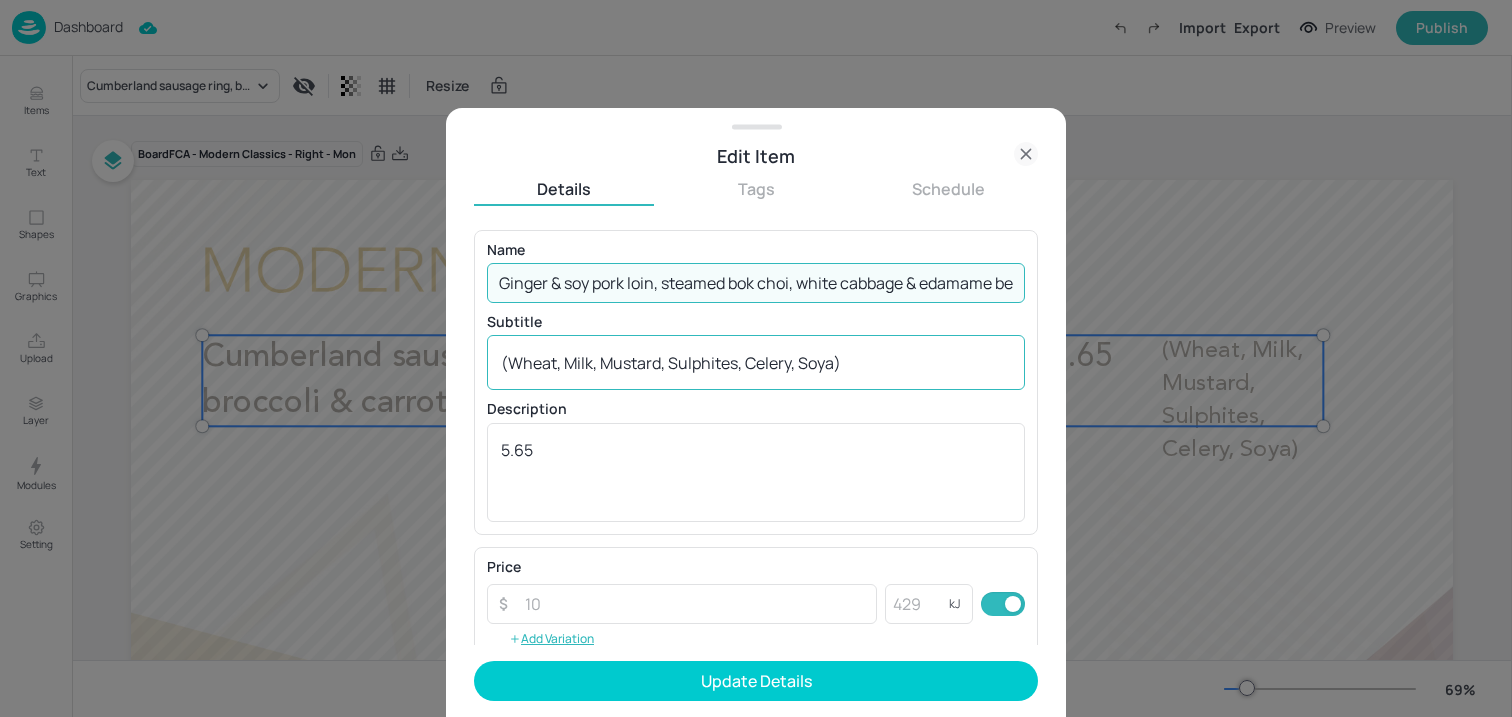 click on "(Wheat, Milk, Mustard, Sulphites, Celery, Soya) x ​" at bounding box center [756, 362] 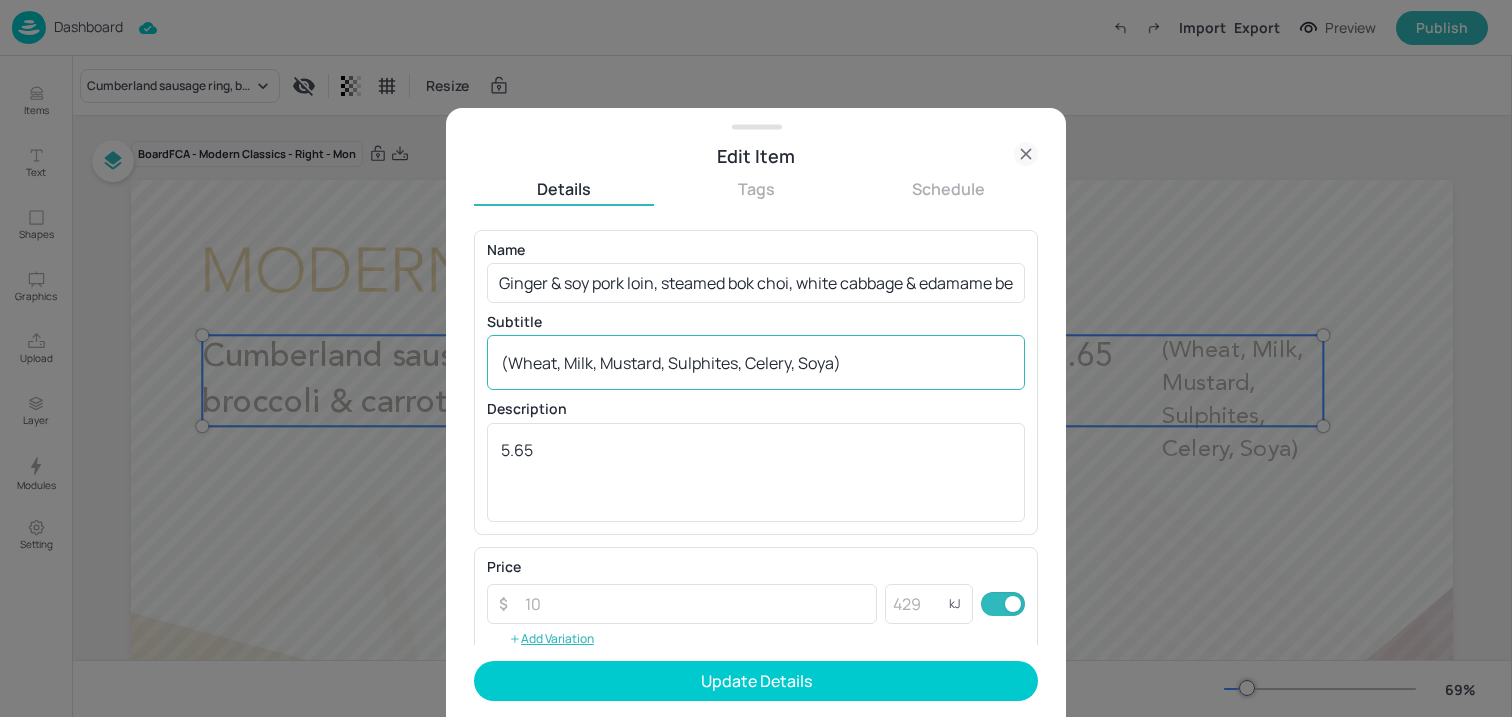 click on "(Wheat, Milk, Mustard, Sulphites, Celery, Soya) x ​" at bounding box center [756, 362] 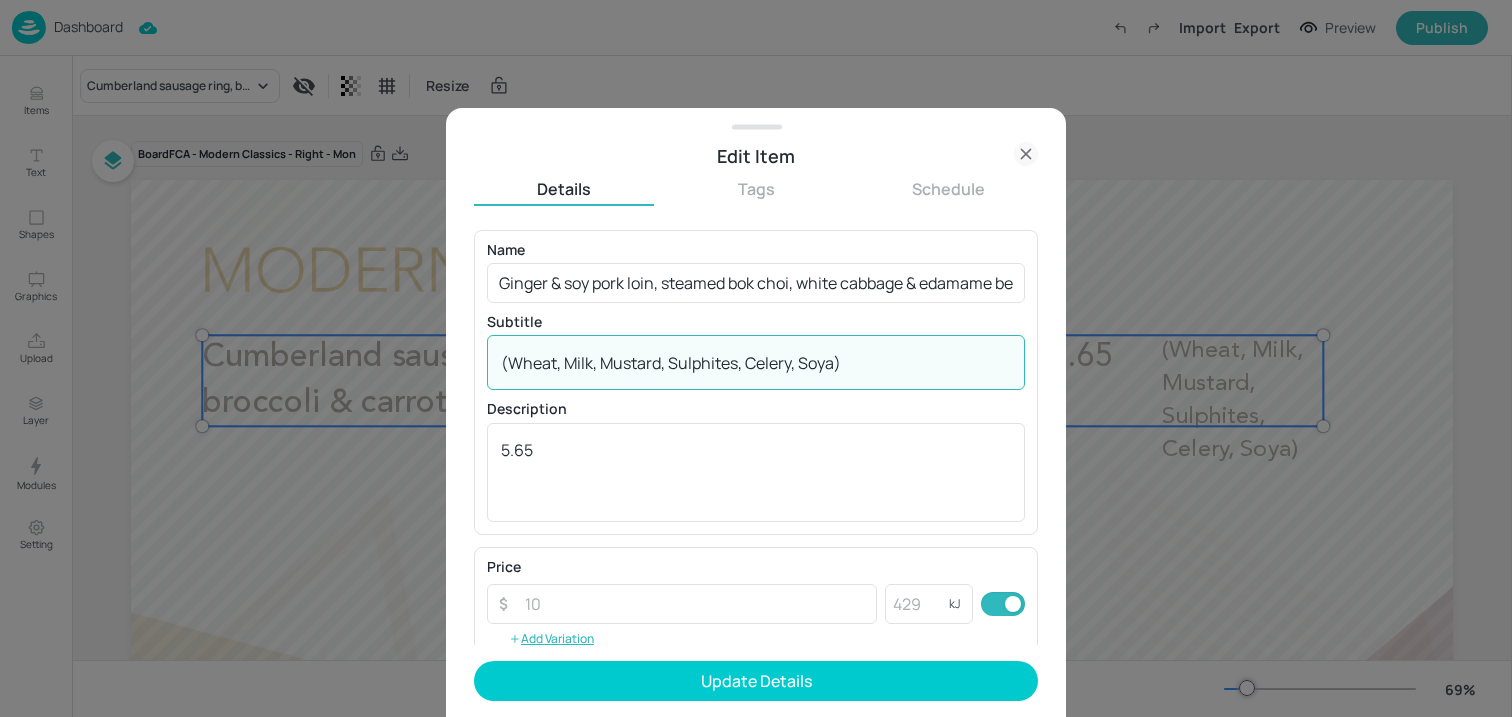 click on "(Wheat, Milk, Mustard, Sulphites, Celery, Soya)" at bounding box center [756, 363] 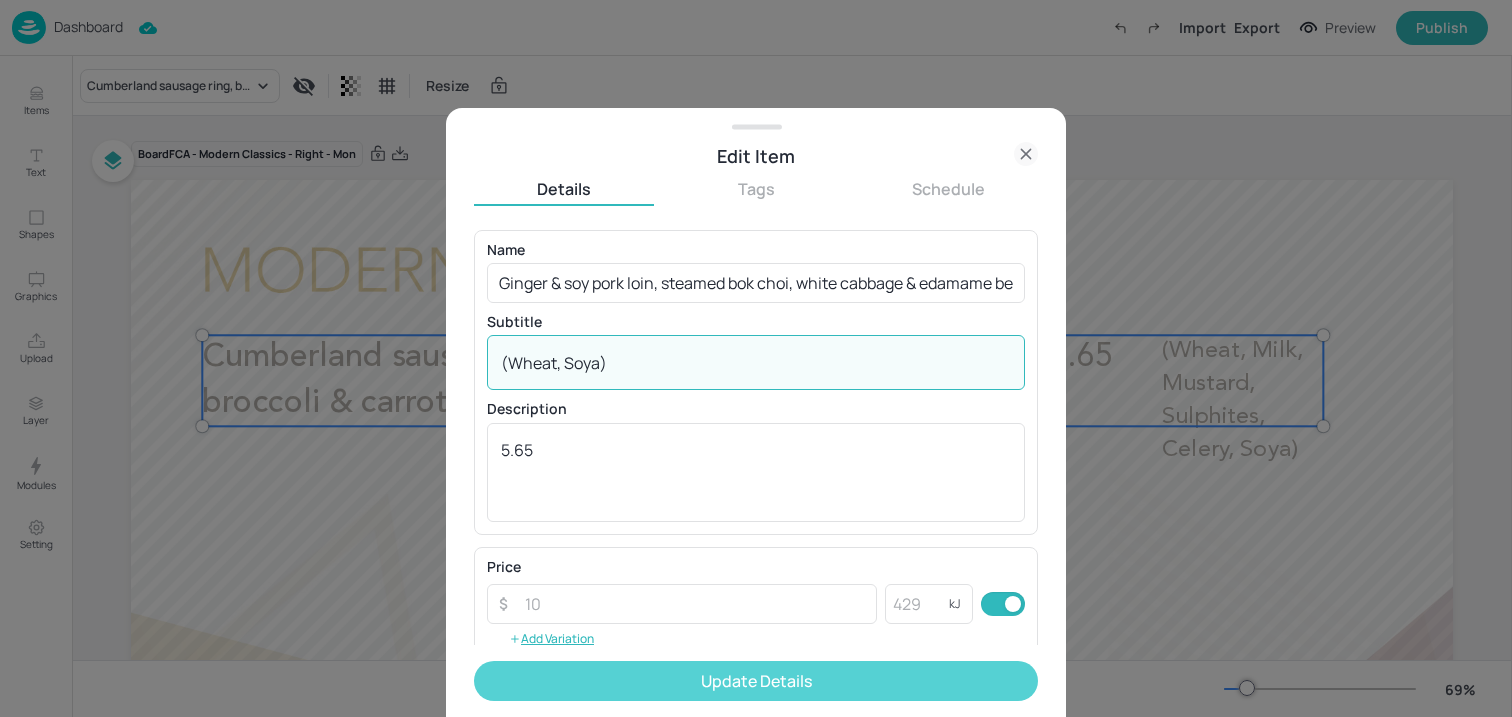 type on "(Wheat, Soya)" 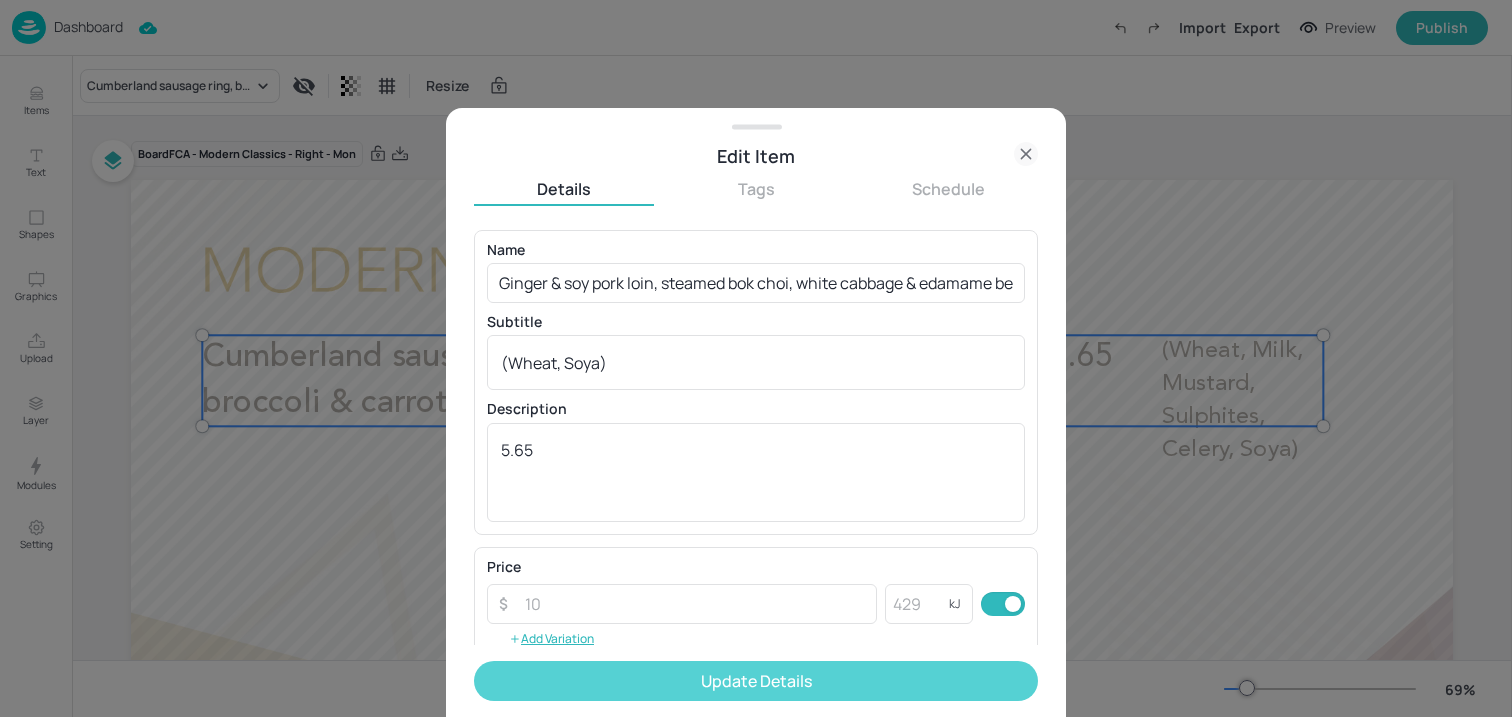 click on "Update Details" at bounding box center (756, 681) 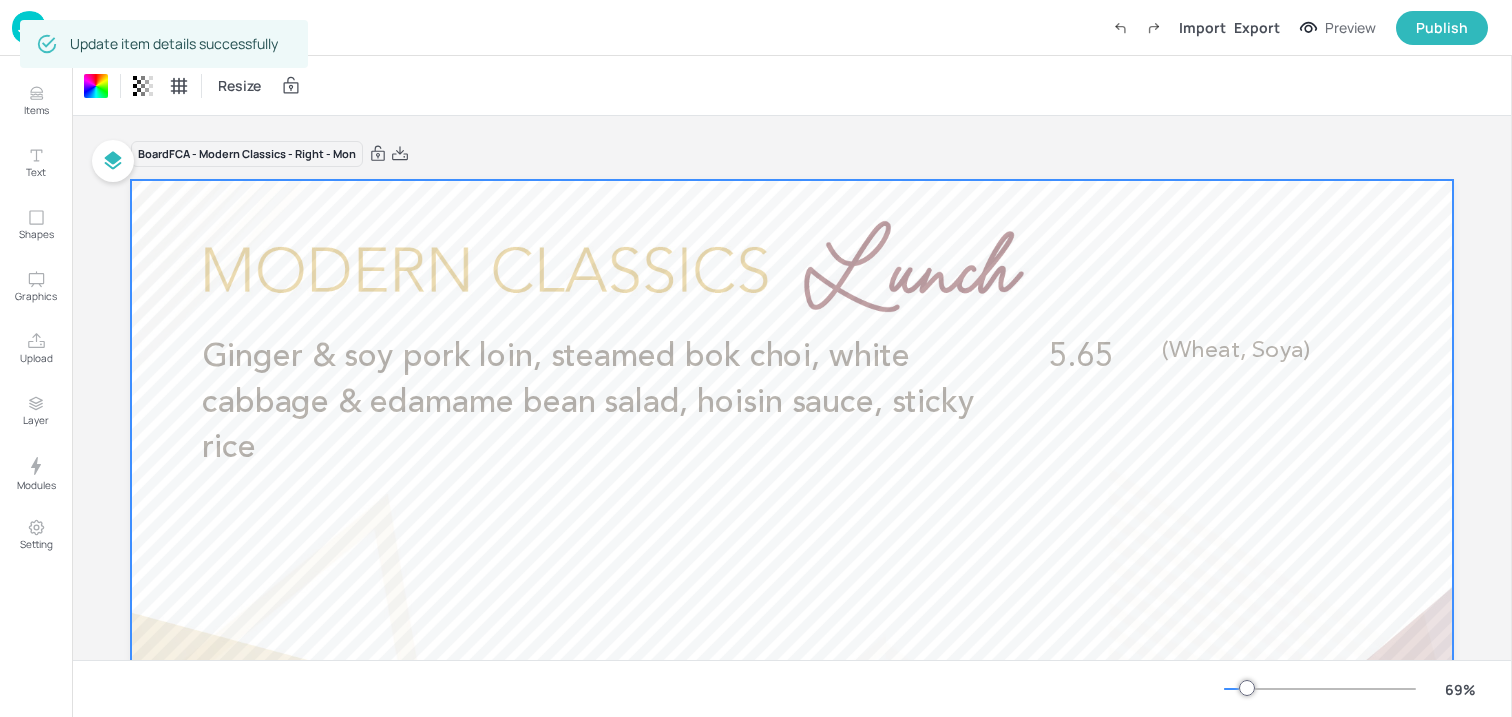 click at bounding box center (29, 27) 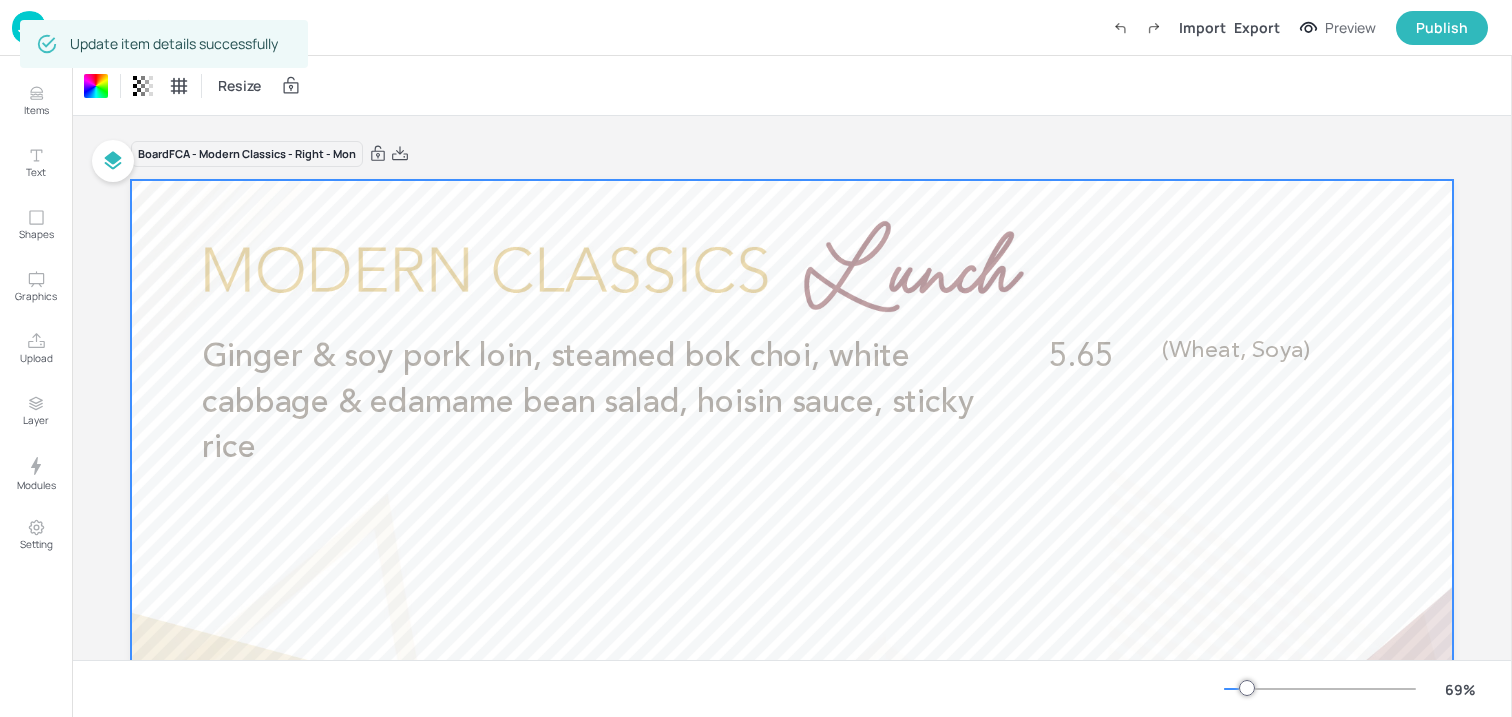 click at bounding box center (29, 27) 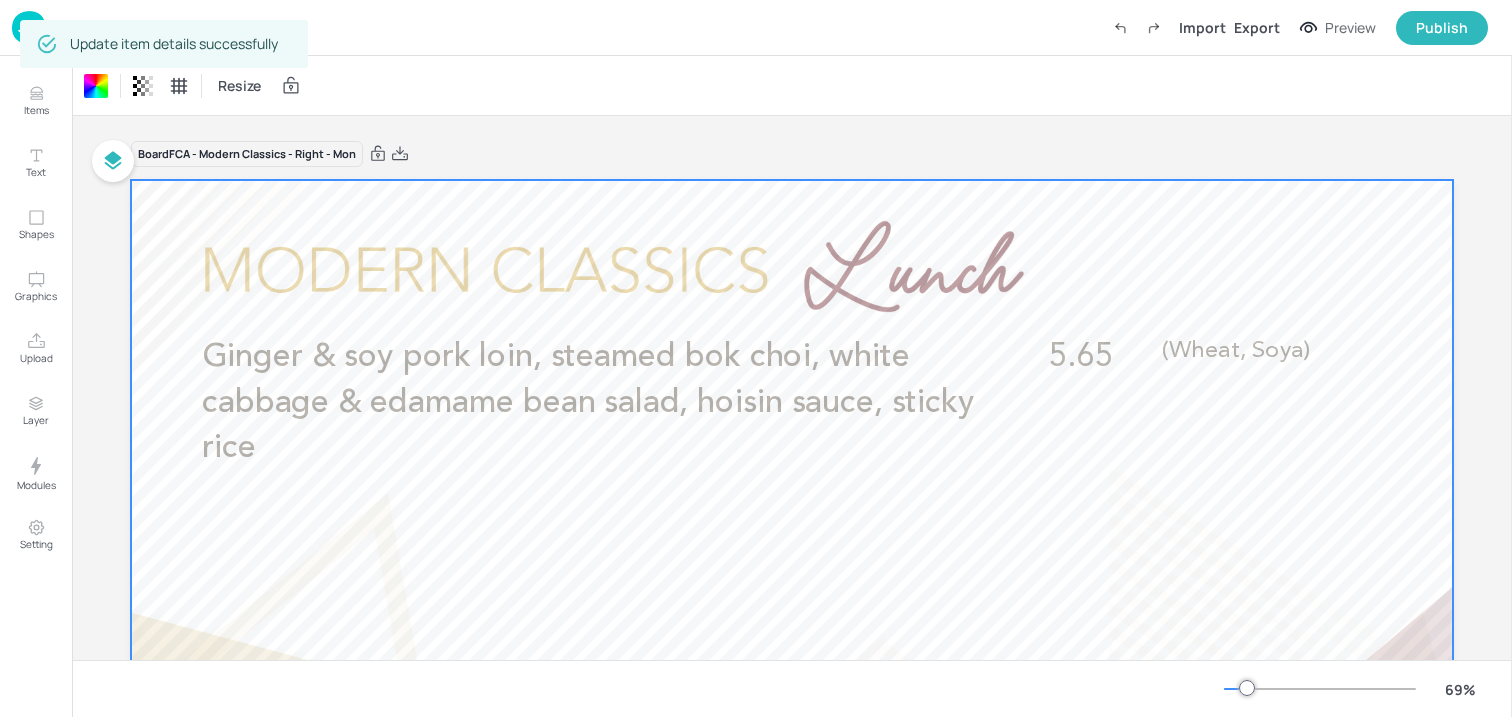 click at bounding box center [29, 27] 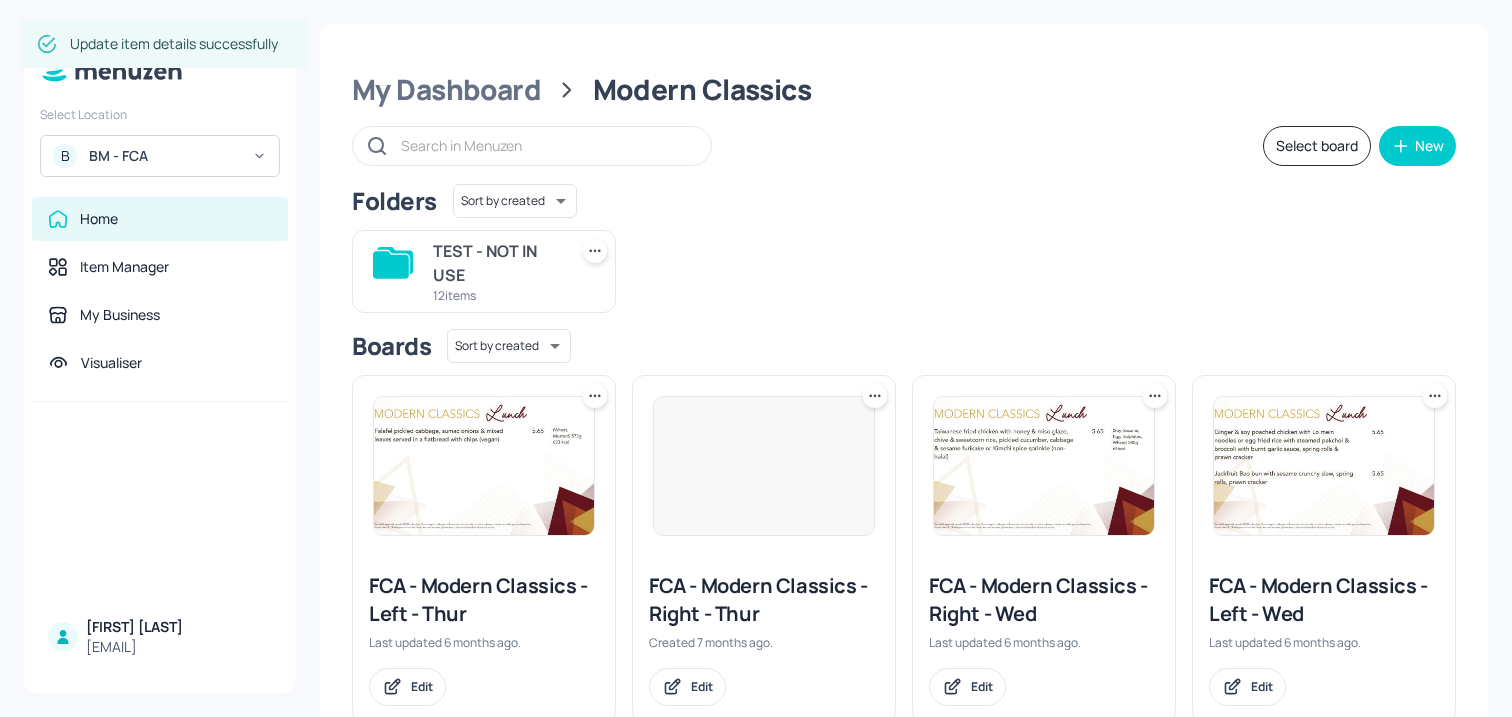 scroll, scrollTop: 780, scrollLeft: 0, axis: vertical 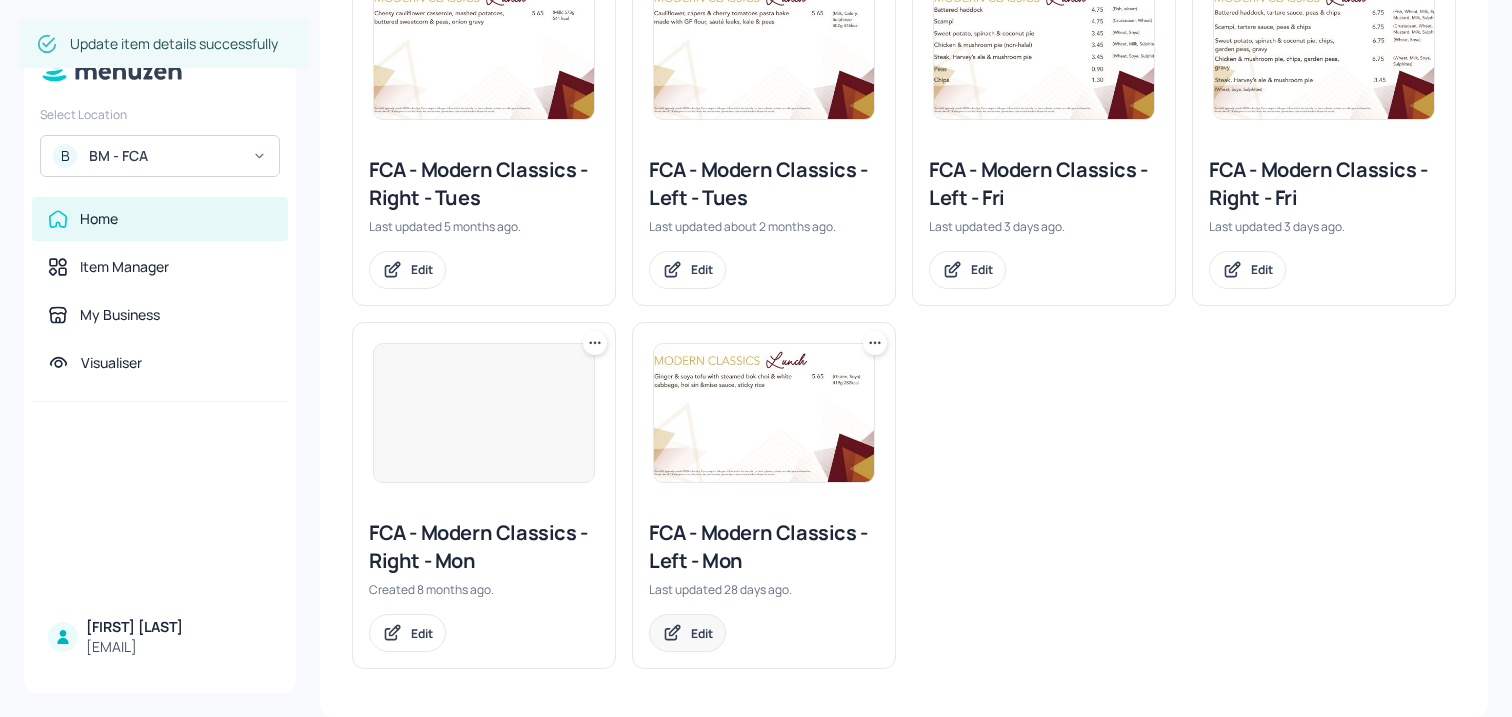 click on "Edit" at bounding box center [687, 633] 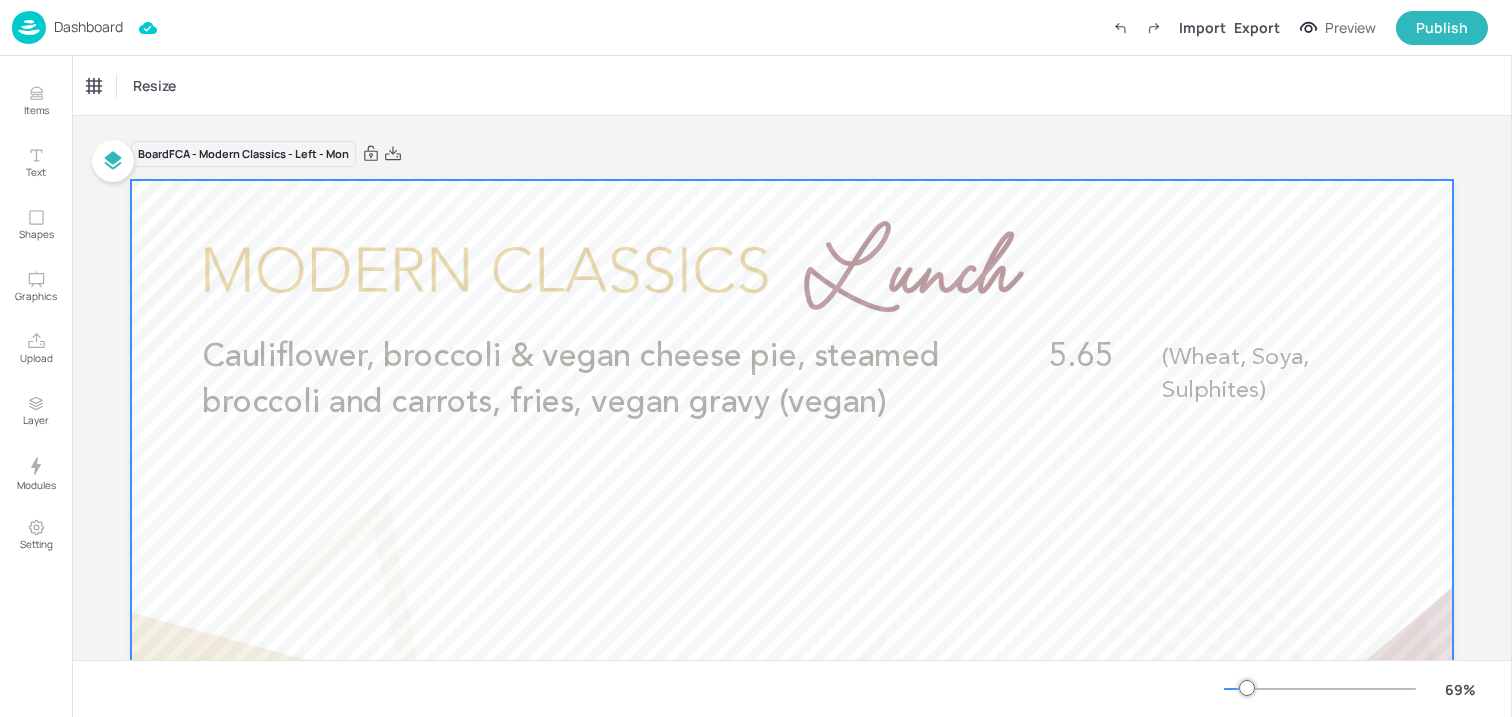 click on "Cauliflower, broccoli & vegan cheese pie, steamed broccoli and carrots, fries, vegan gravy (vegan)" at bounding box center (570, 381) 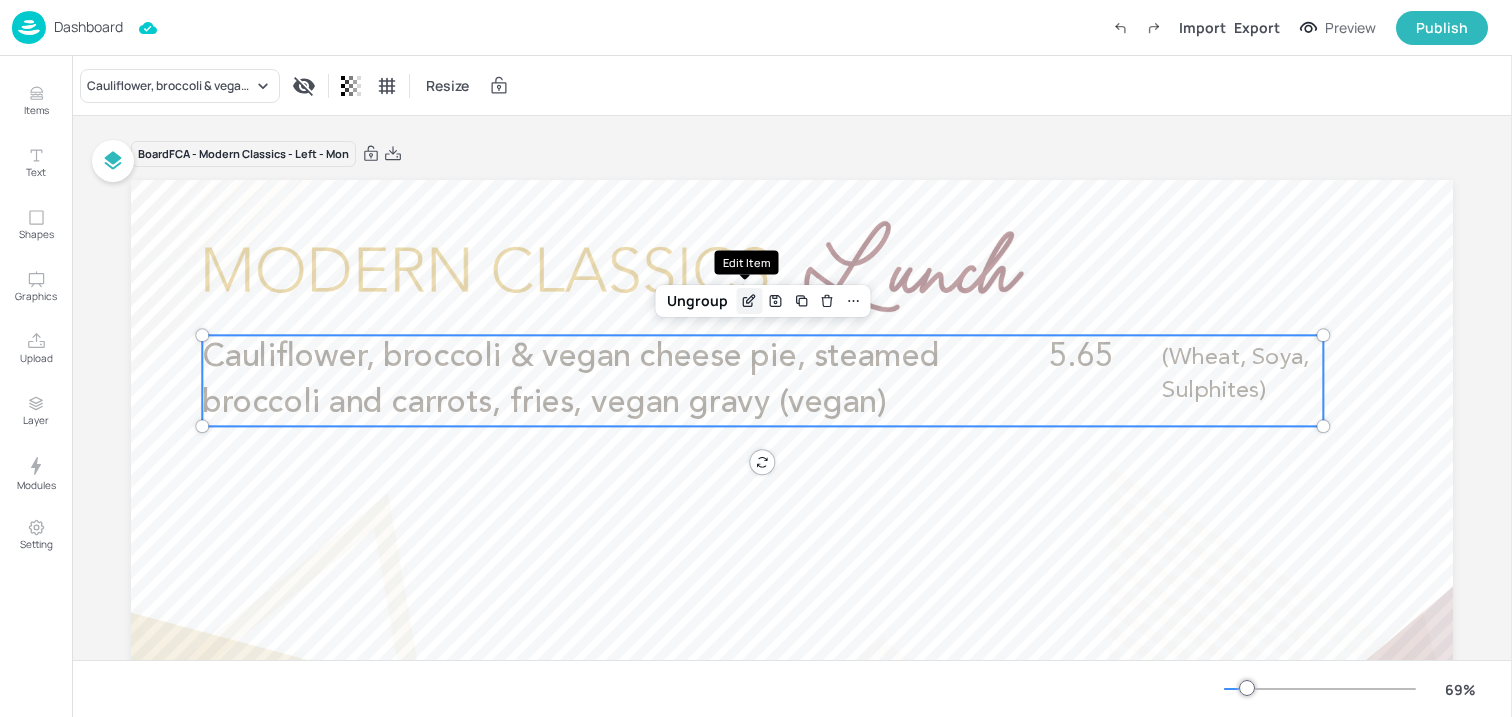 click 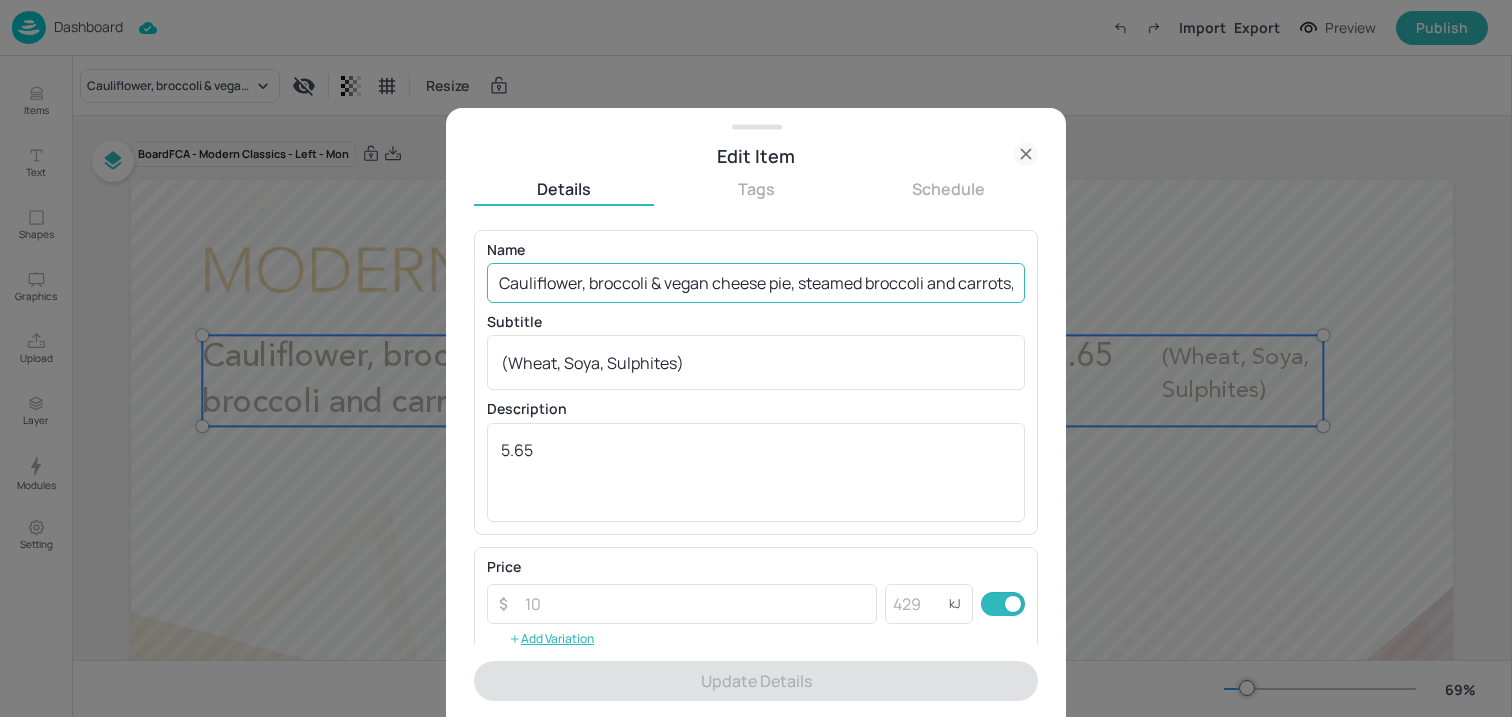 click on "Cauliflower, broccoli & vegan cheese pie, steamed broccoli and carrots, fries, vegan gravy (vegan)" at bounding box center [756, 283] 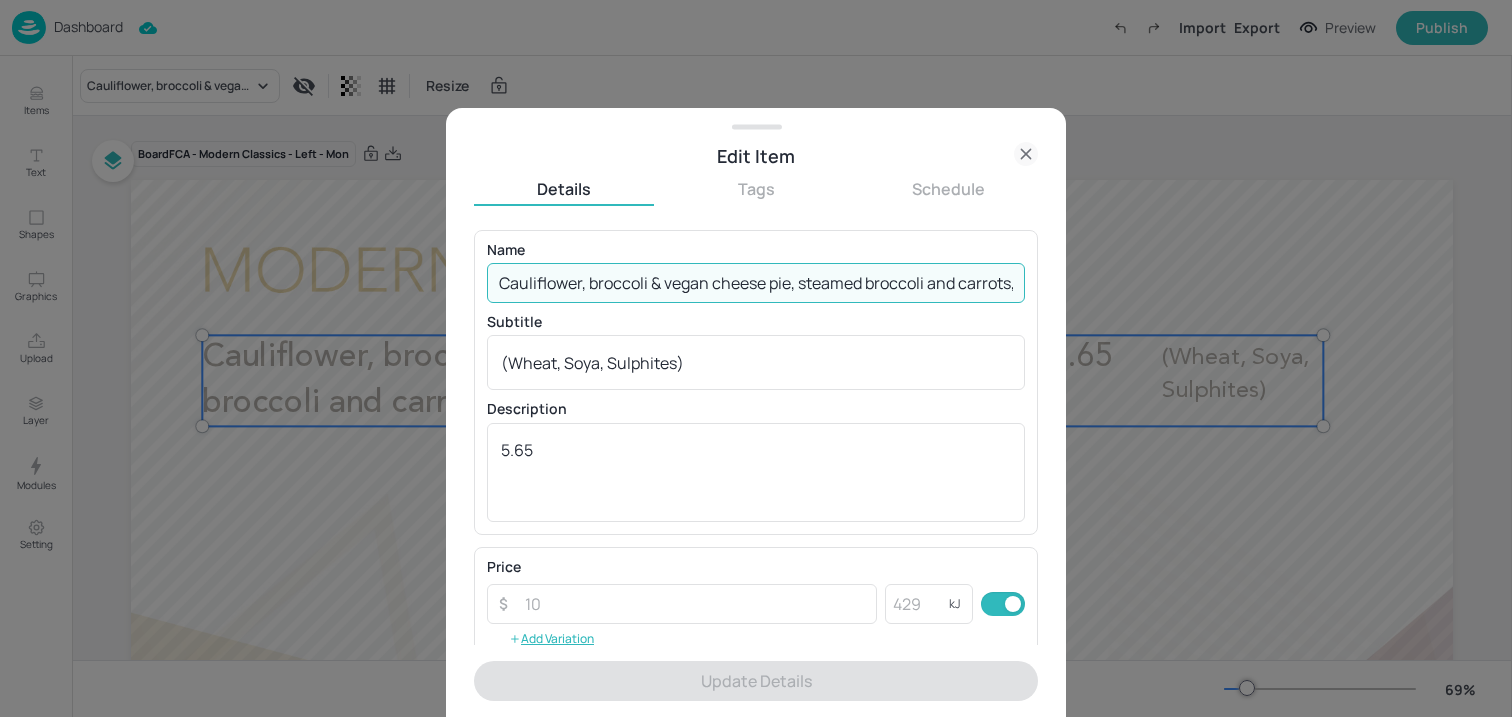 paste on "Ginger & soya tofu, steamed bok choi, white cabbage & edamame bean salad, hoisin sauce, sticky rice (Wheat, Soya, Sulphites" 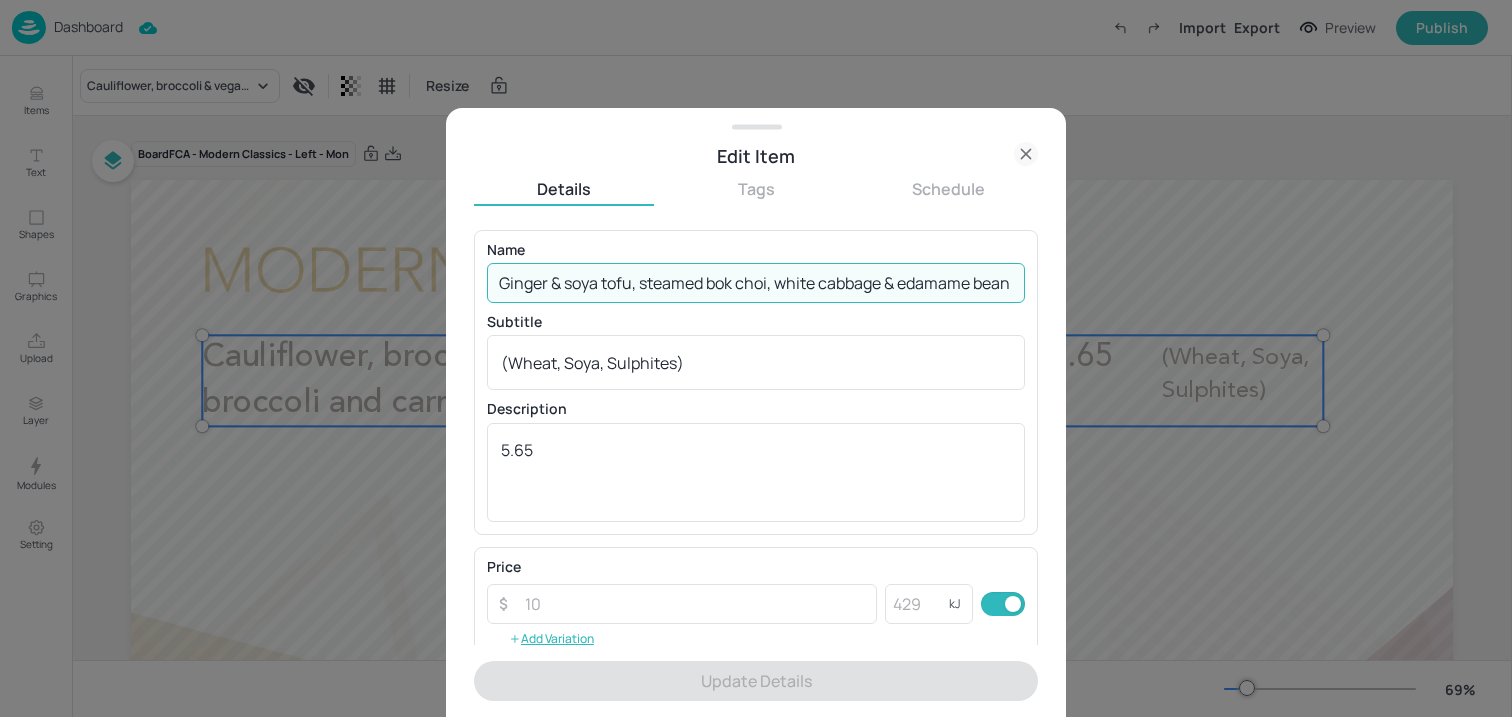 scroll, scrollTop: 0, scrollLeft: 419, axis: horizontal 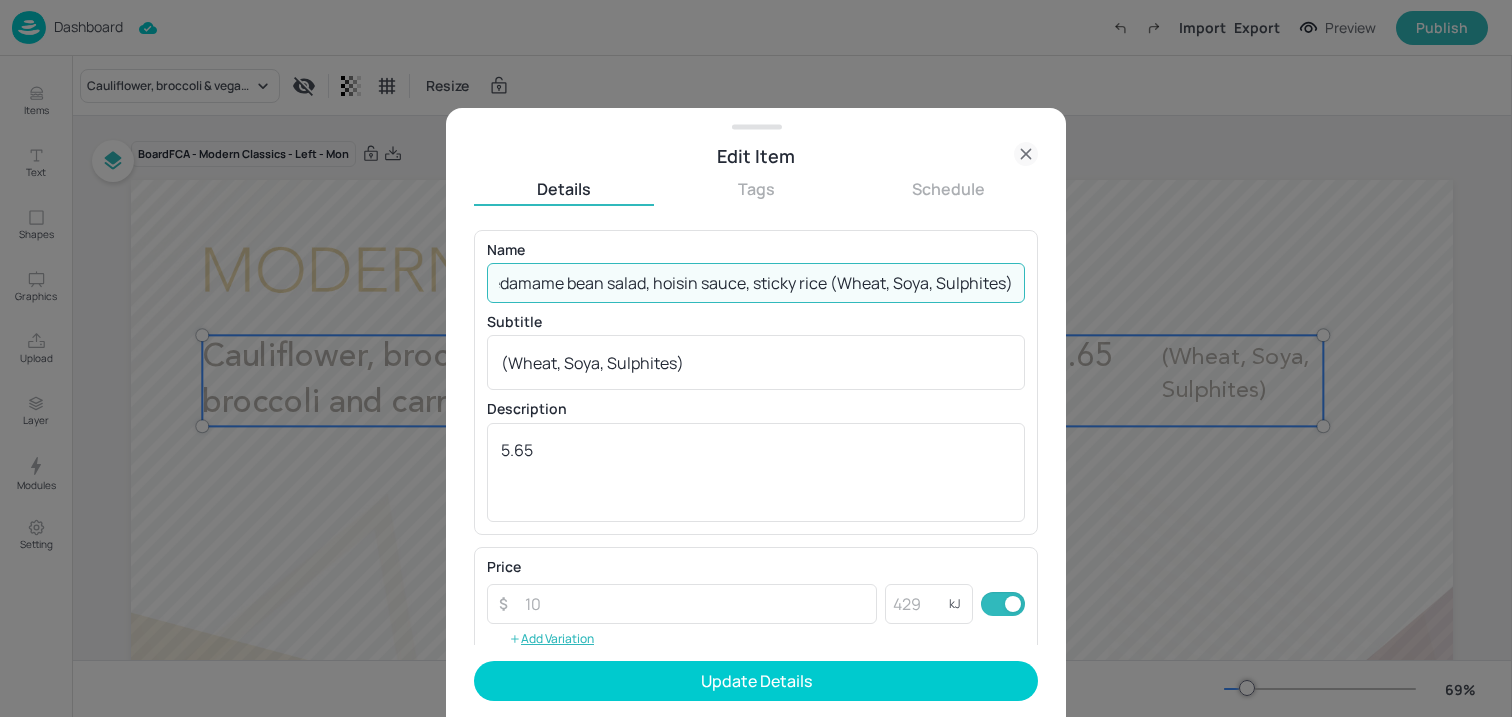 drag, startPoint x: 824, startPoint y: 288, endPoint x: 1117, endPoint y: 287, distance: 293.0017 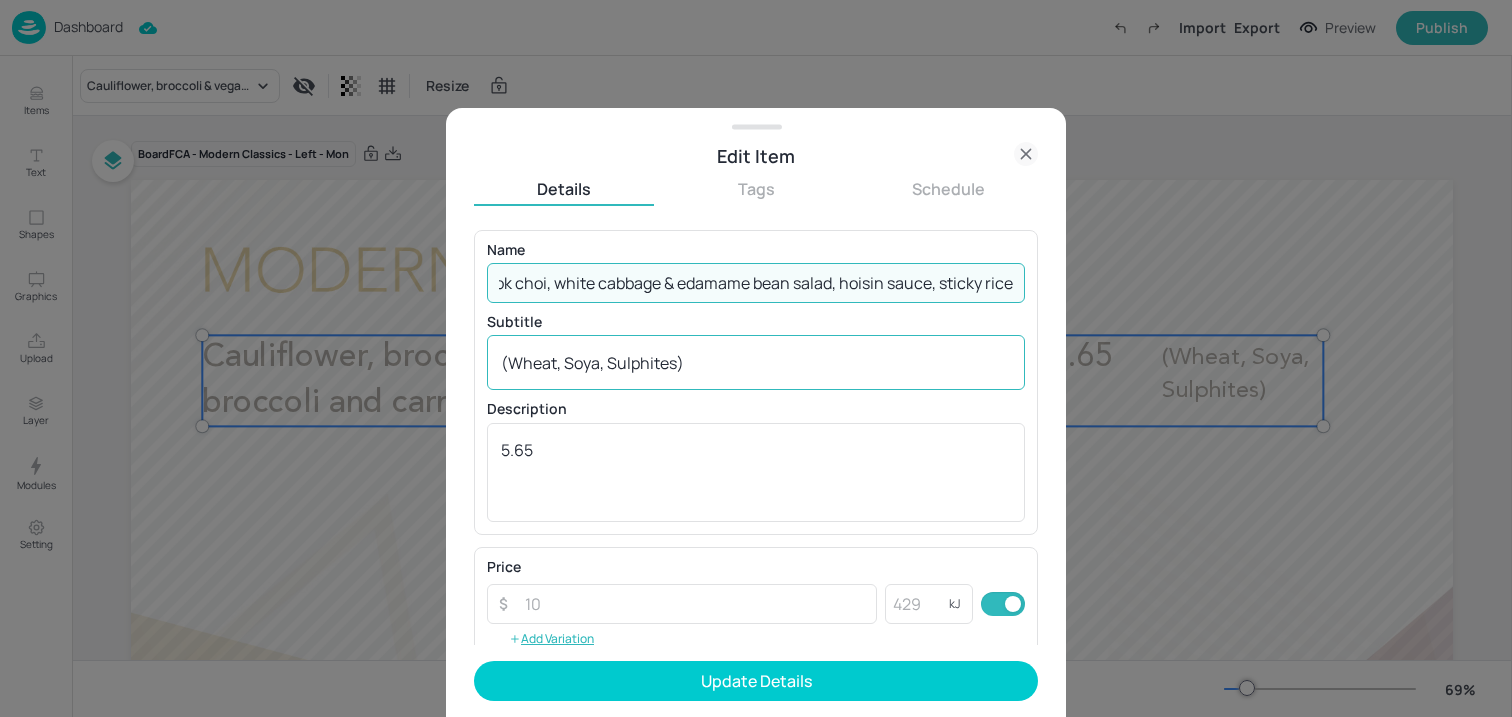 scroll, scrollTop: 0, scrollLeft: 237, axis: horizontal 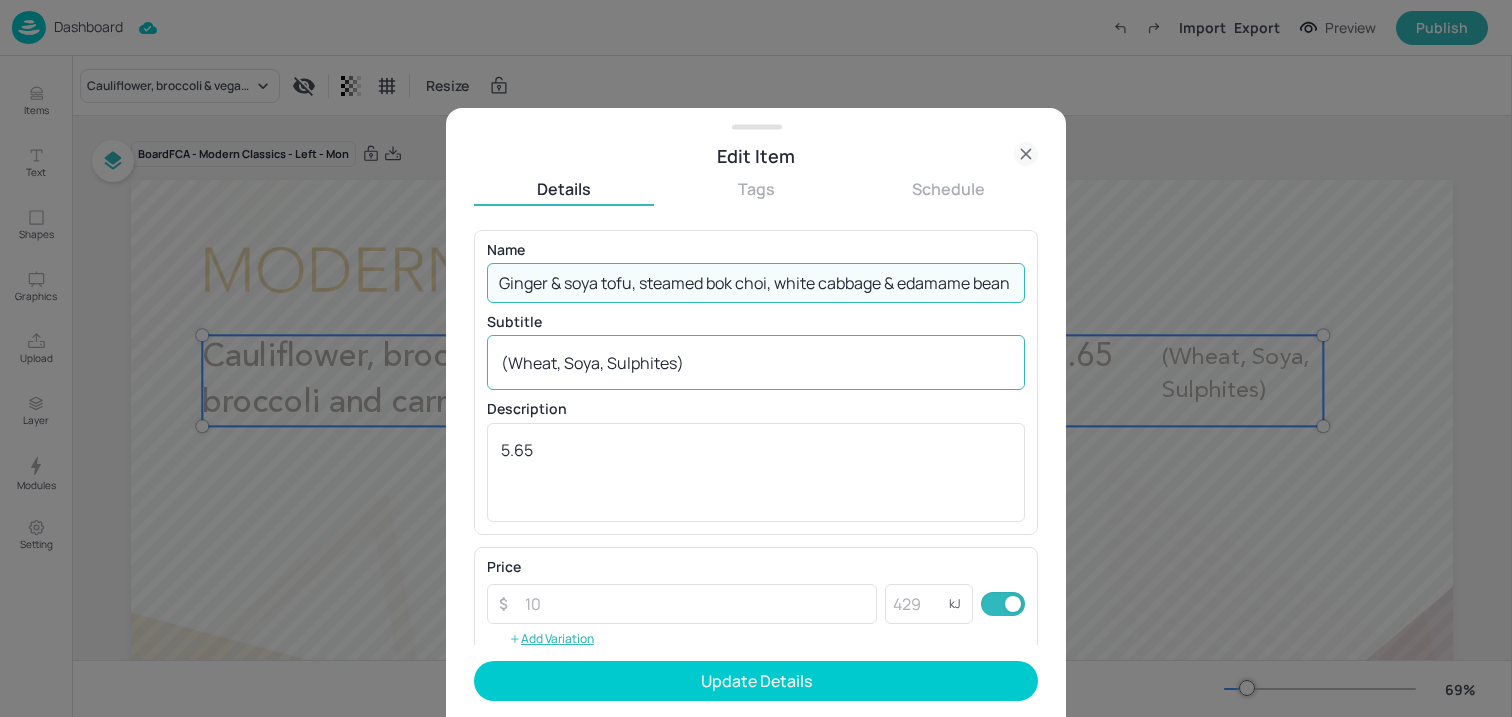 click on "(Wheat, Soya, Sulphites)" at bounding box center [756, 363] 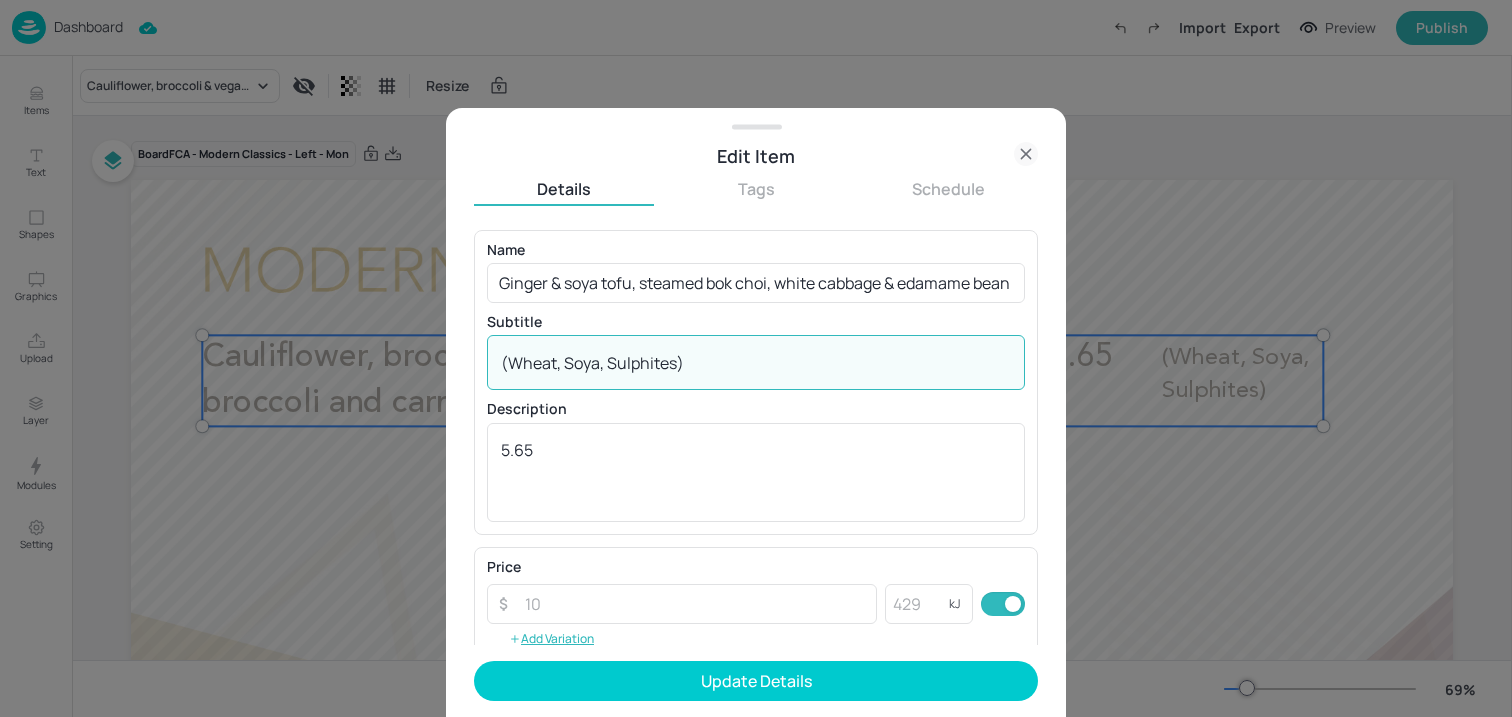 click on "(Wheat, Soya, Sulphites)" at bounding box center (756, 363) 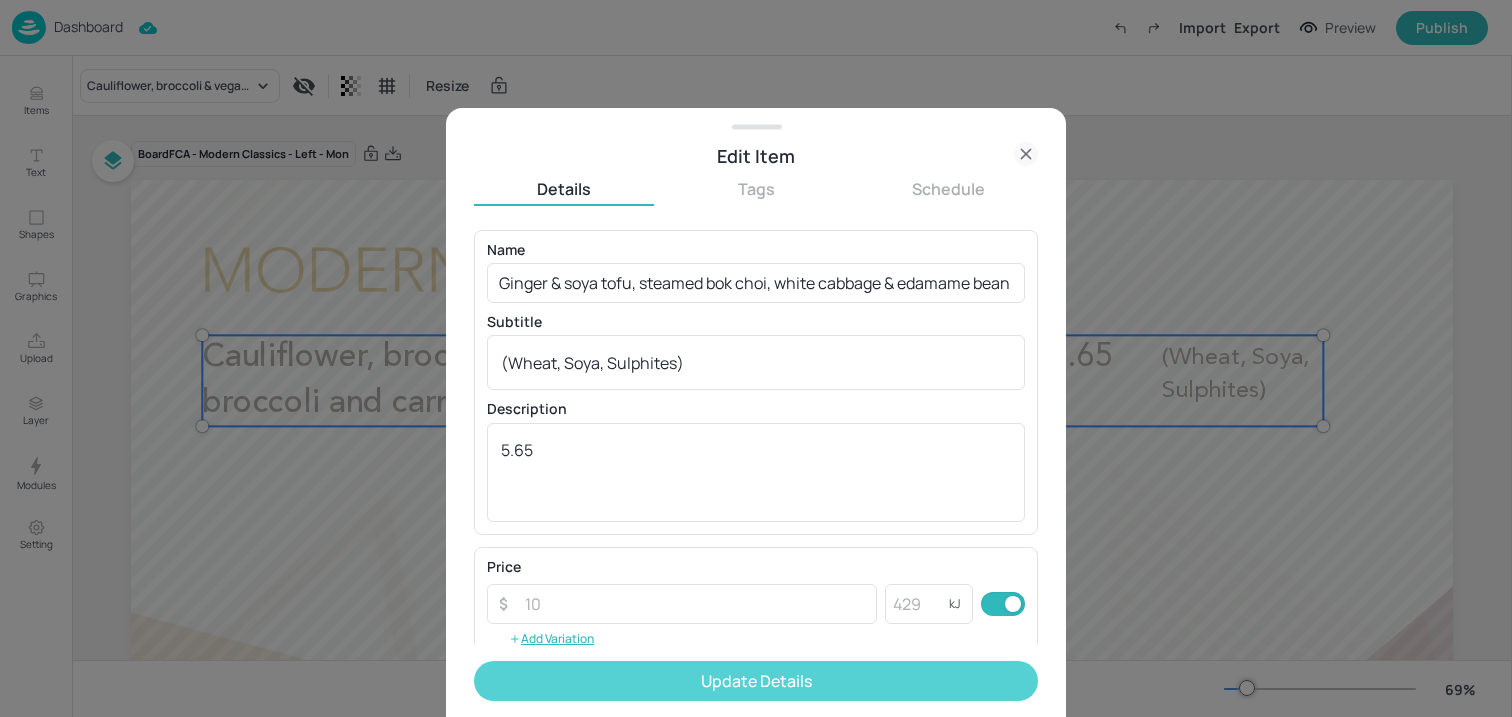 click on "Update Details" at bounding box center [756, 681] 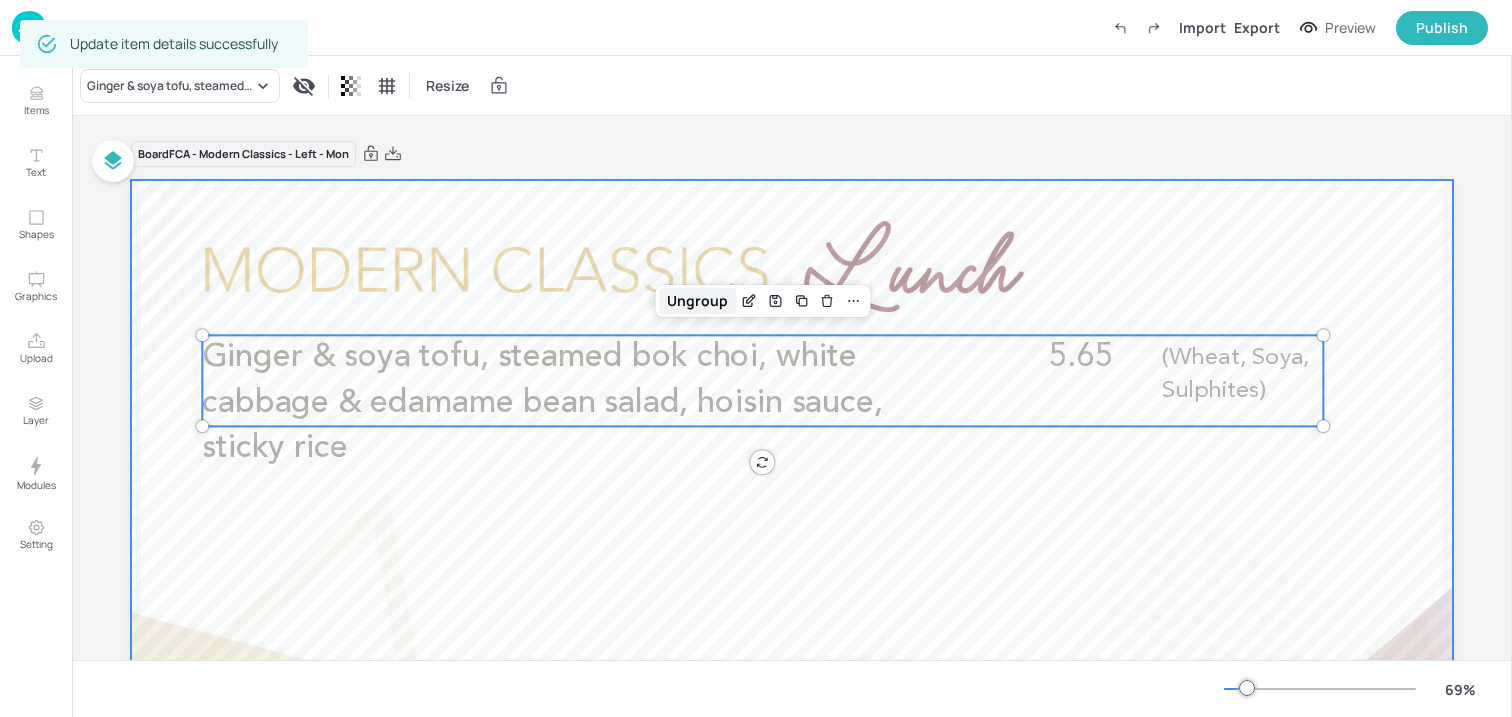 click on "Ungroup" at bounding box center [697, 301] 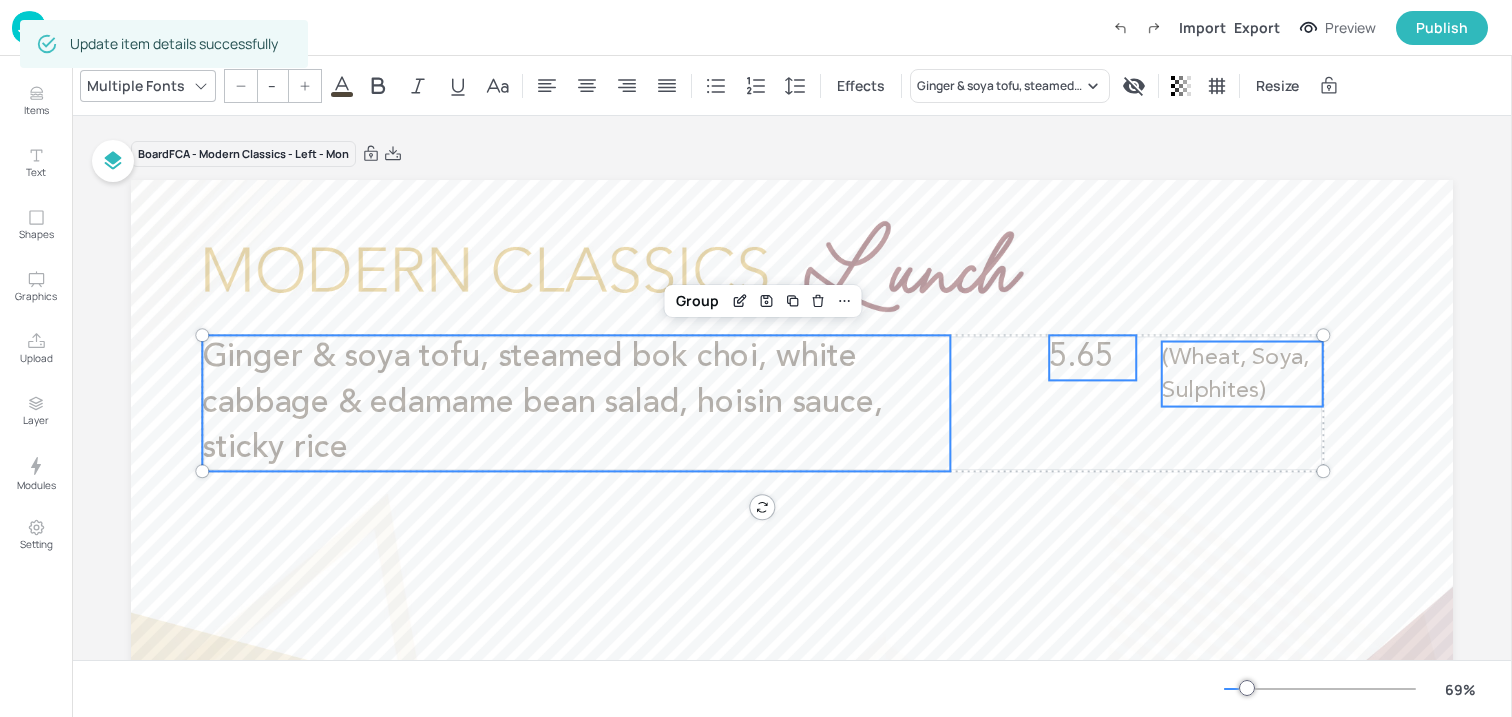 click on "Group" at bounding box center [697, 301] 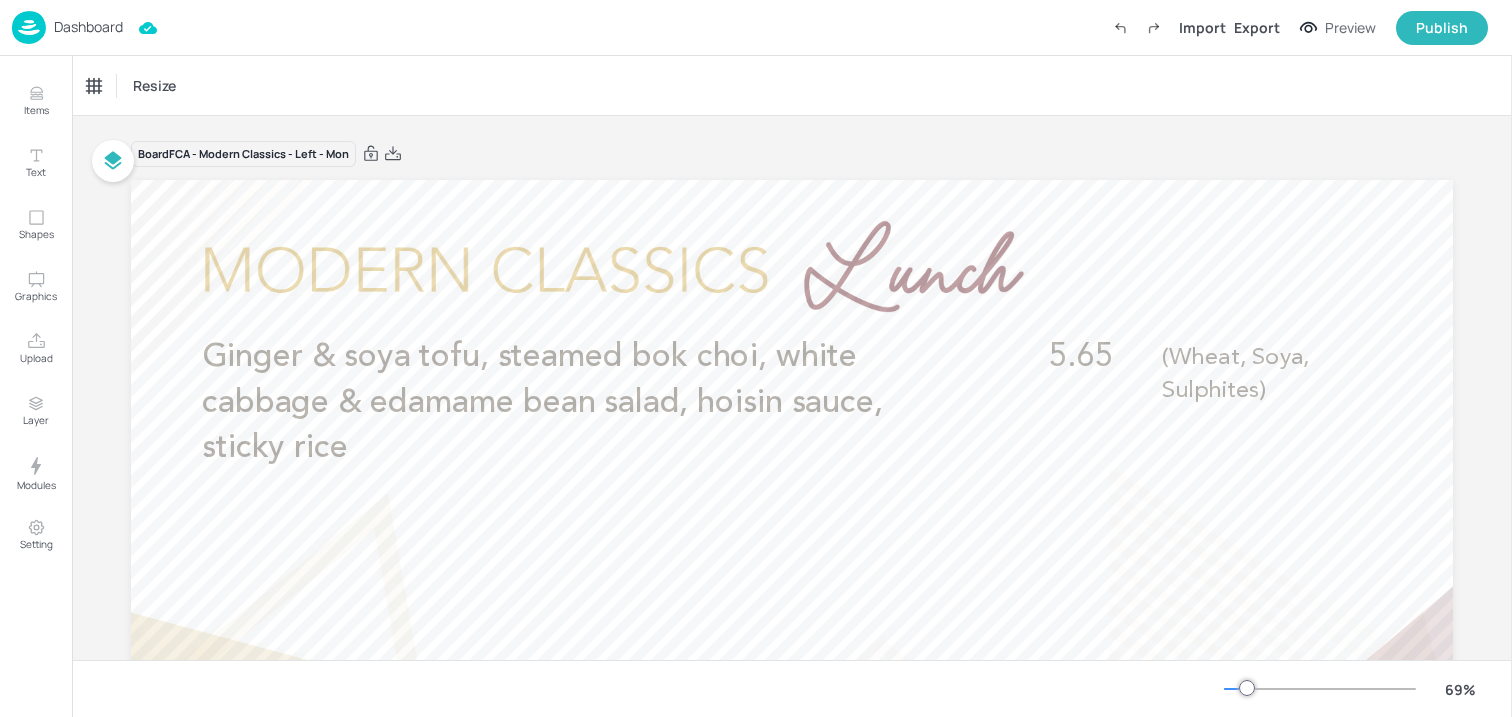 click at bounding box center [29, 27] 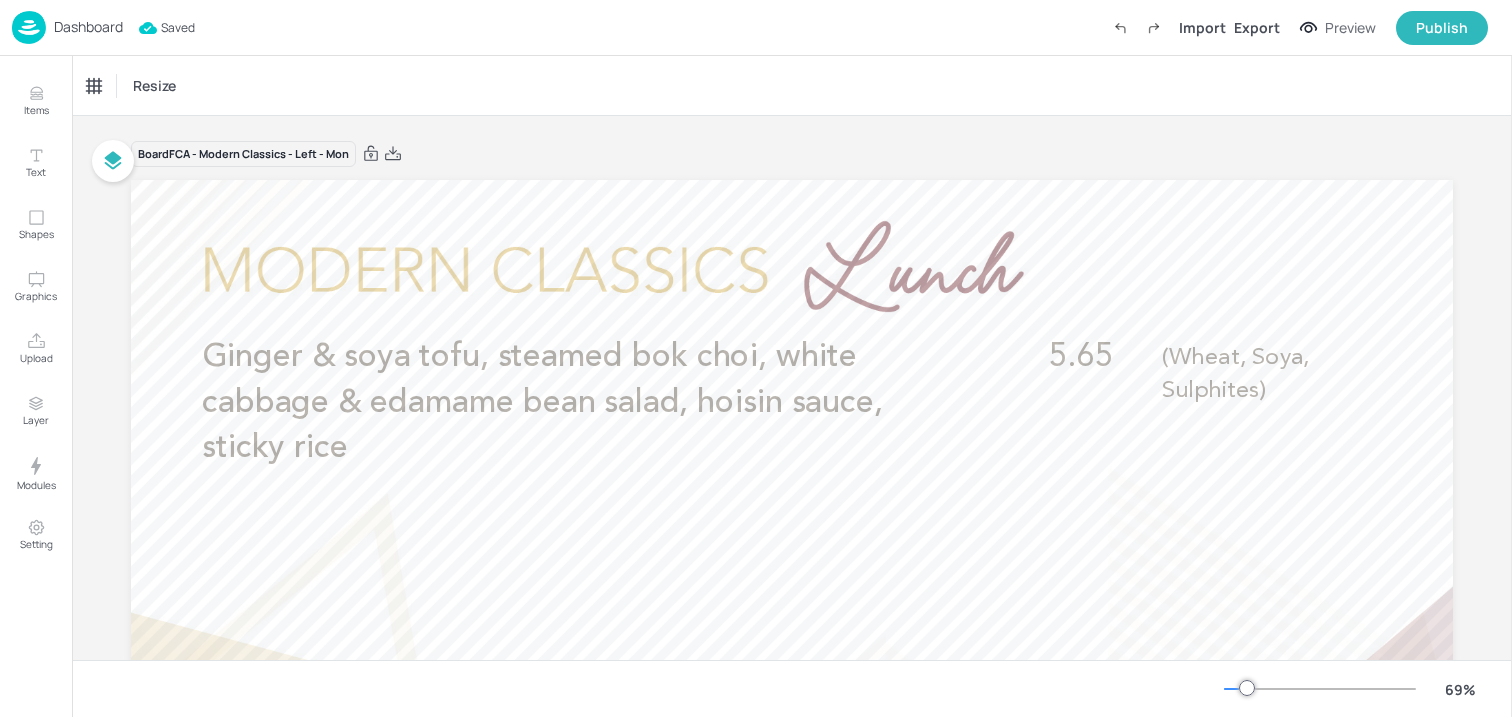click at bounding box center (29, 27) 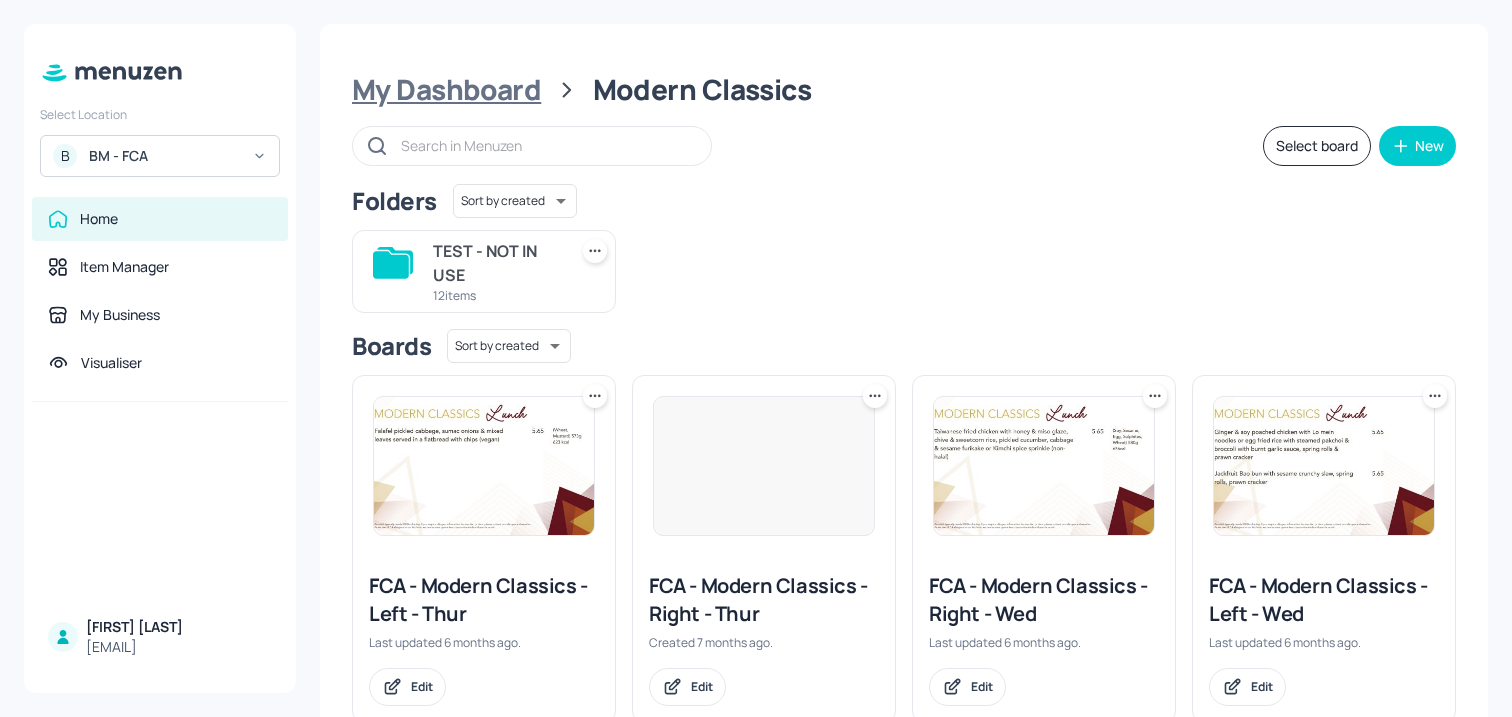 click on "My Dashboard" at bounding box center (446, 90) 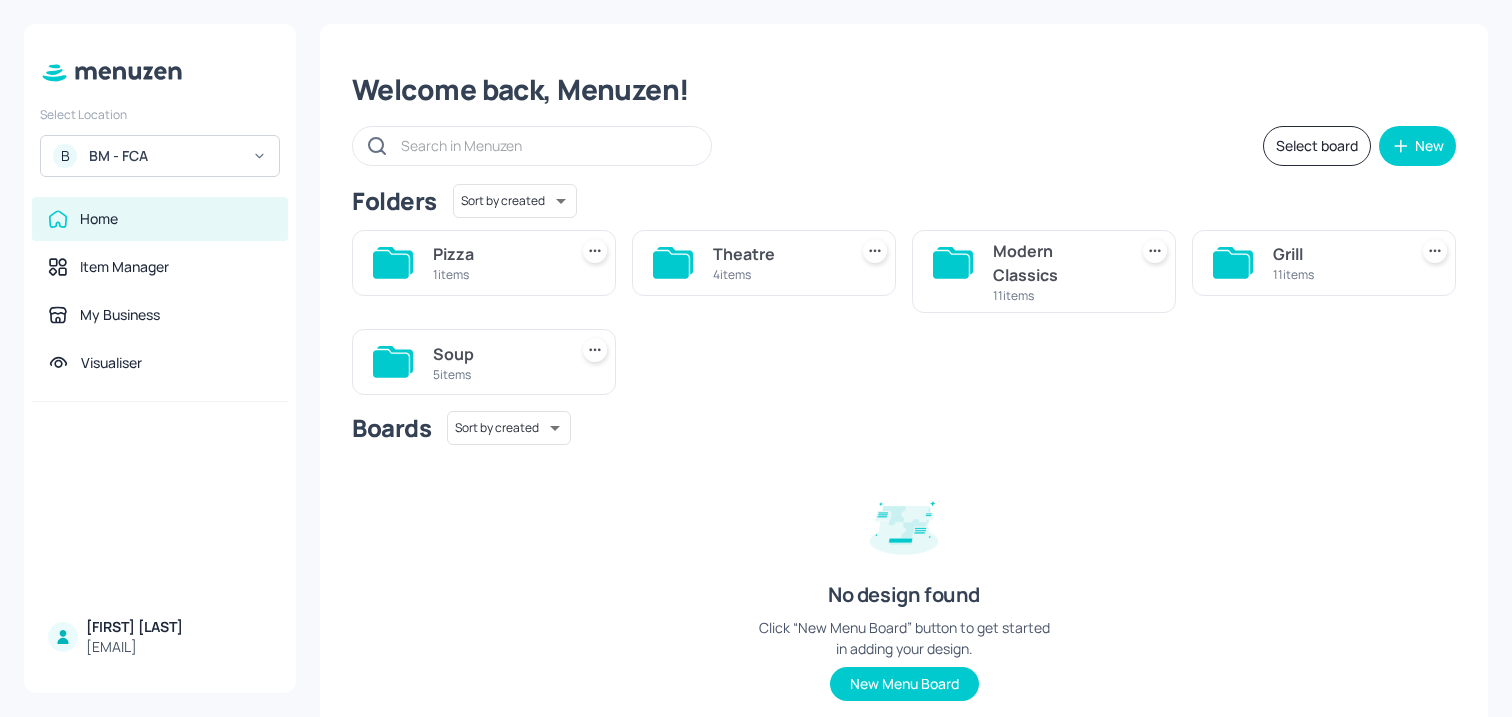 click on "Grill" at bounding box center [1336, 254] 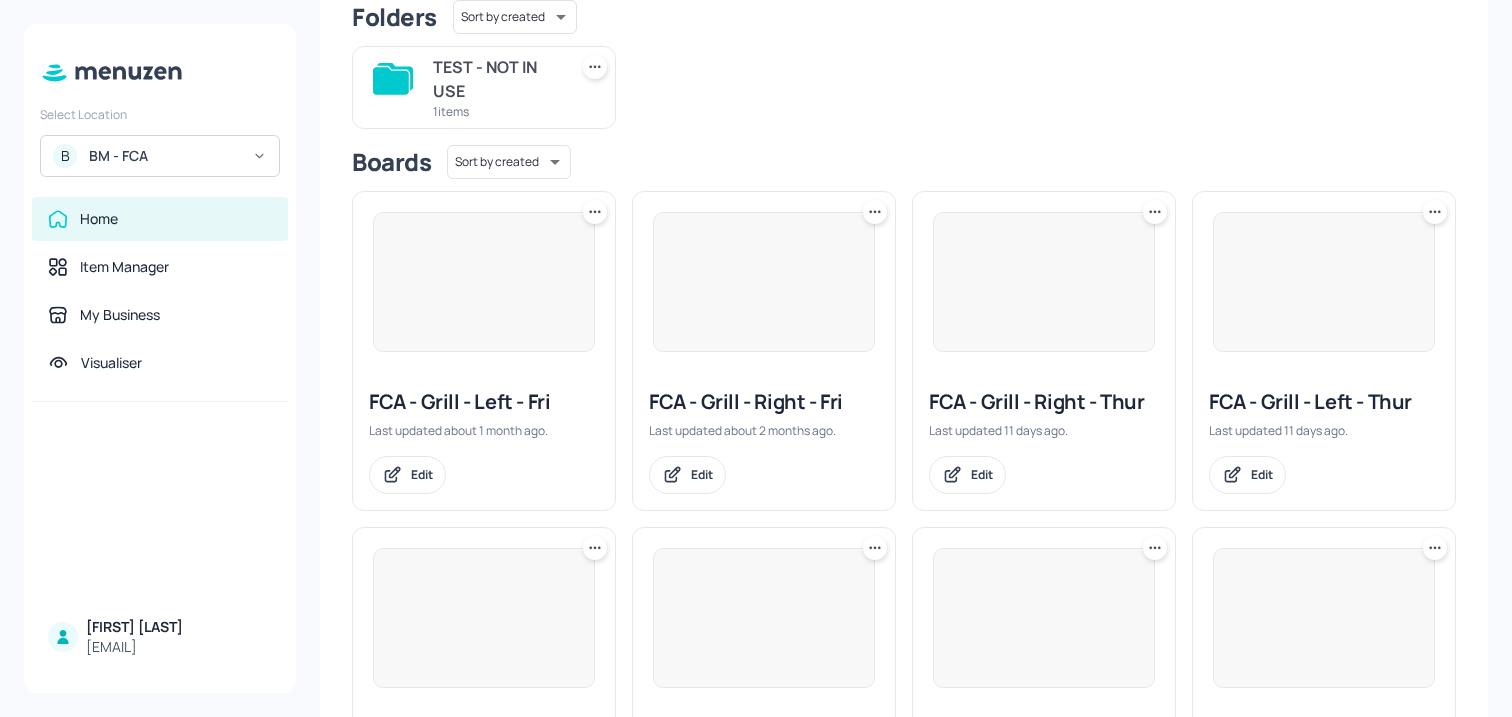 scroll, scrollTop: 696, scrollLeft: 0, axis: vertical 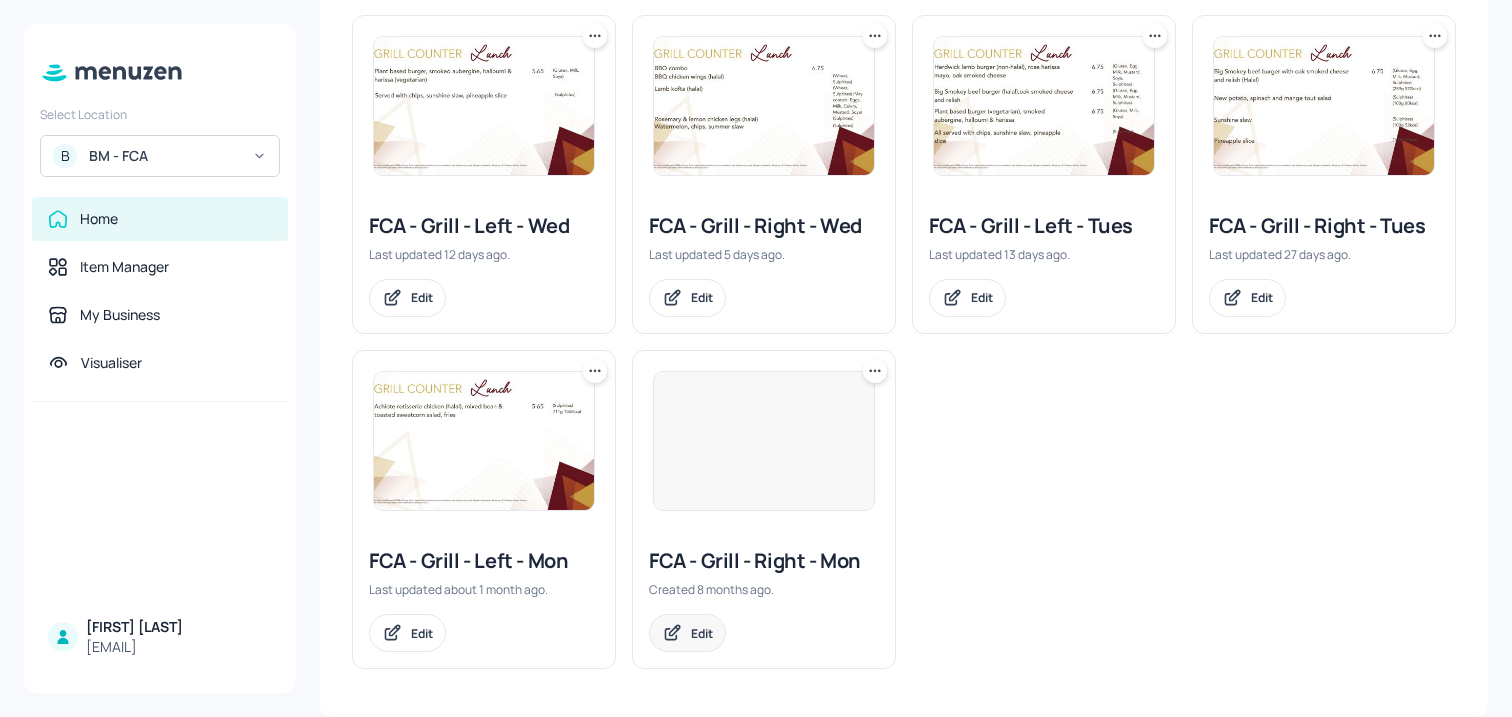click on "Edit" at bounding box center [702, 633] 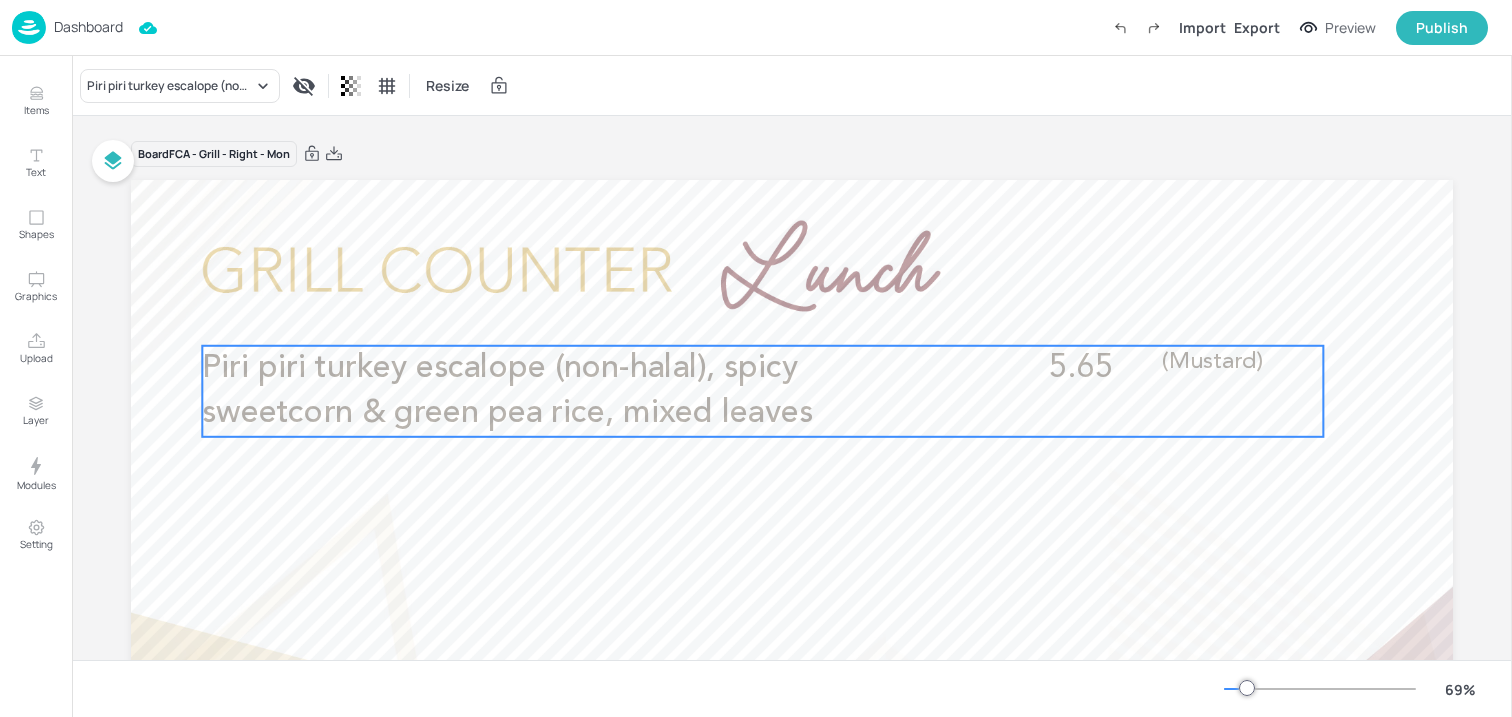 click on "Piri piri turkey escalope (non-halal), spicy sweetcorn & green pea rice, mixed leaves" at bounding box center (507, 391) 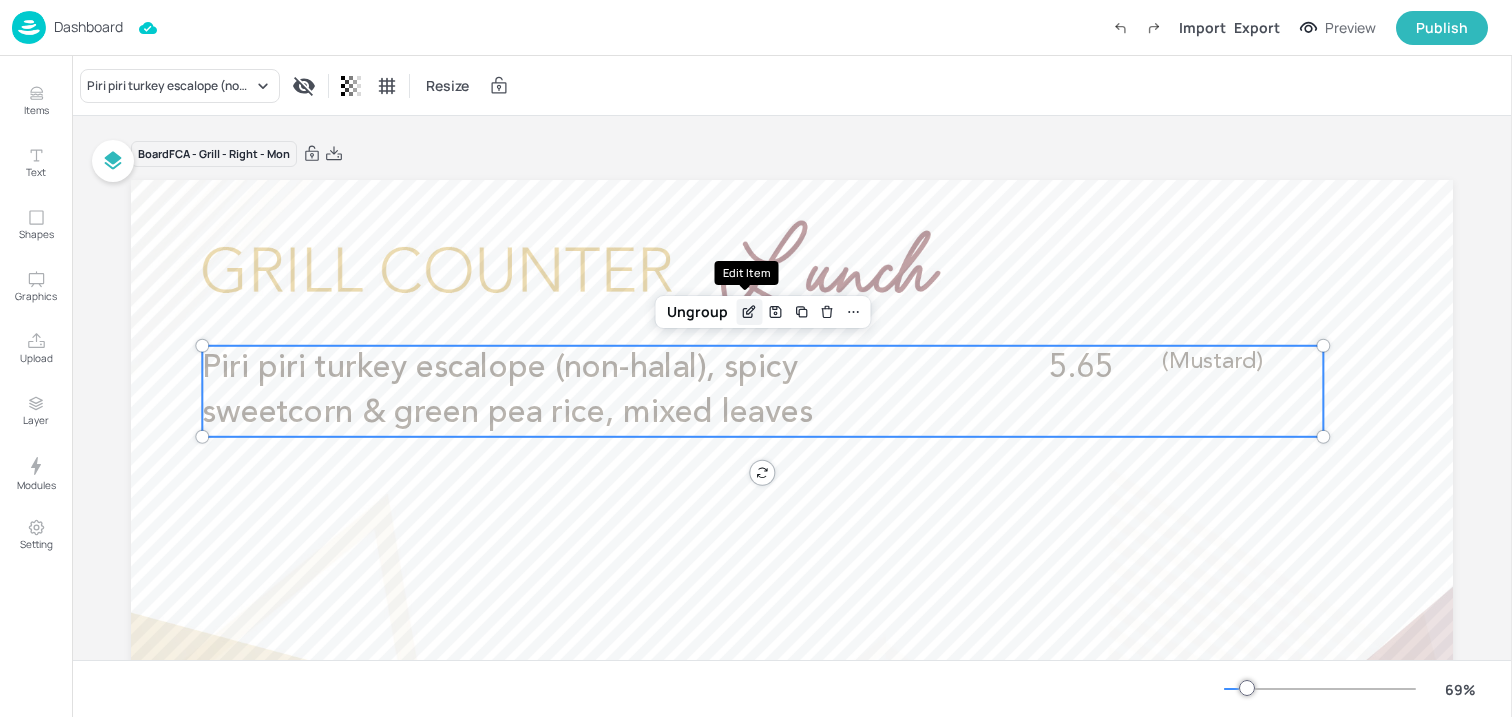 click 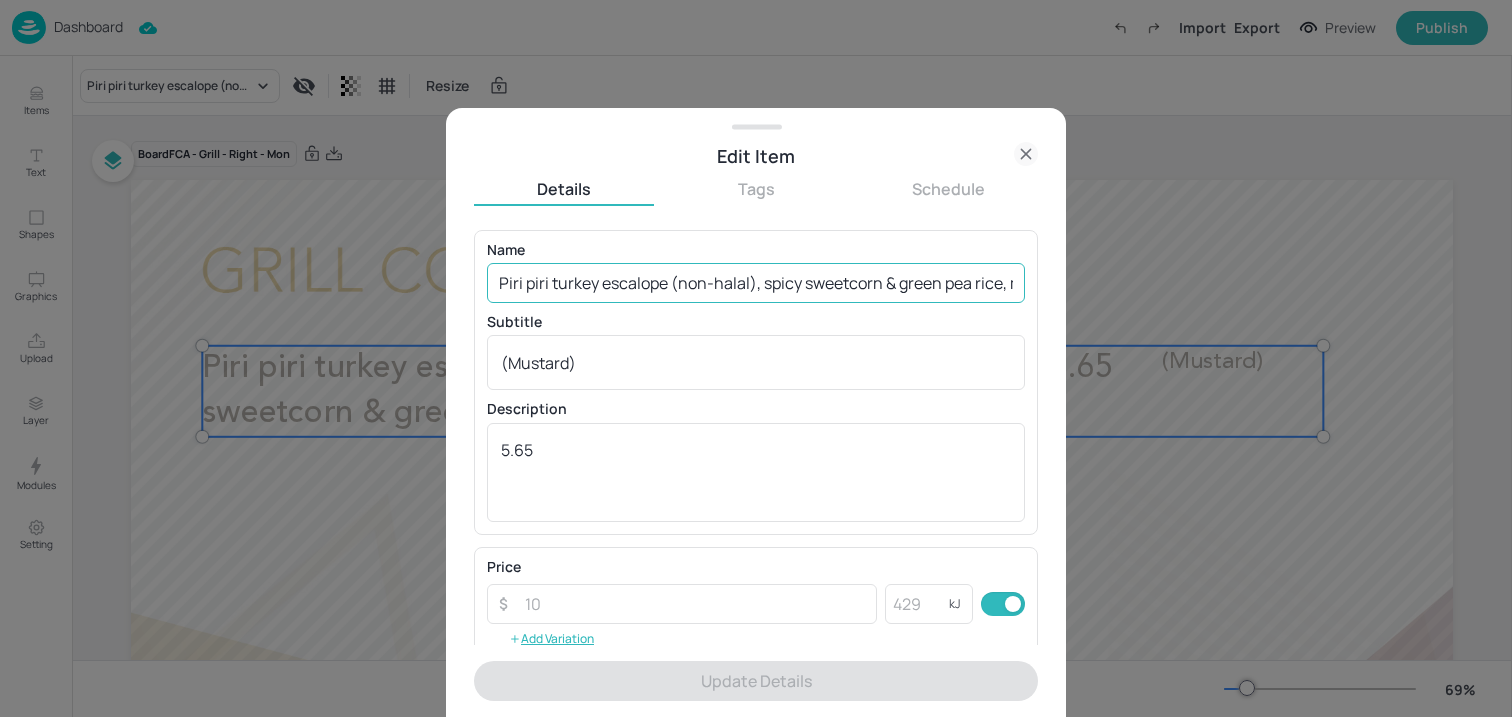 click on "Piri piri turkey escalope (non-halal), spicy sweetcorn & green pea rice, mixed leaves" at bounding box center (756, 283) 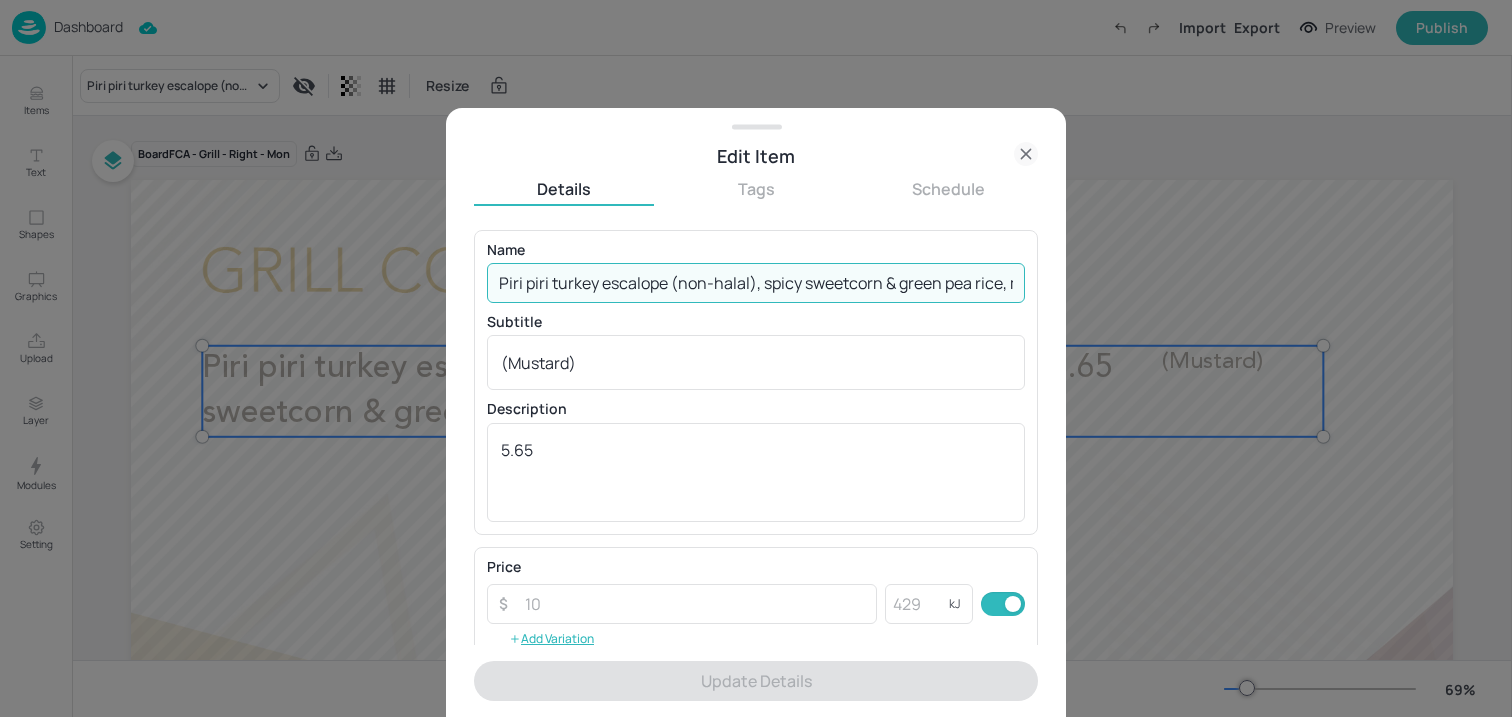 paste on "Orange & thyme rotisserie half chicken (halal), carrot, orange & feta salad, fries (Milk, Sulphites)" 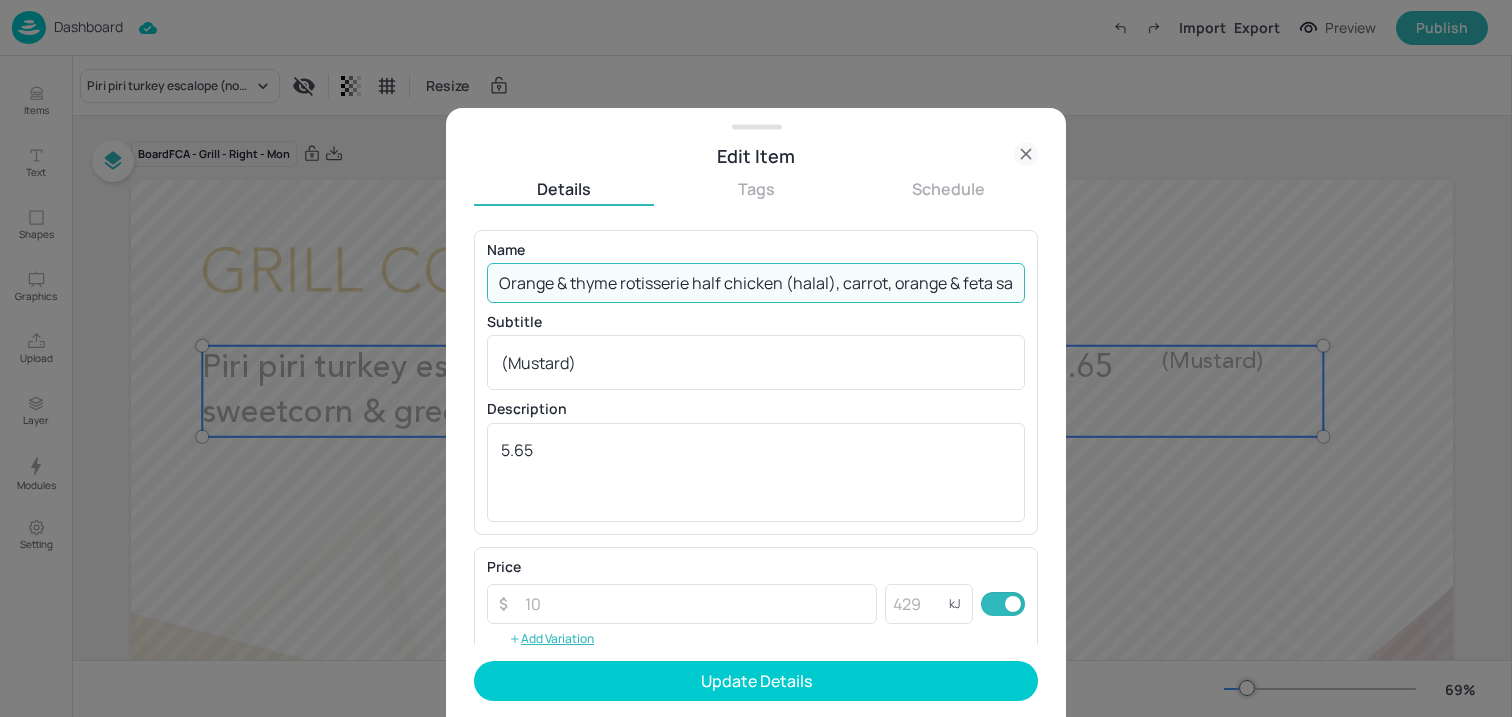 scroll, scrollTop: 0, scrollLeft: 190, axis: horizontal 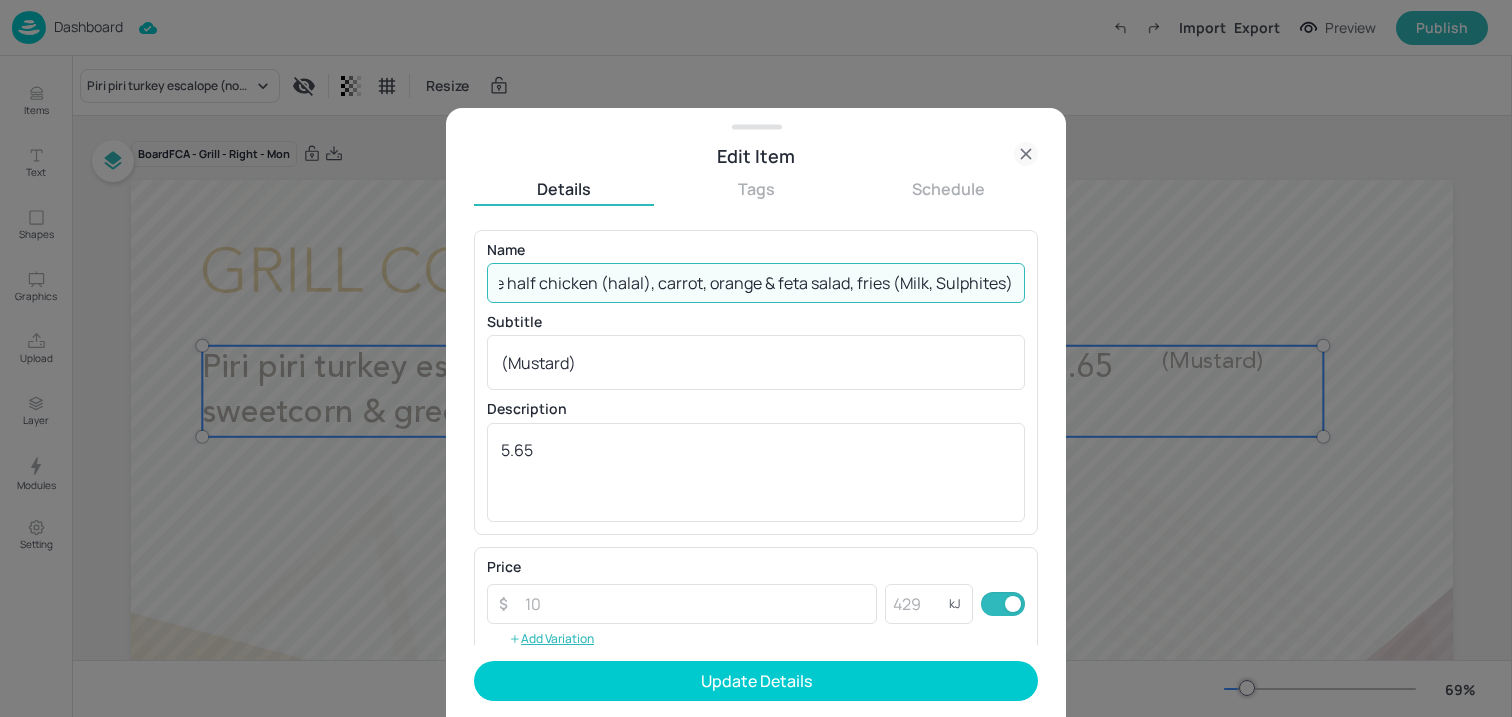 drag, startPoint x: 889, startPoint y: 290, endPoint x: 1061, endPoint y: 289, distance: 172.00291 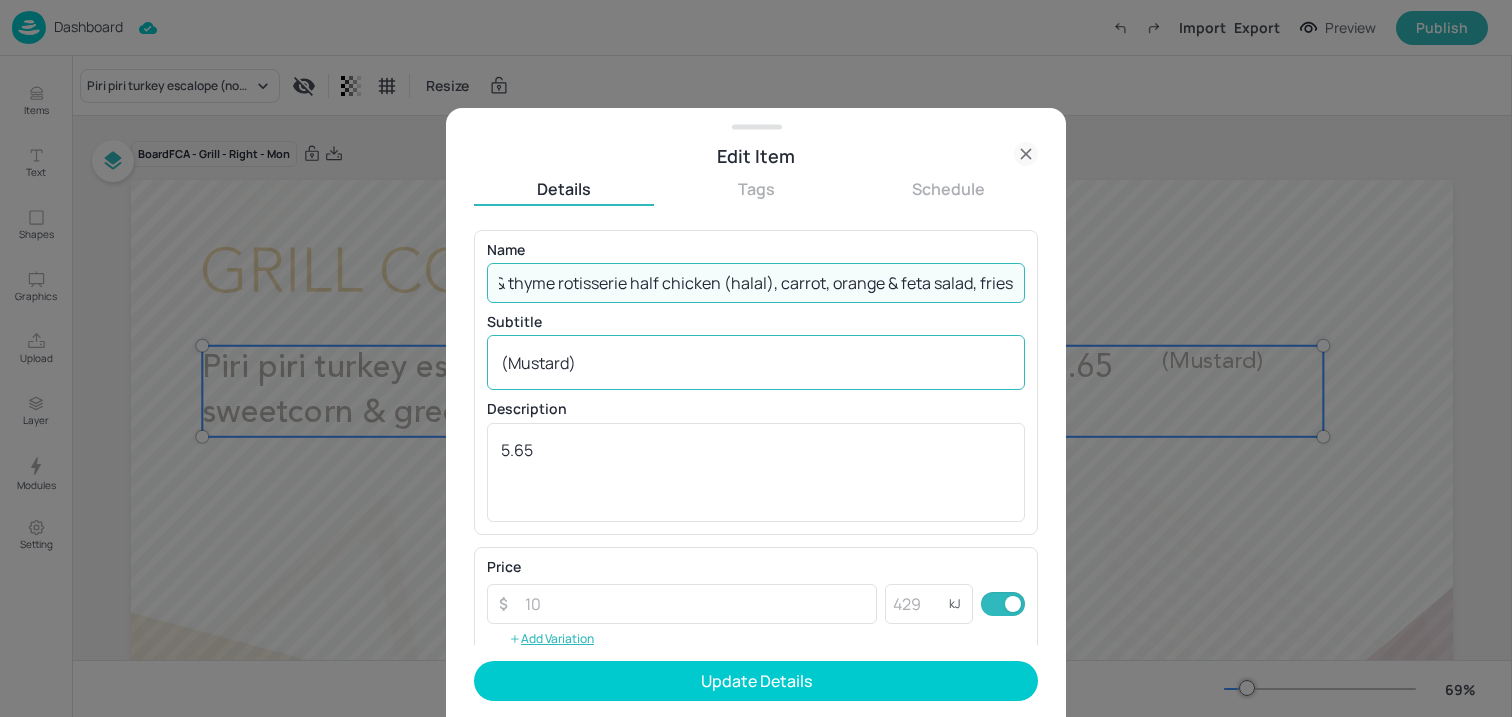 scroll, scrollTop: 0, scrollLeft: 72, axis: horizontal 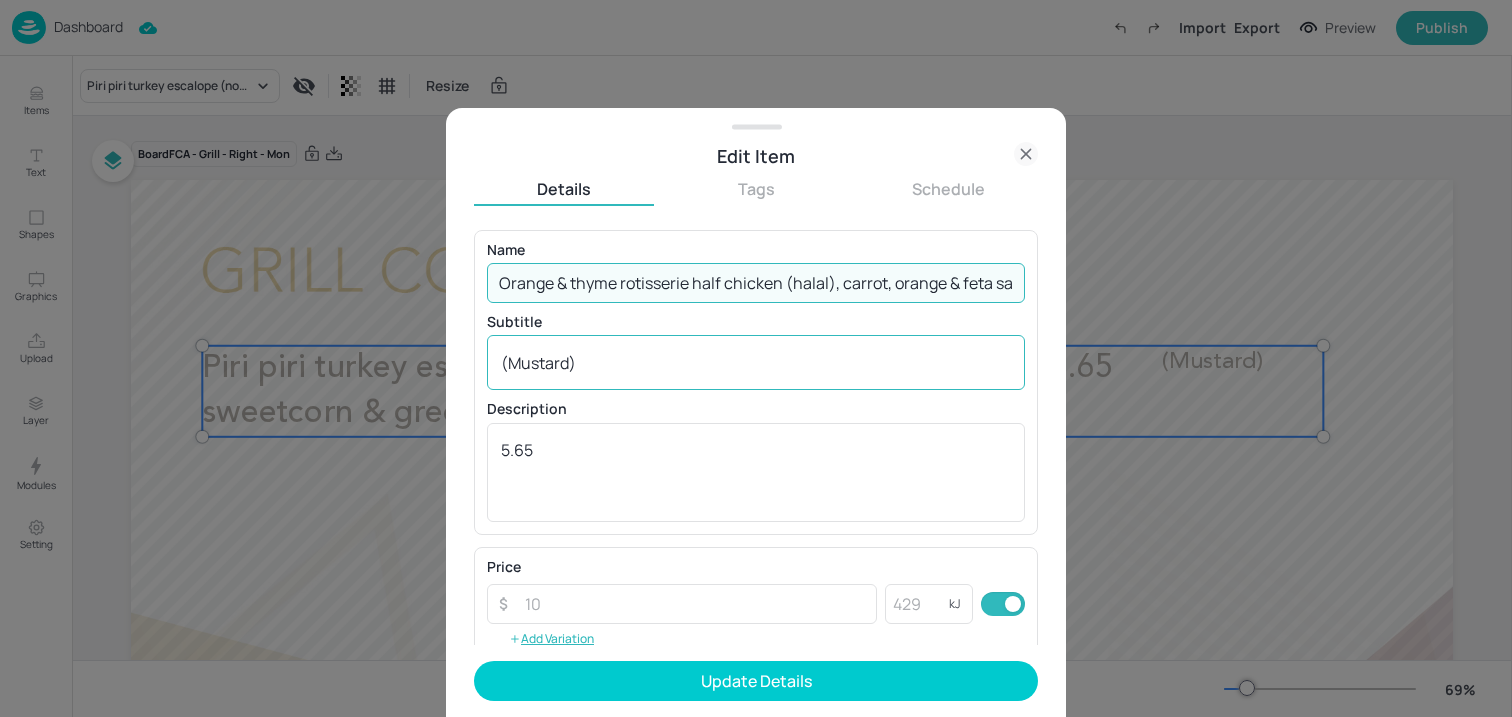 click on "(Mustard)" at bounding box center (756, 363) 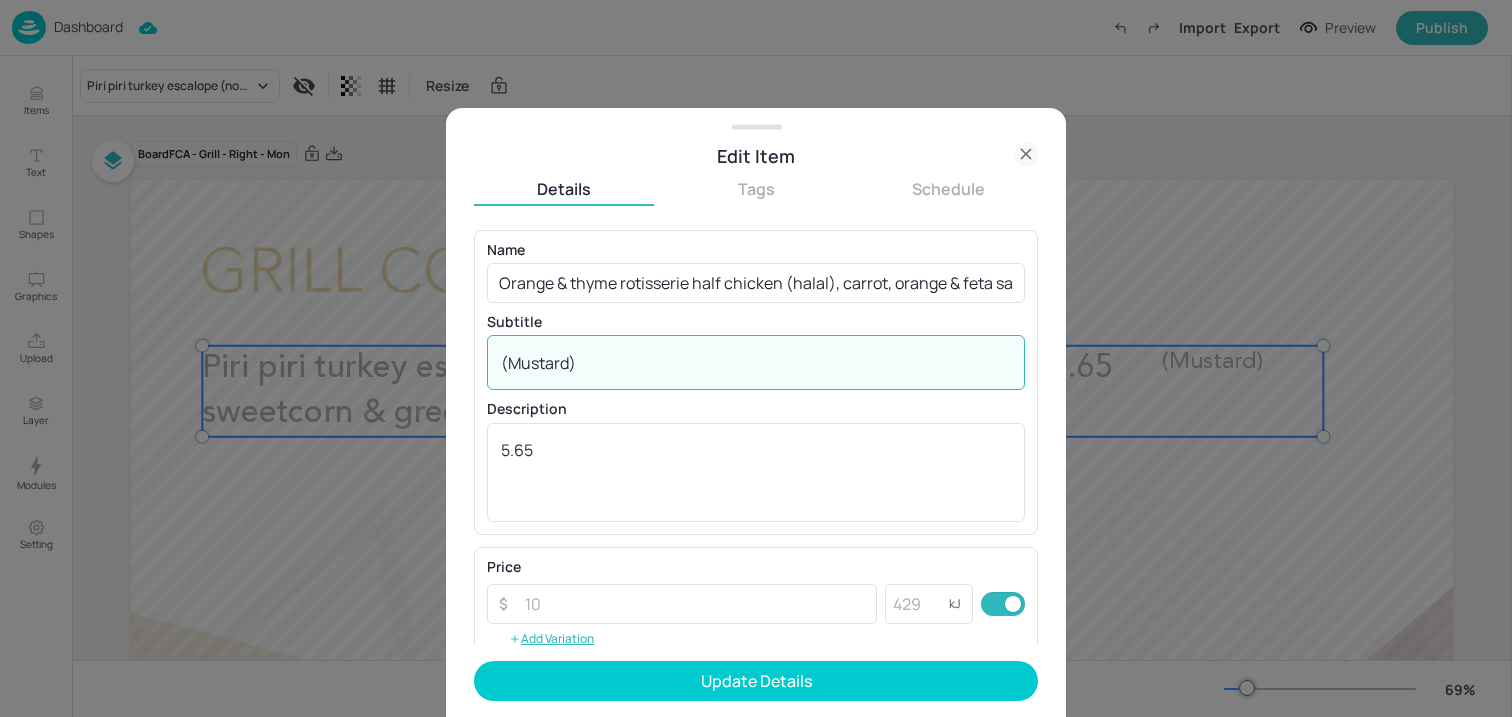click on "(Mustard)" at bounding box center (756, 363) 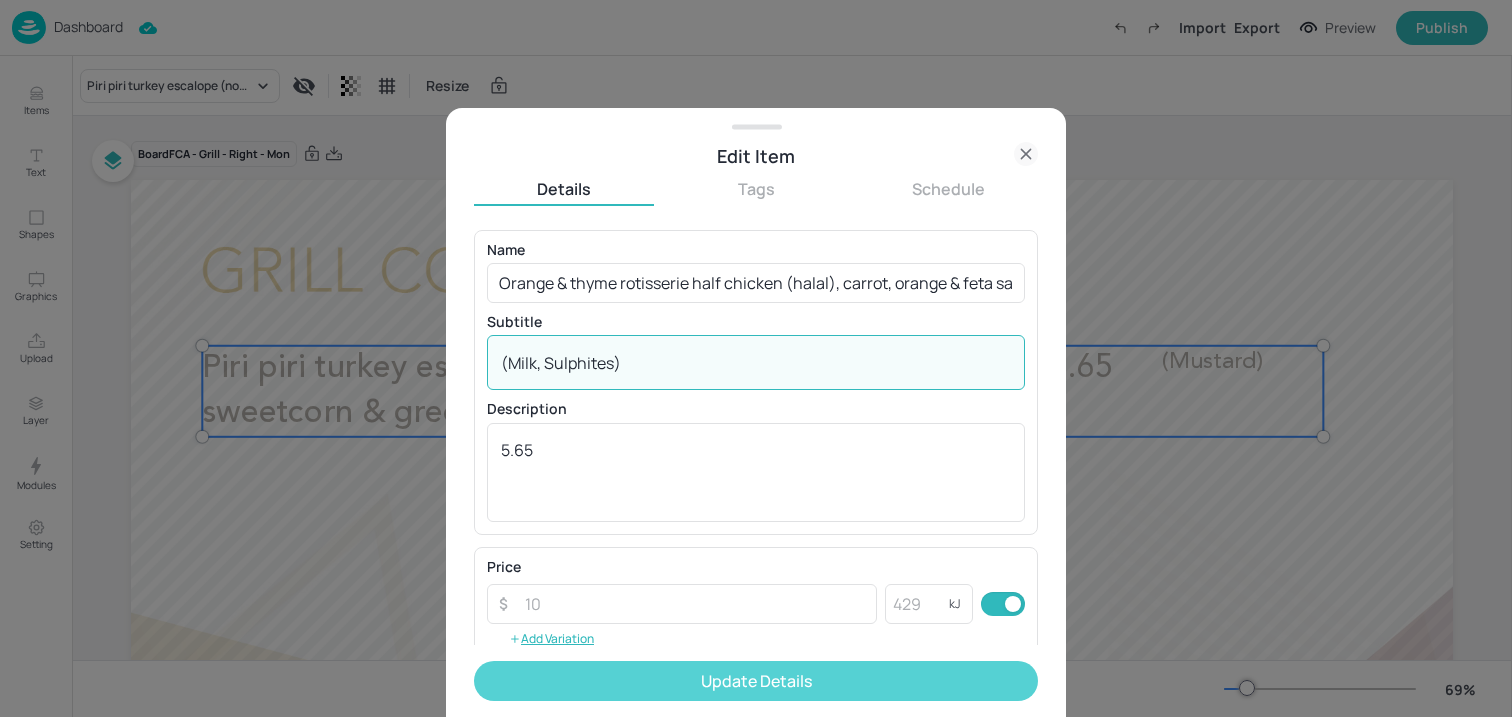 type on "(Milk, Sulphites)" 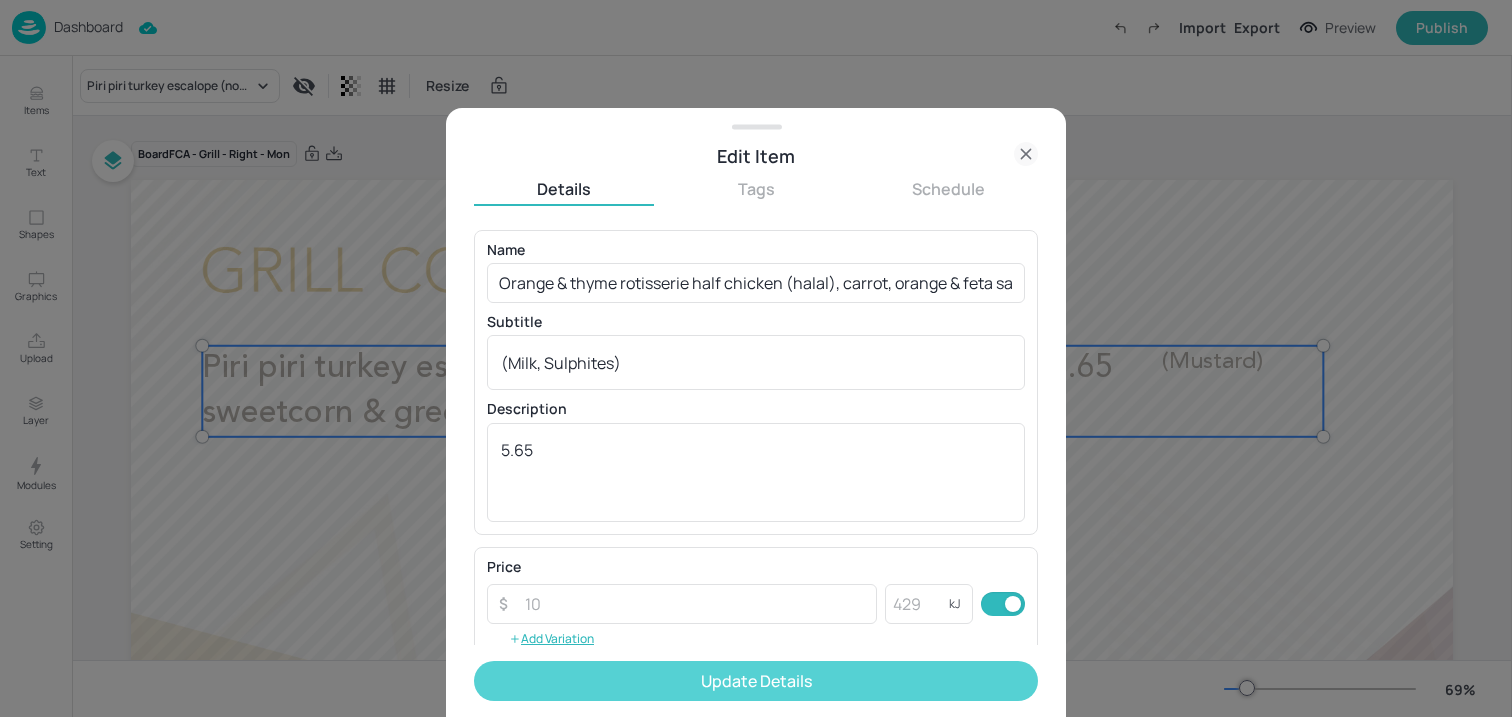 click on "Update Details" at bounding box center [756, 681] 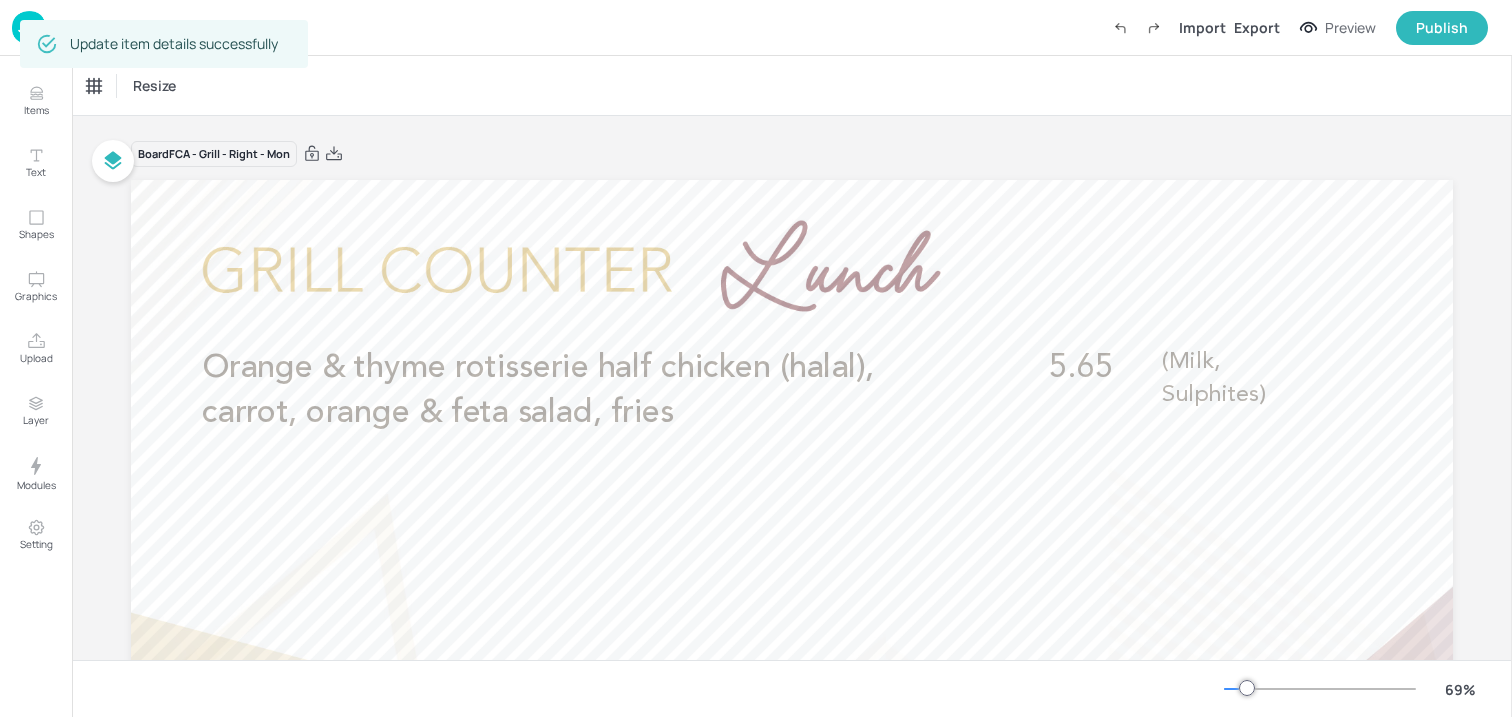 click at bounding box center [29, 27] 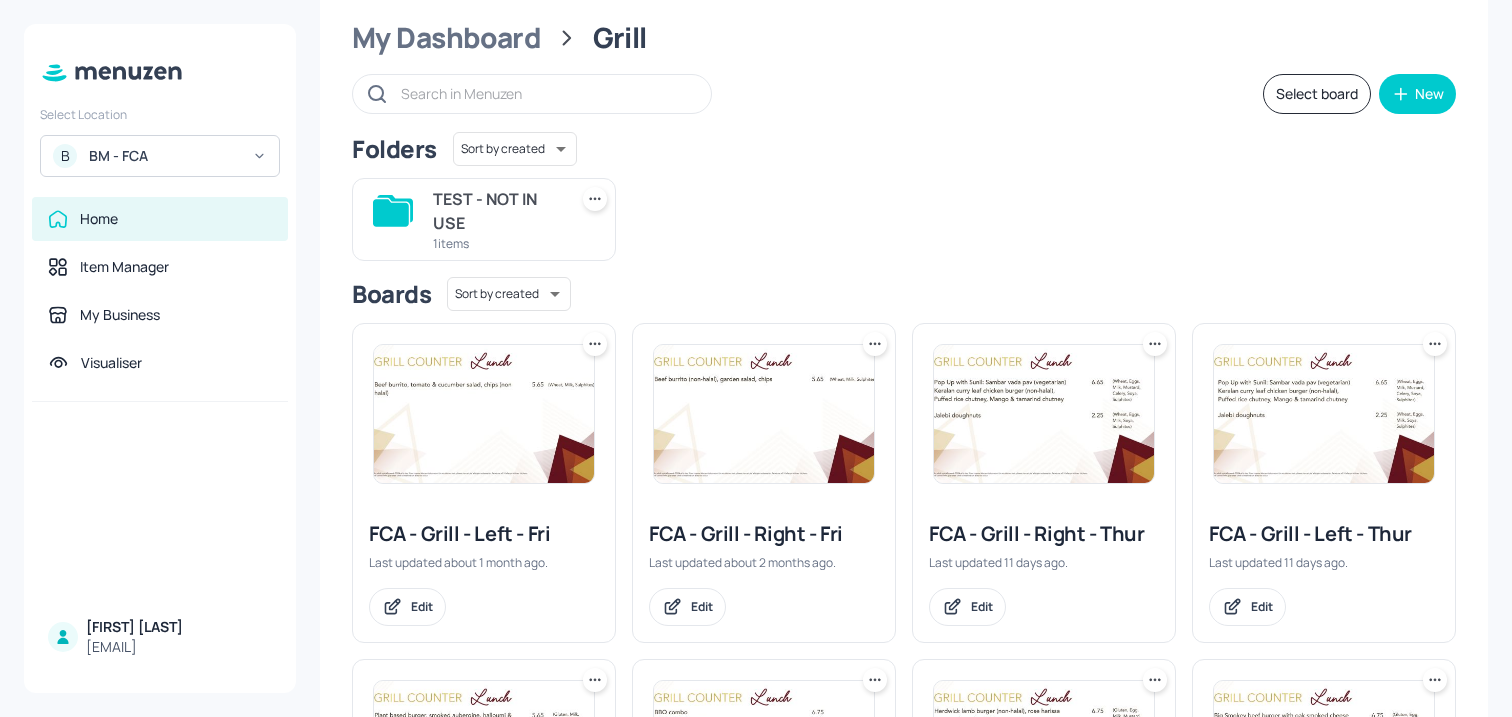 scroll, scrollTop: 696, scrollLeft: 0, axis: vertical 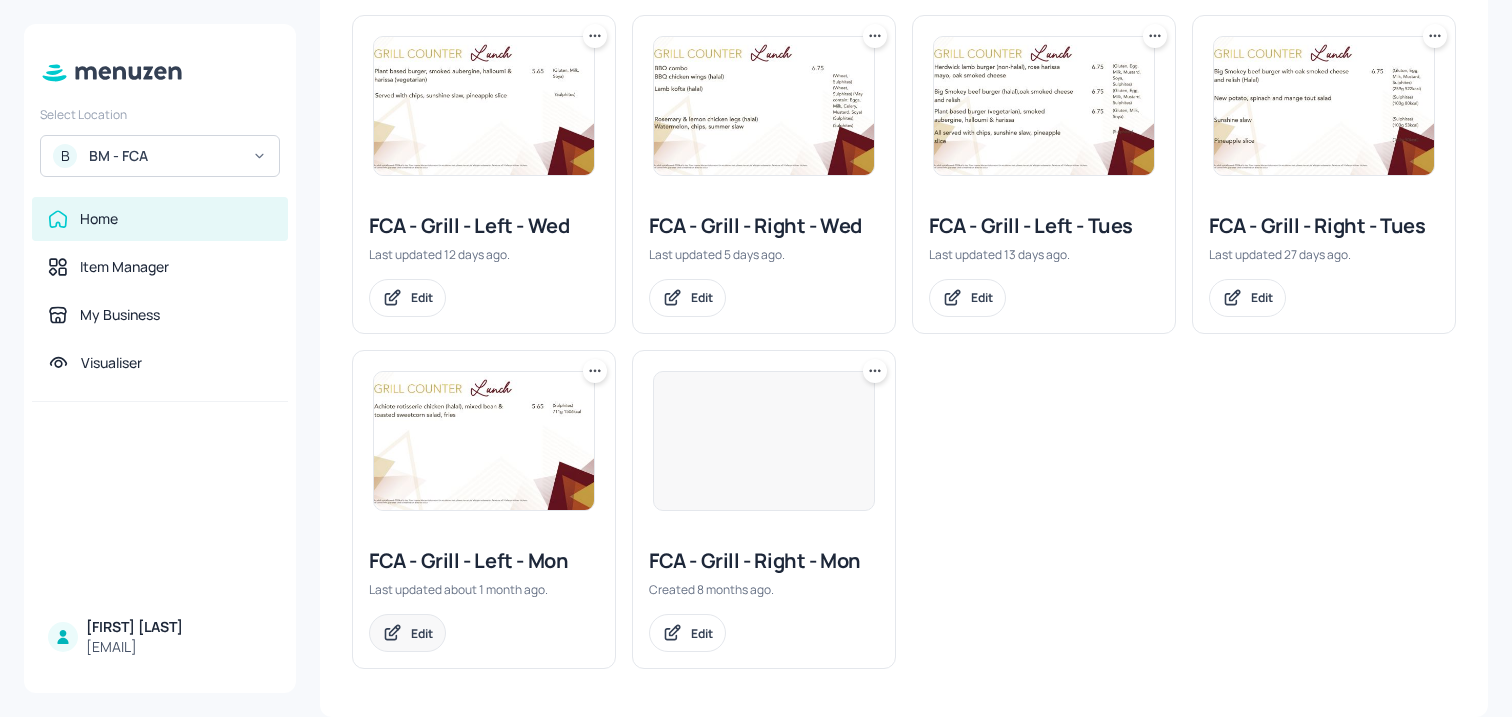 click on "Edit" at bounding box center [422, 633] 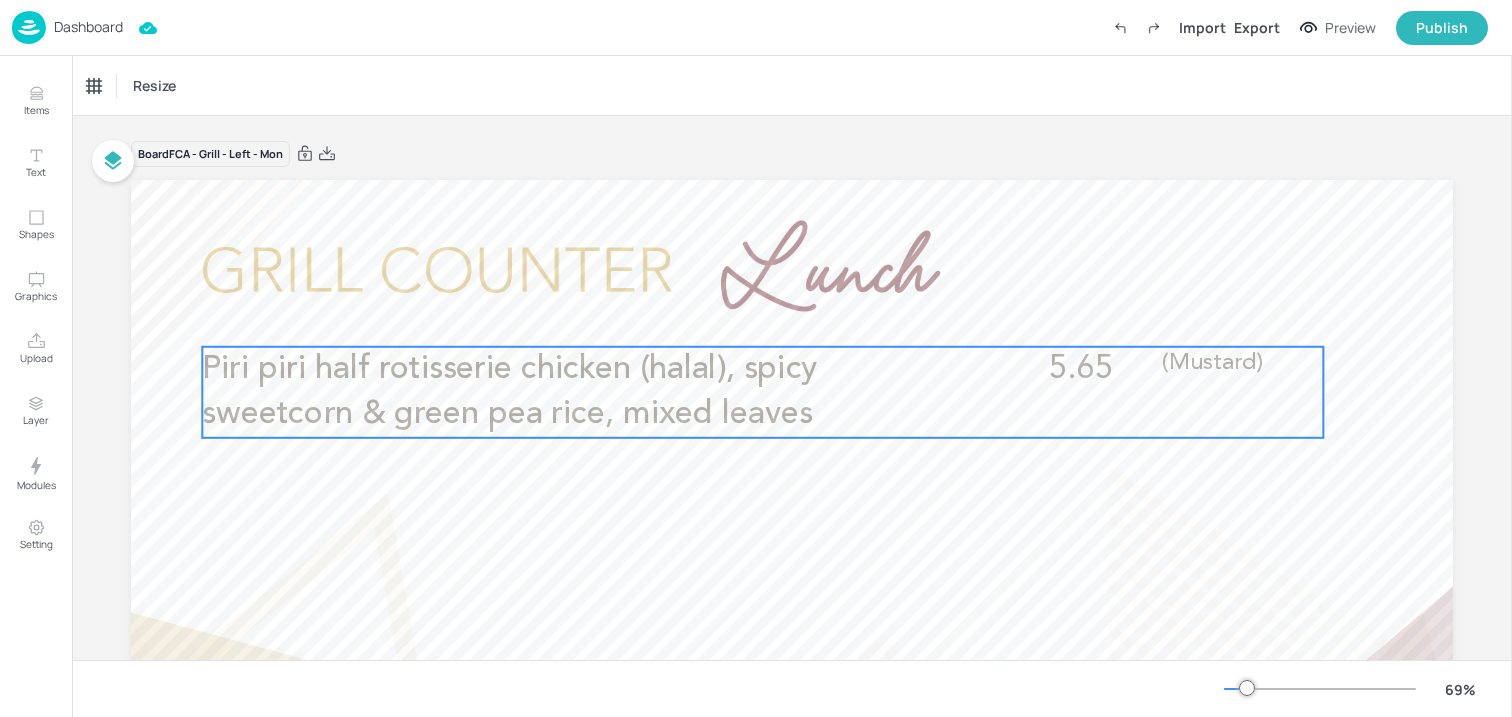 click on "Piri piri half rotisserie chicken (halal), spicy sweetcorn & green pea rice, mixed leaves" at bounding box center (510, 392) 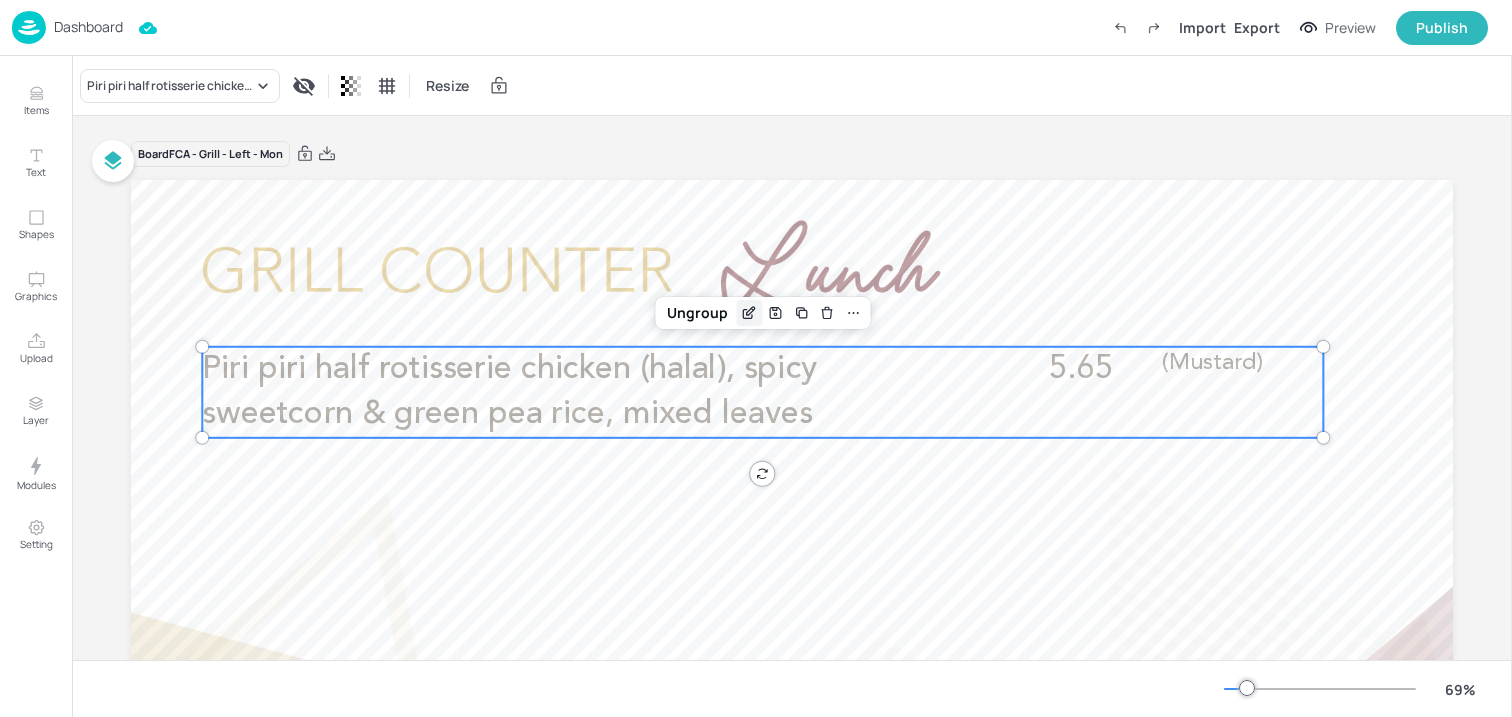 click at bounding box center [749, 313] 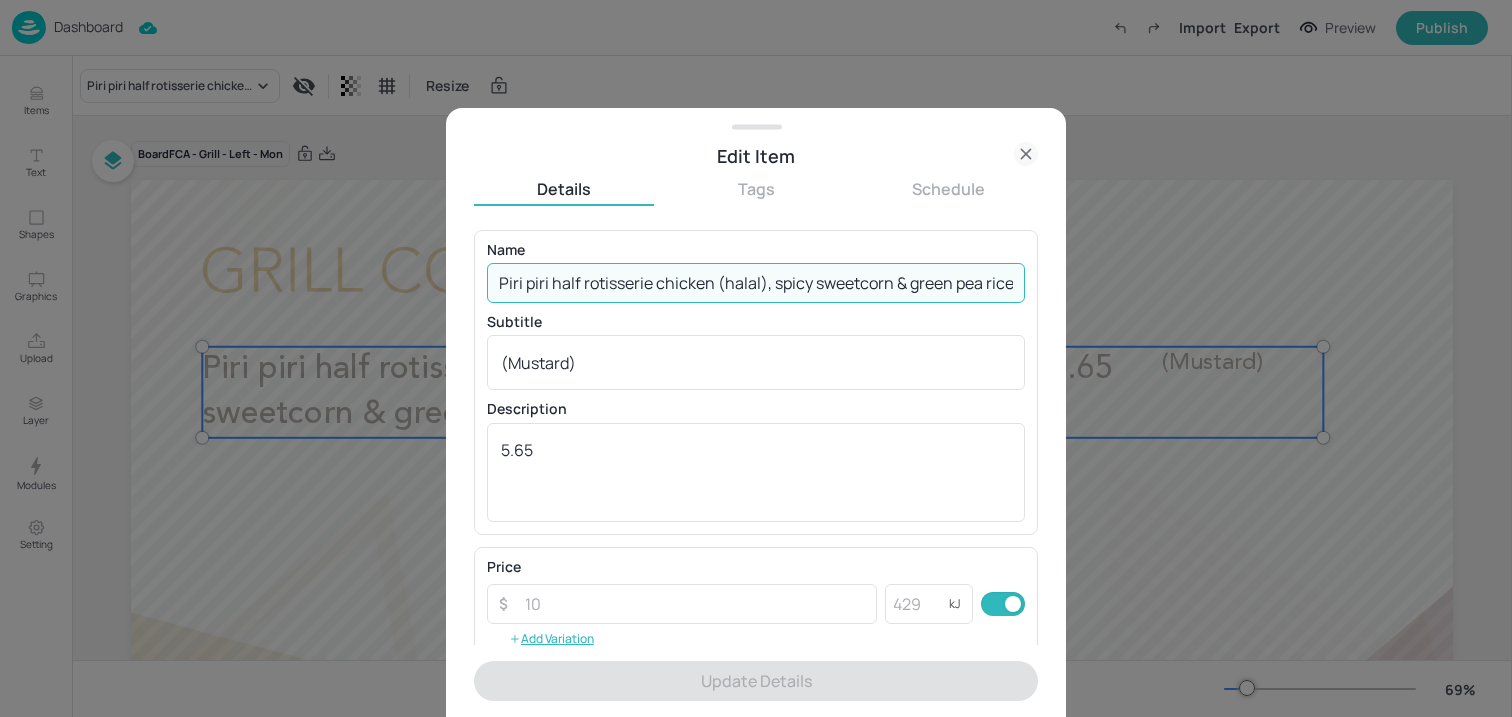 click on "Piri piri half rotisserie chicken (halal), spicy sweetcorn & green pea rice, mixed leaves" at bounding box center [756, 283] 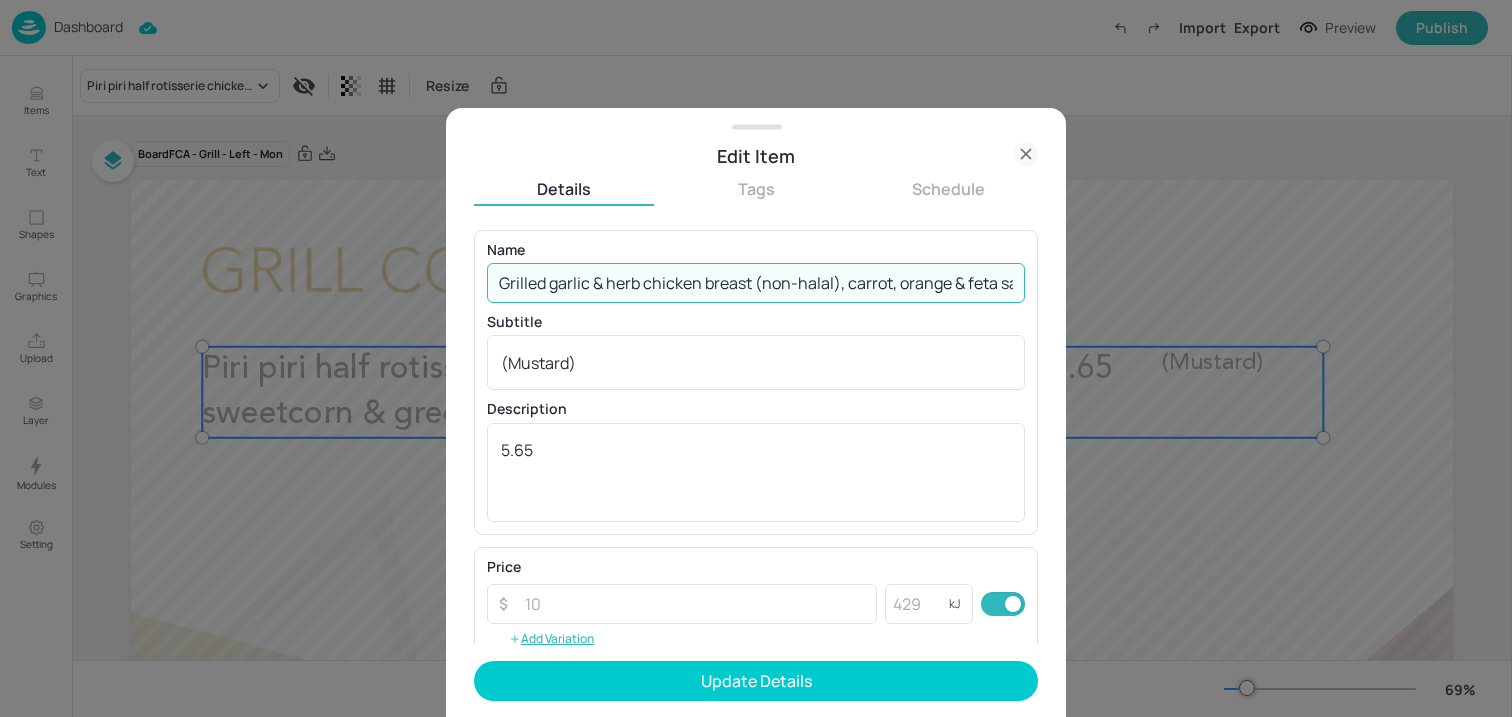 scroll, scrollTop: 0, scrollLeft: 196, axis: horizontal 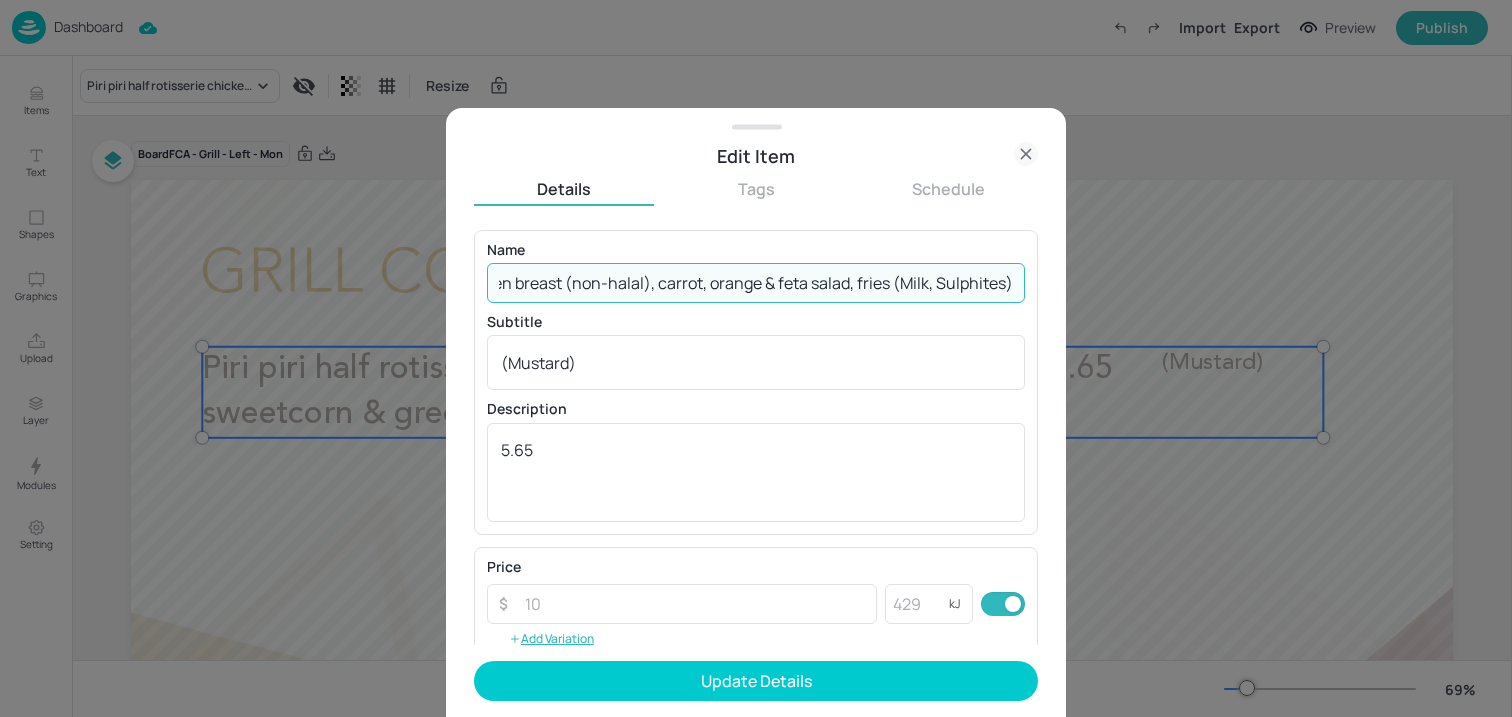 drag, startPoint x: 890, startPoint y: 286, endPoint x: 1214, endPoint y: 286, distance: 324 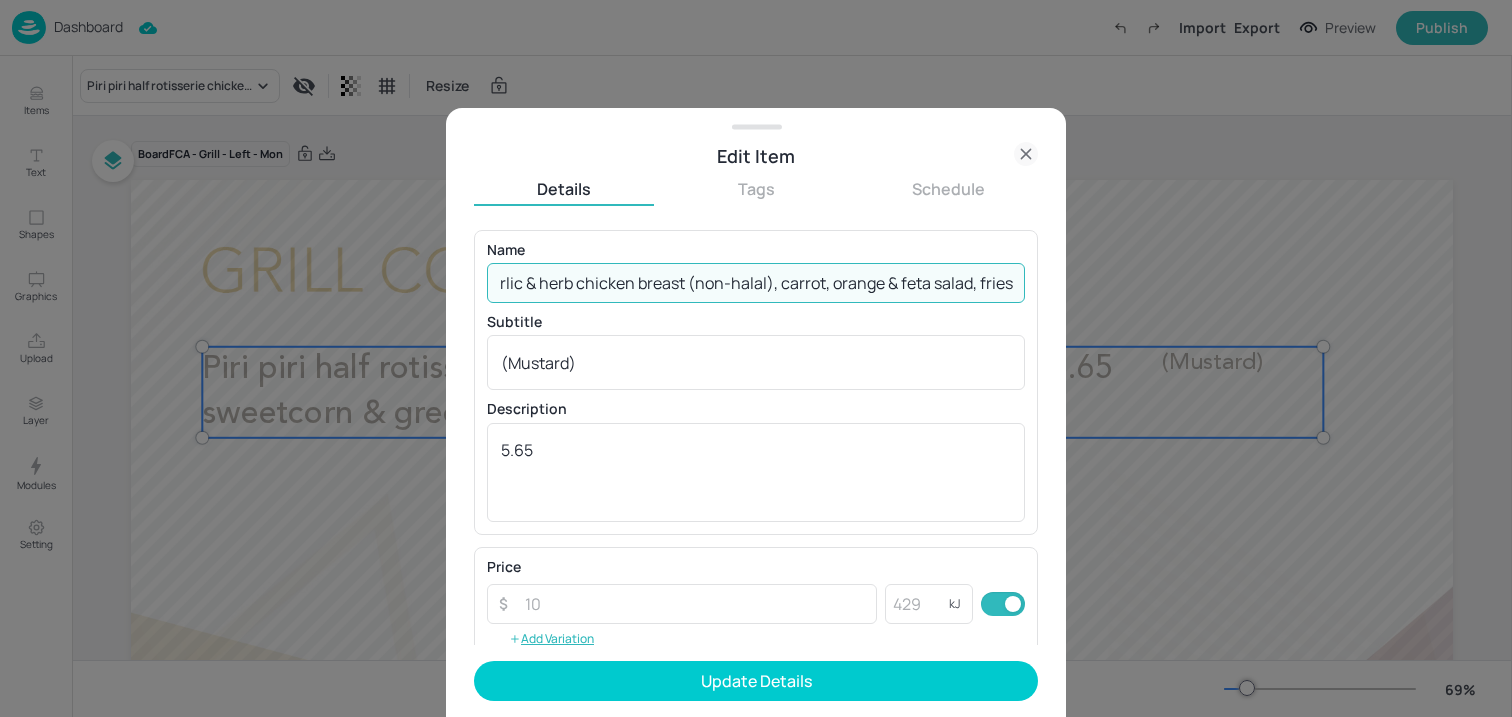 scroll, scrollTop: 0, scrollLeft: 77, axis: horizontal 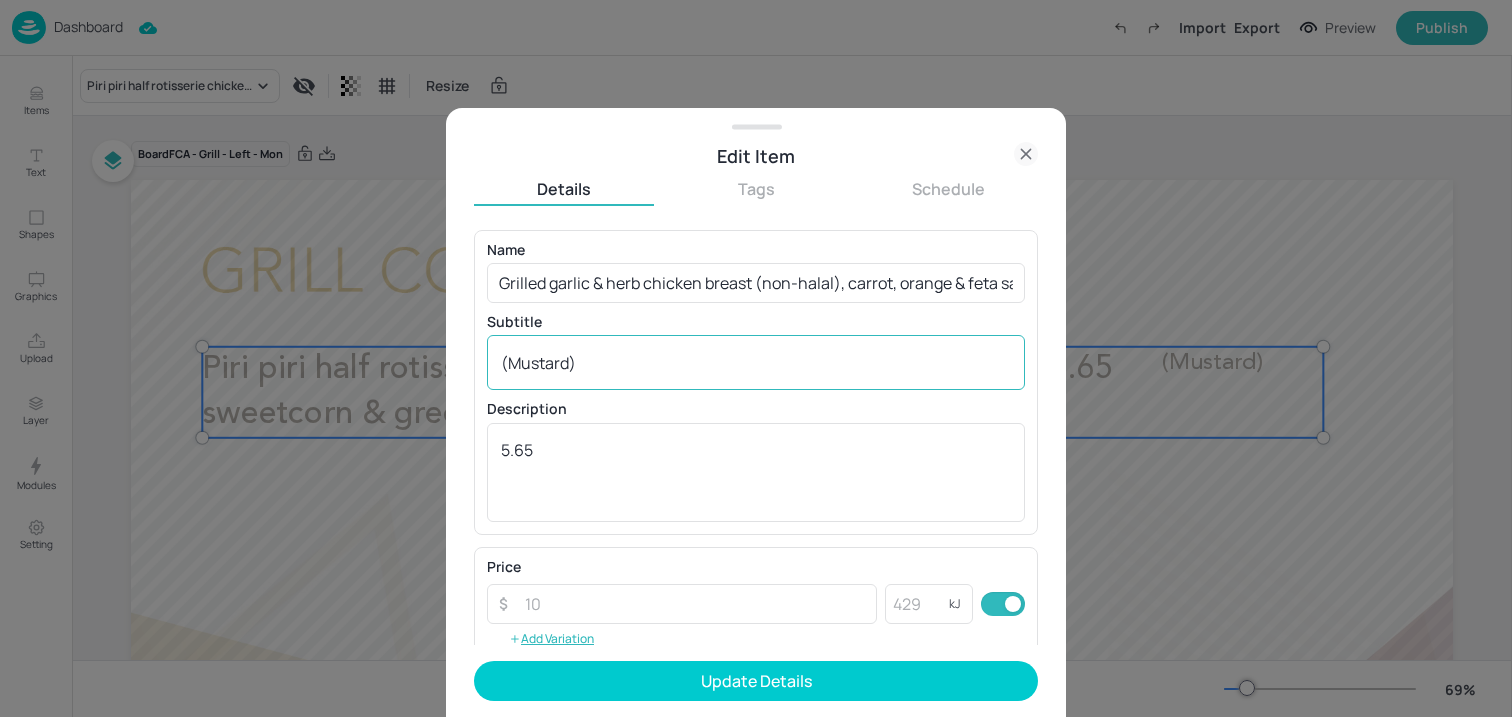 click on "(Mustard)" at bounding box center [756, 363] 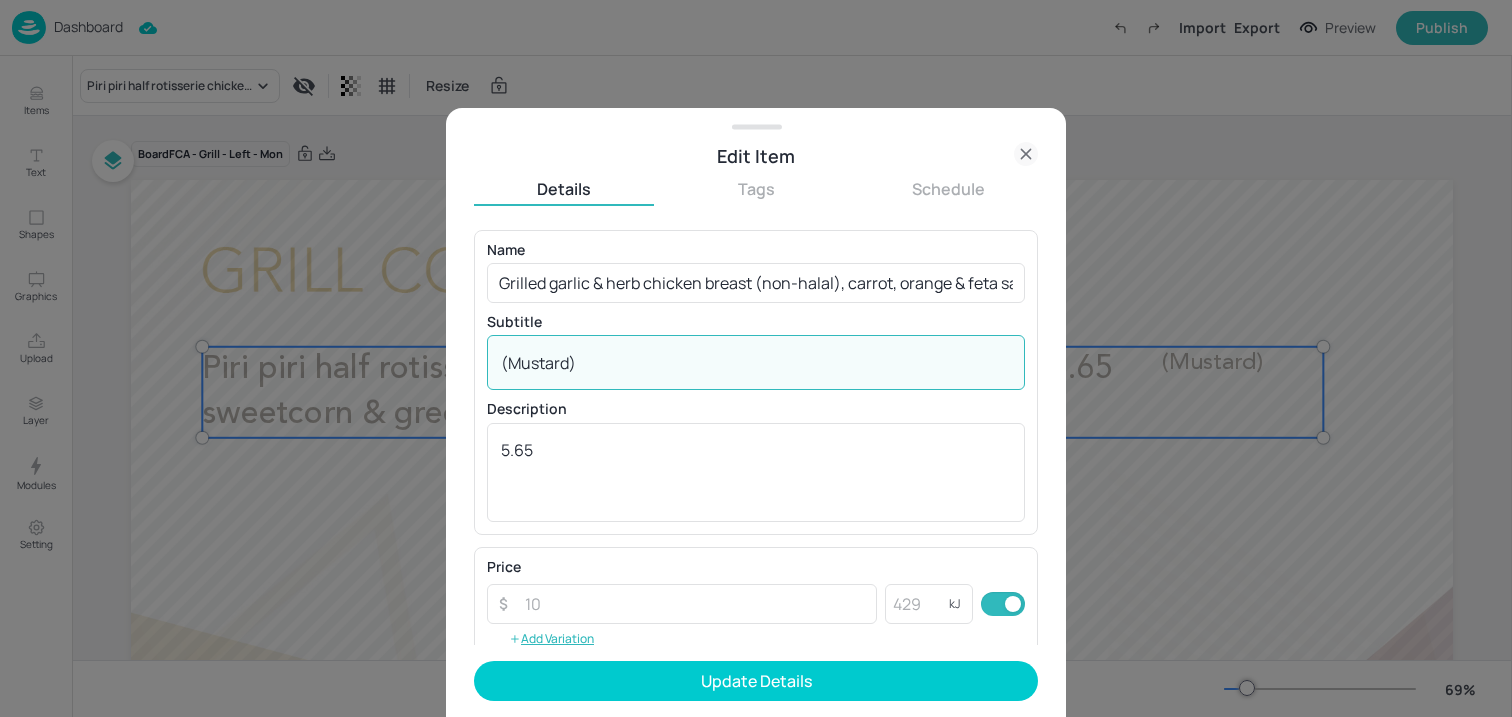 click on "(Mustard)" at bounding box center [756, 363] 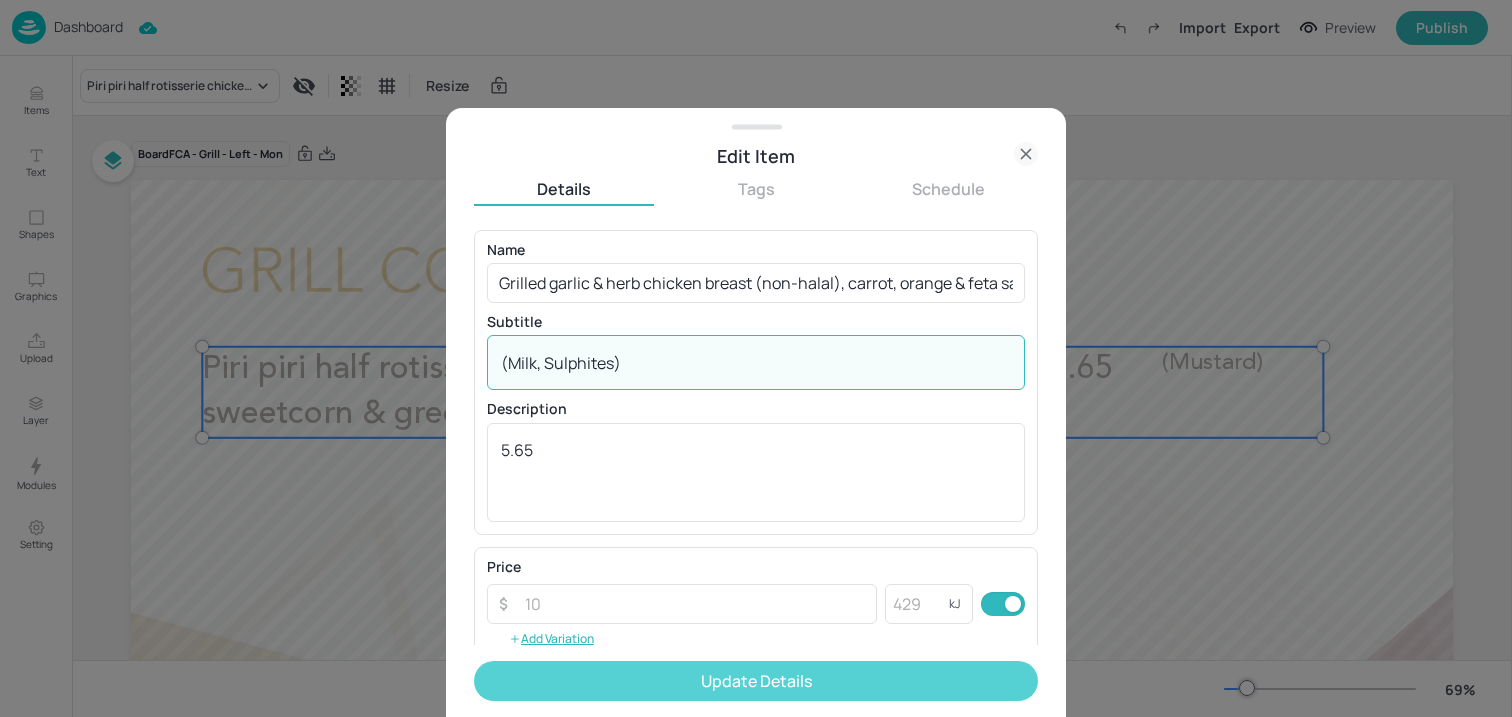 type on "(Milk, Sulphites)" 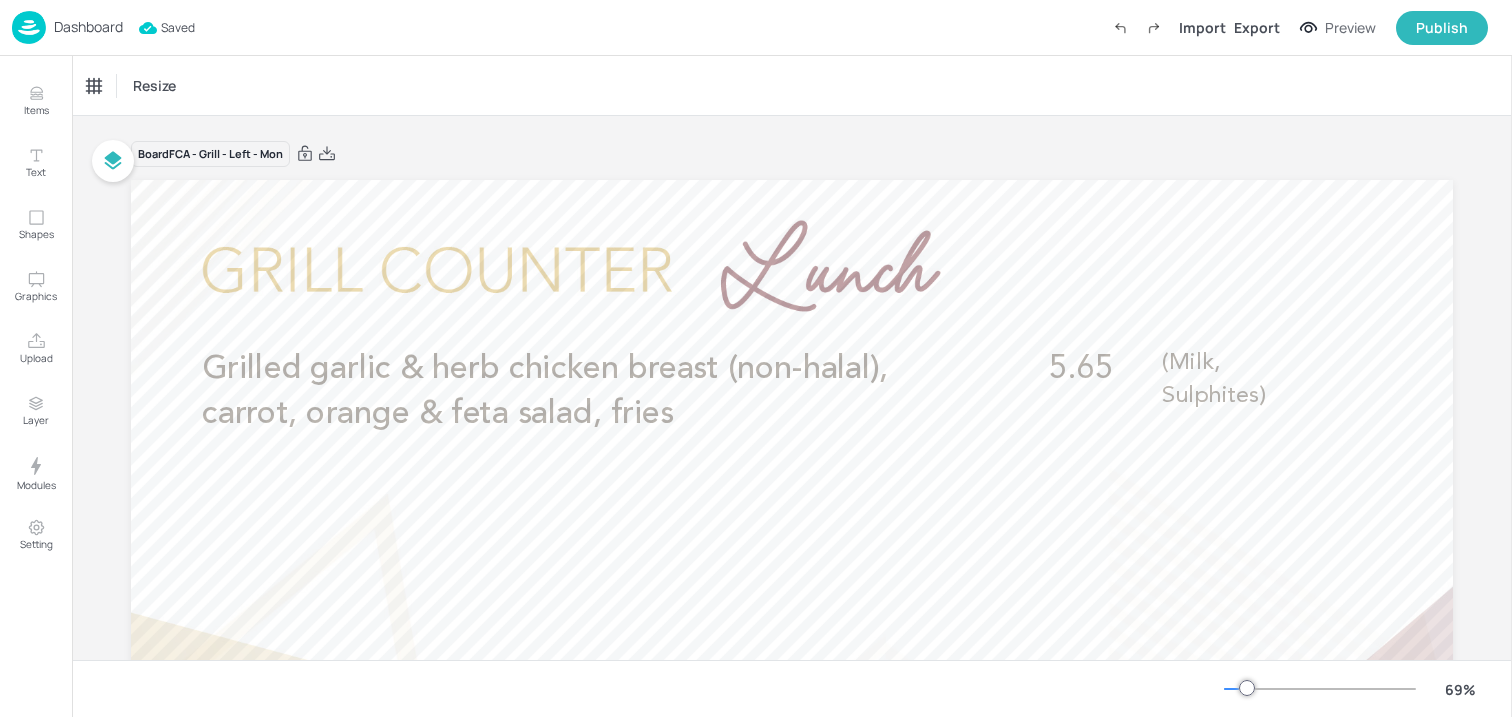 click on "Dashboard" at bounding box center [88, 27] 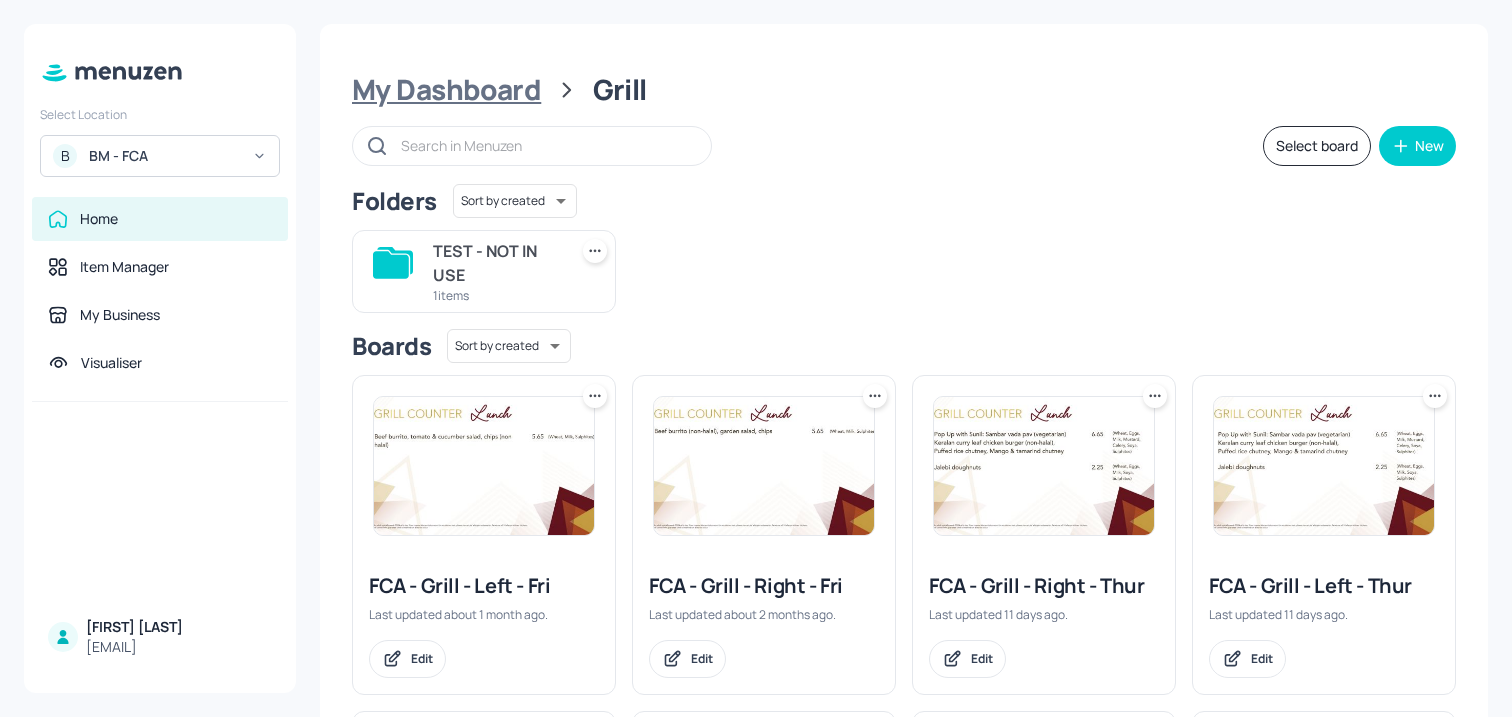 click on "My Dashboard" at bounding box center [446, 90] 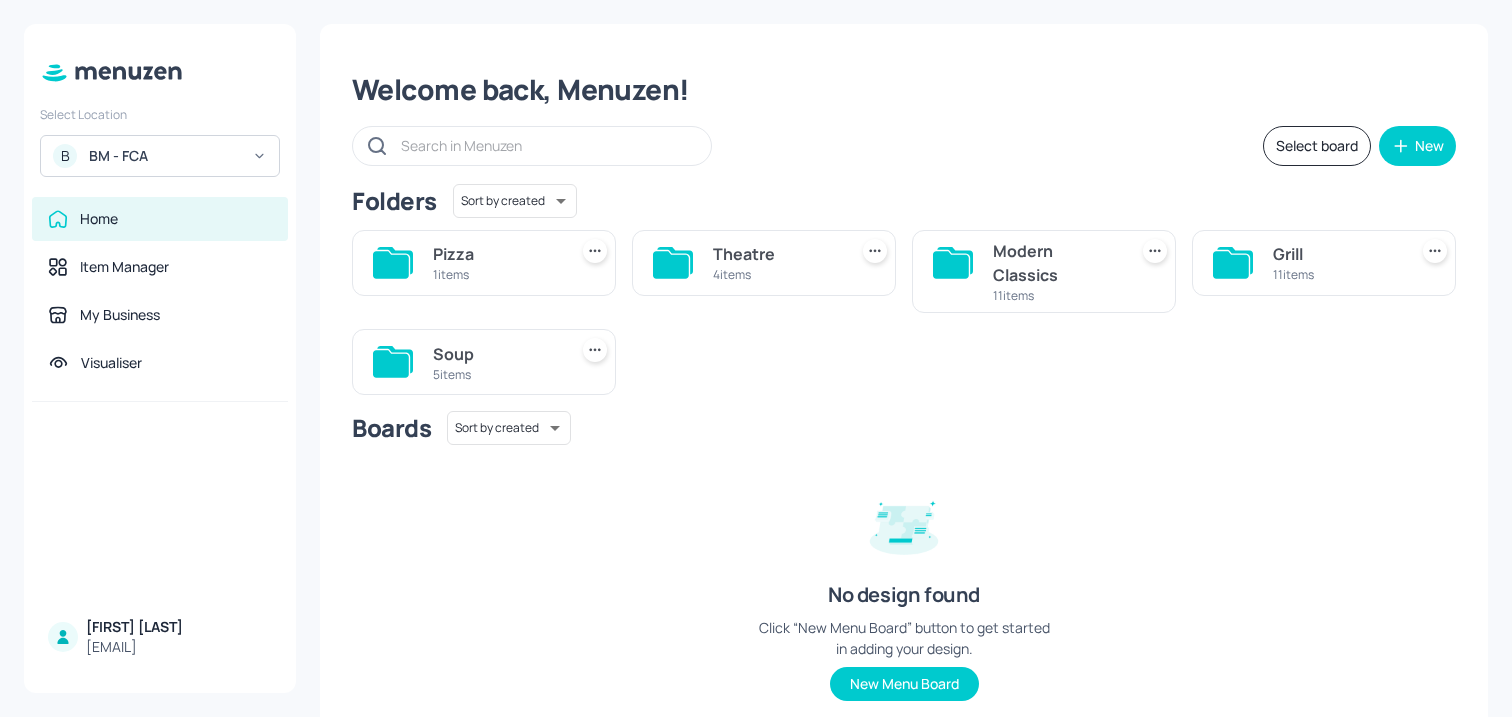 click on "Pizza" at bounding box center [496, 254] 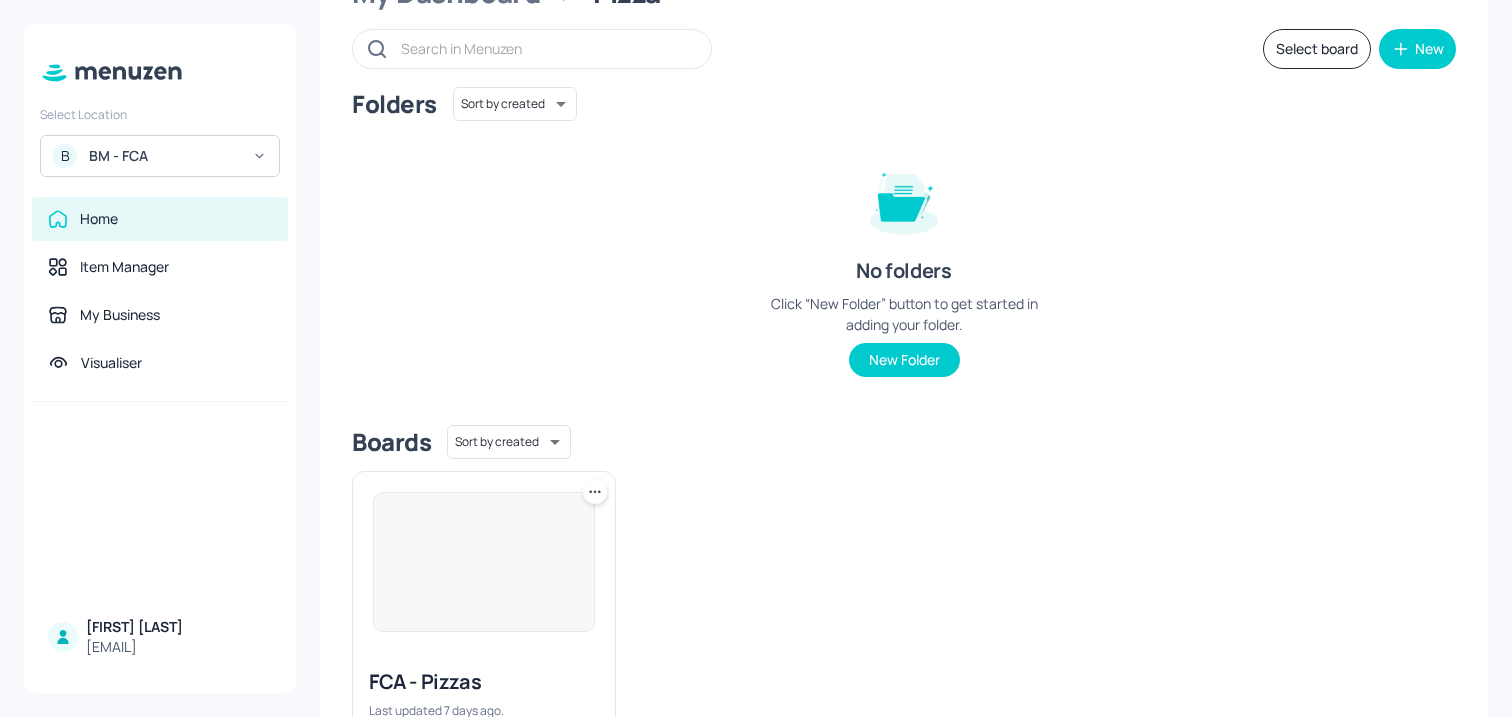 scroll, scrollTop: 218, scrollLeft: 0, axis: vertical 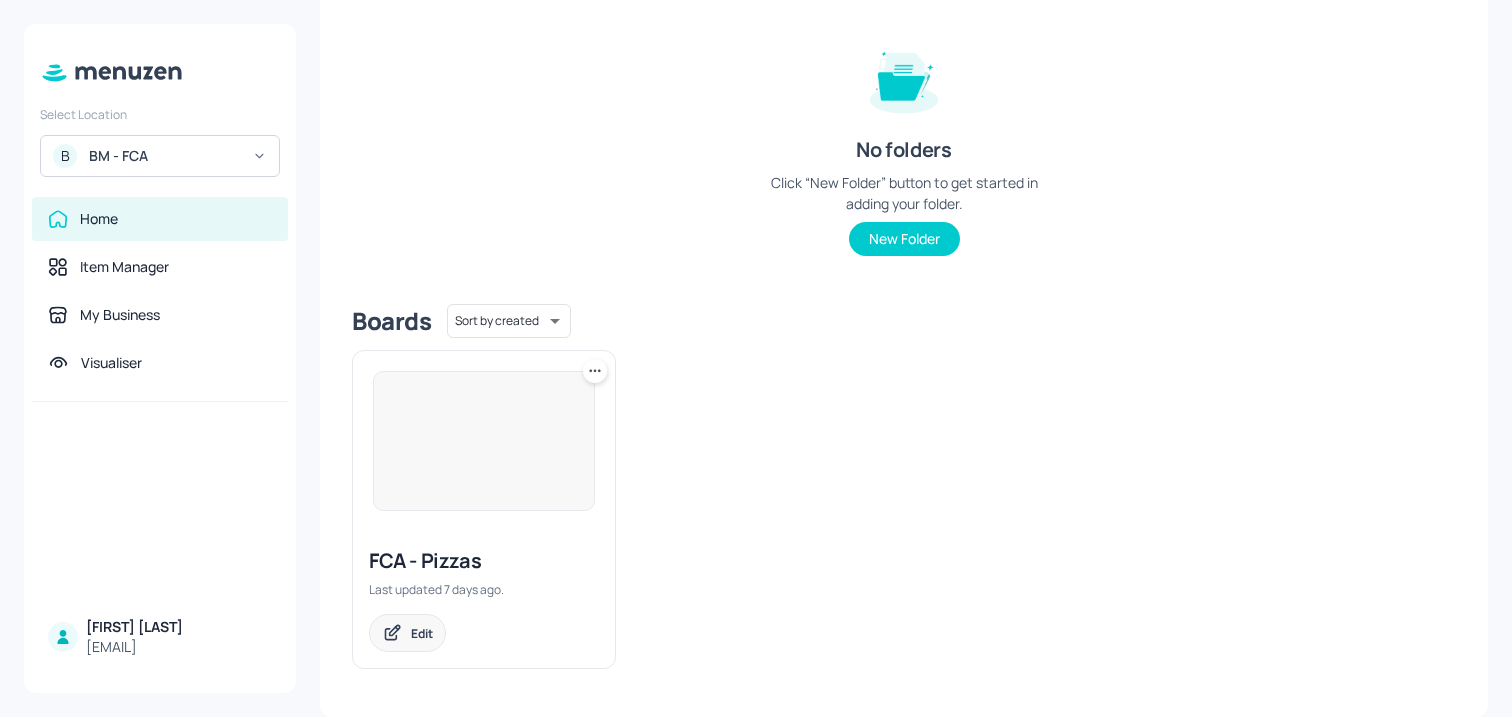 click on "Edit" at bounding box center (407, 633) 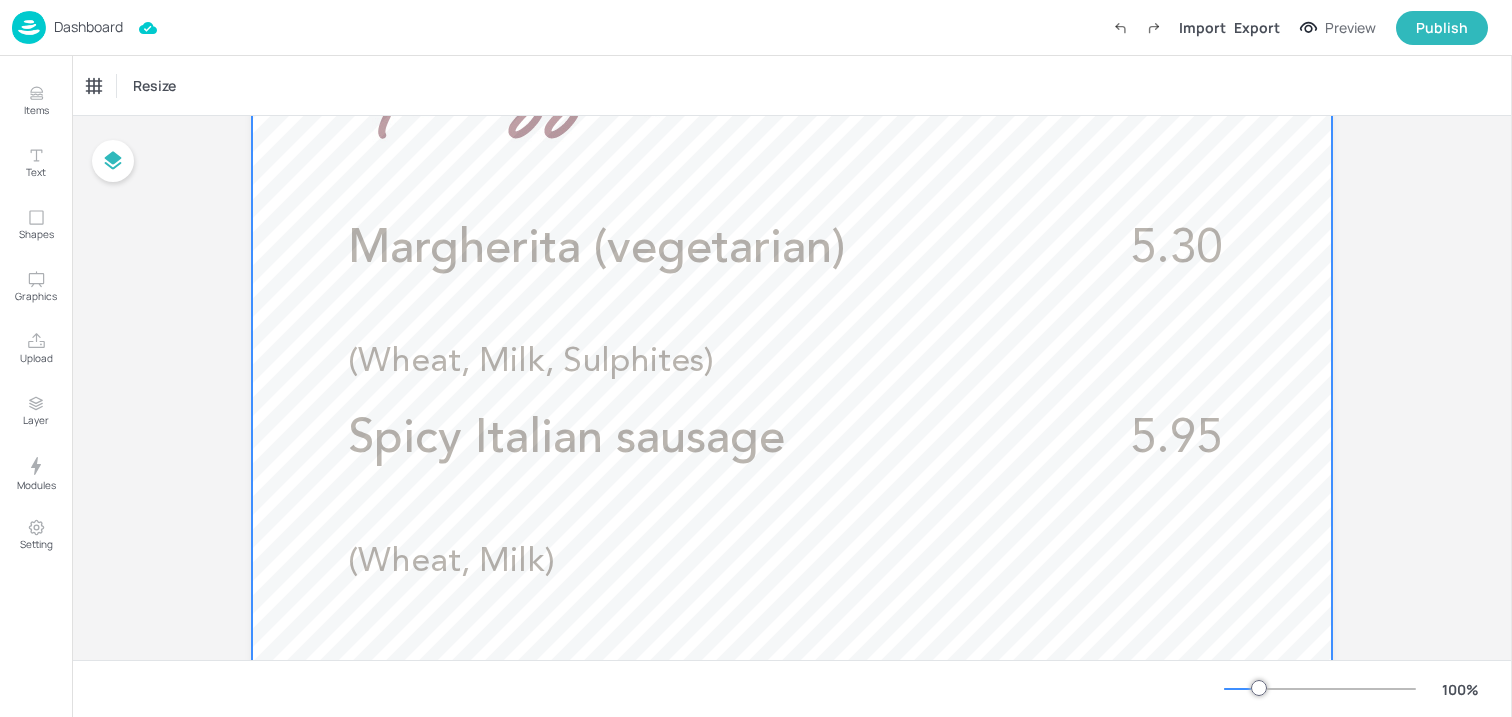 scroll, scrollTop: 613, scrollLeft: 0, axis: vertical 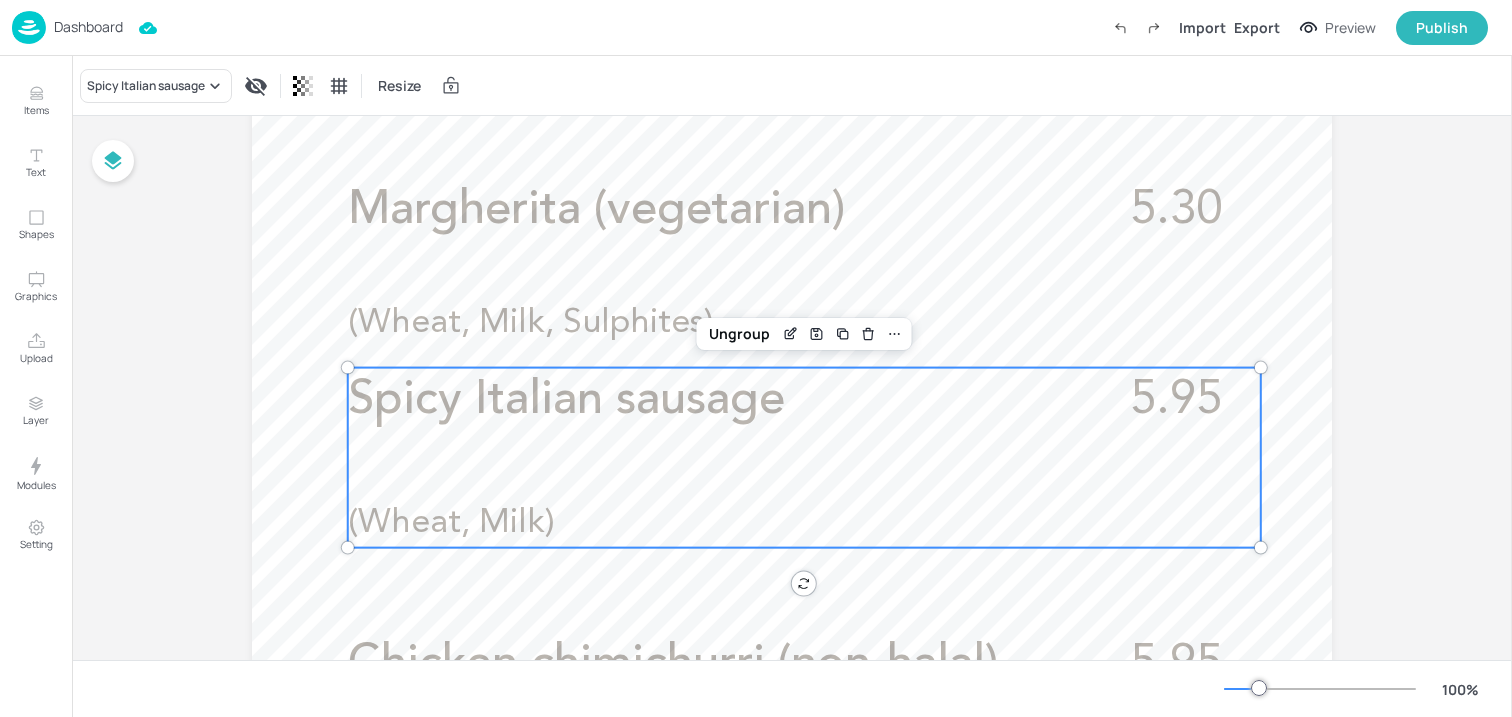 click on "Spicy Italian sausage" at bounding box center [715, 401] 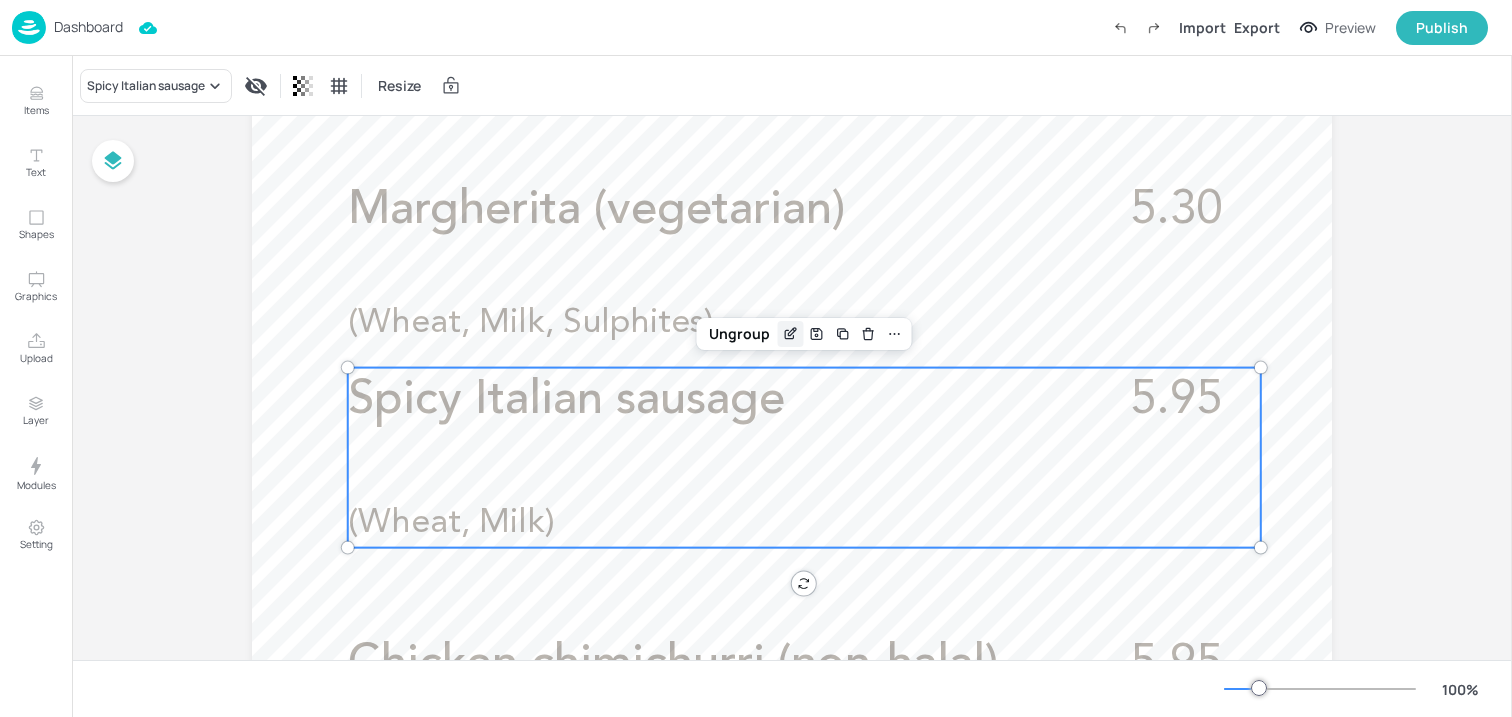 click 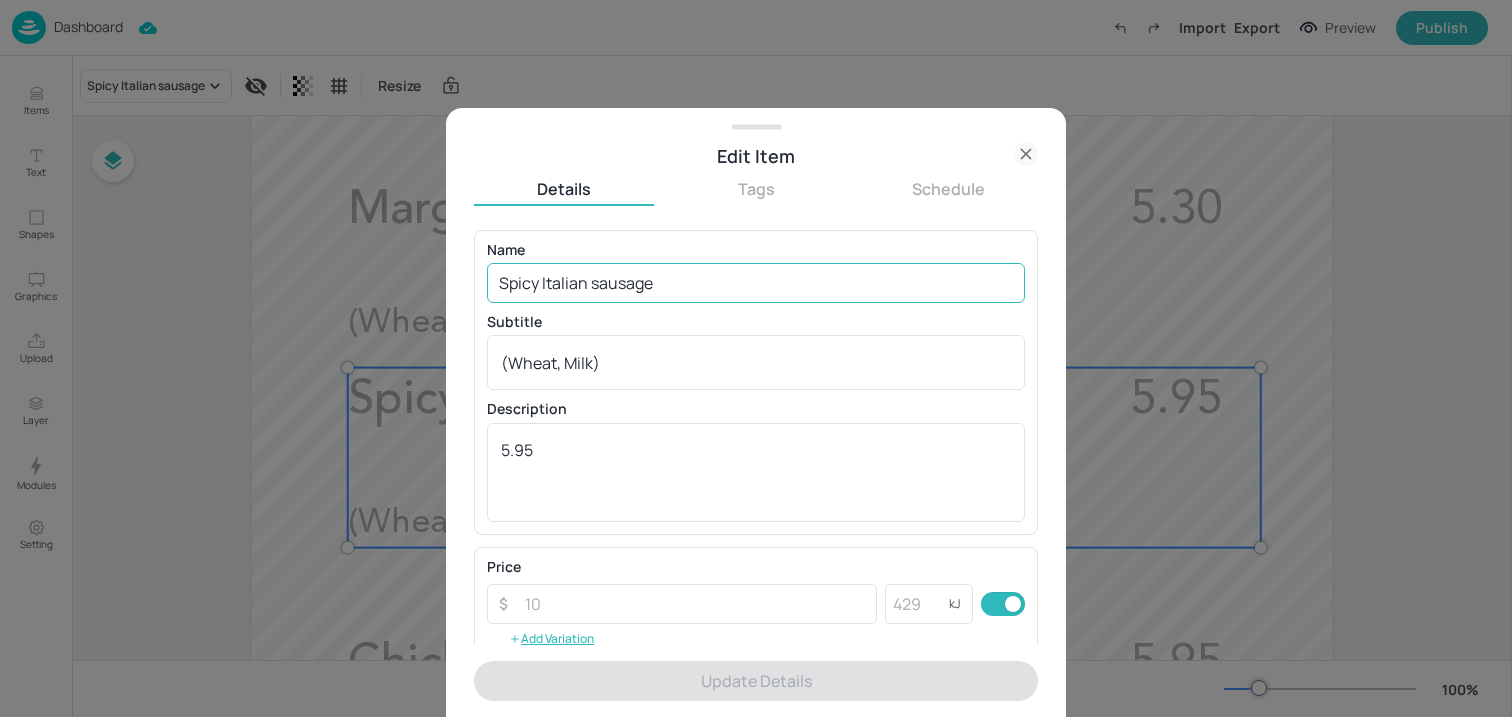 click on "Spicy Italian sausage" at bounding box center [756, 283] 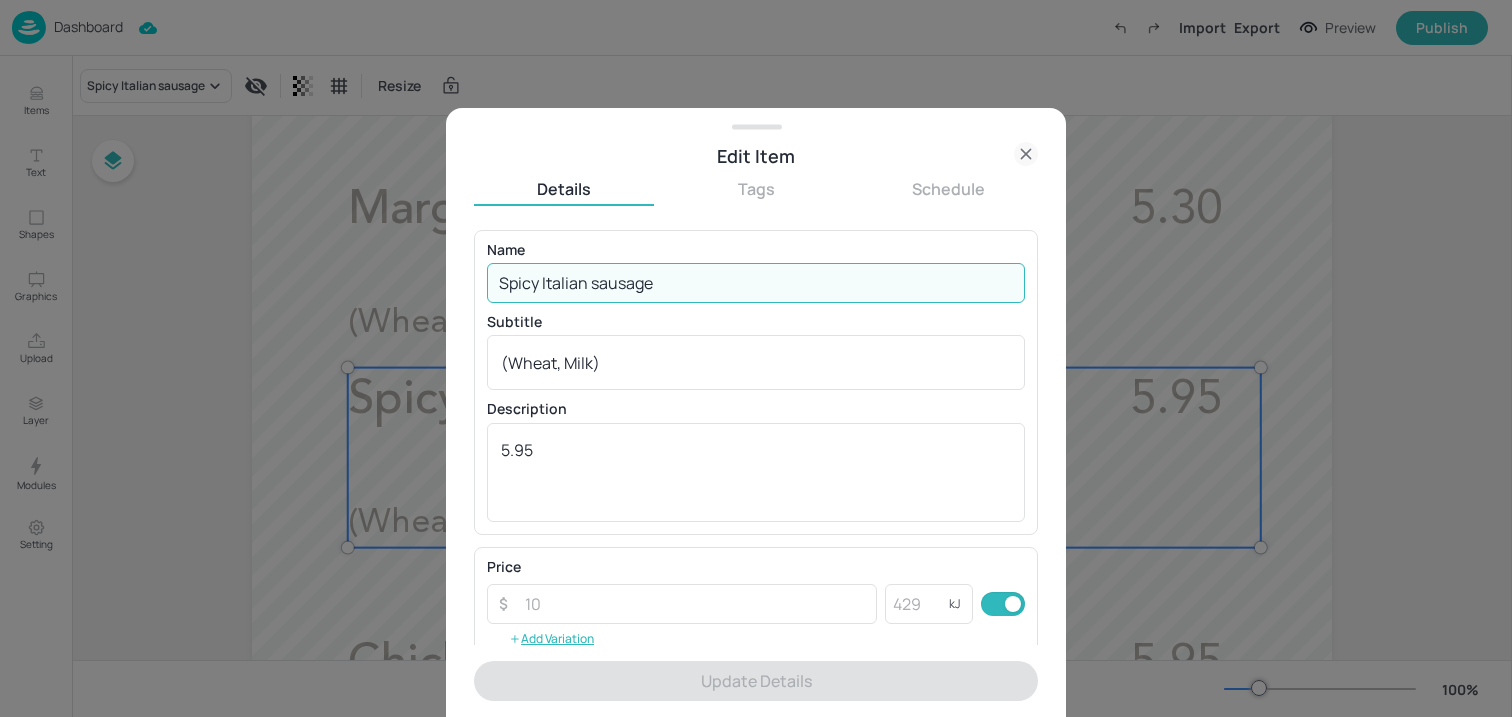 click on "Spicy Italian sausage" at bounding box center (756, 283) 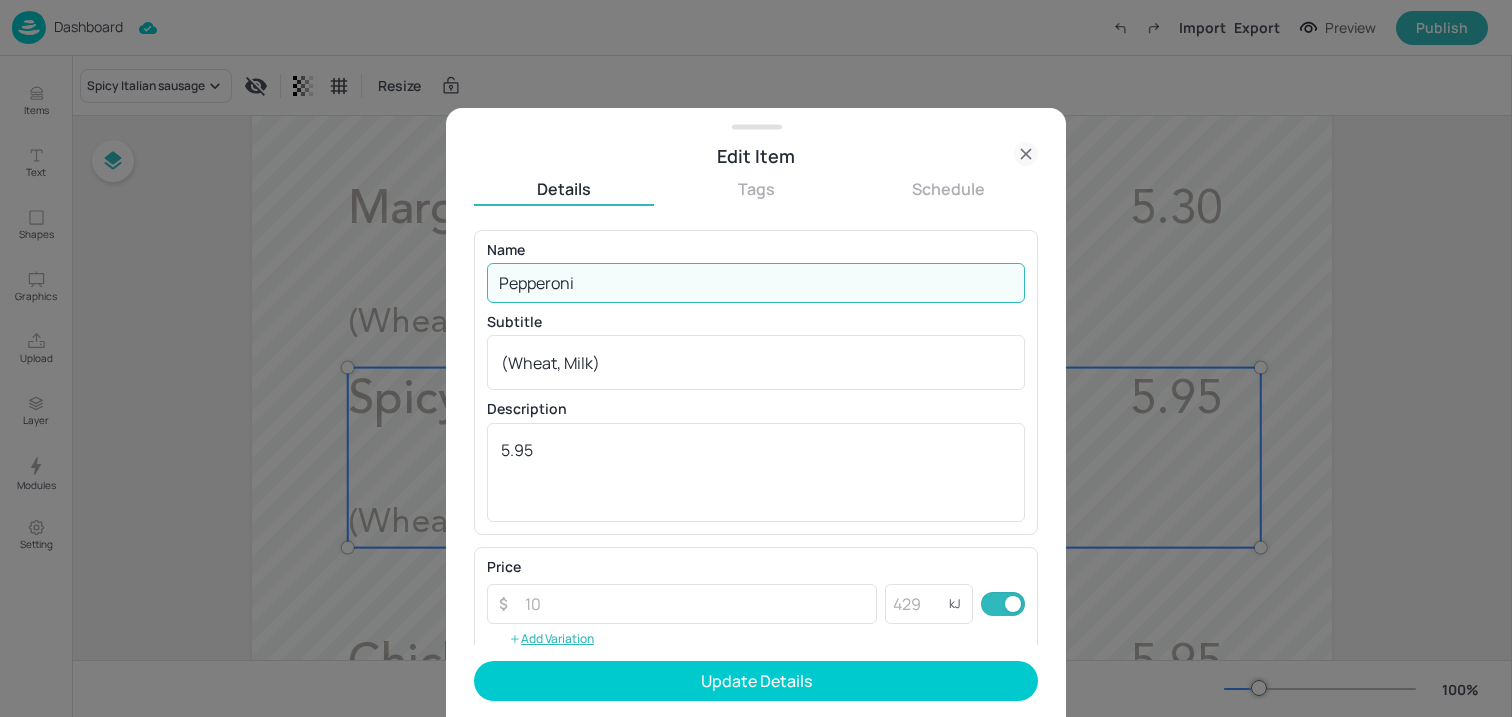 type on "Pepperoni" 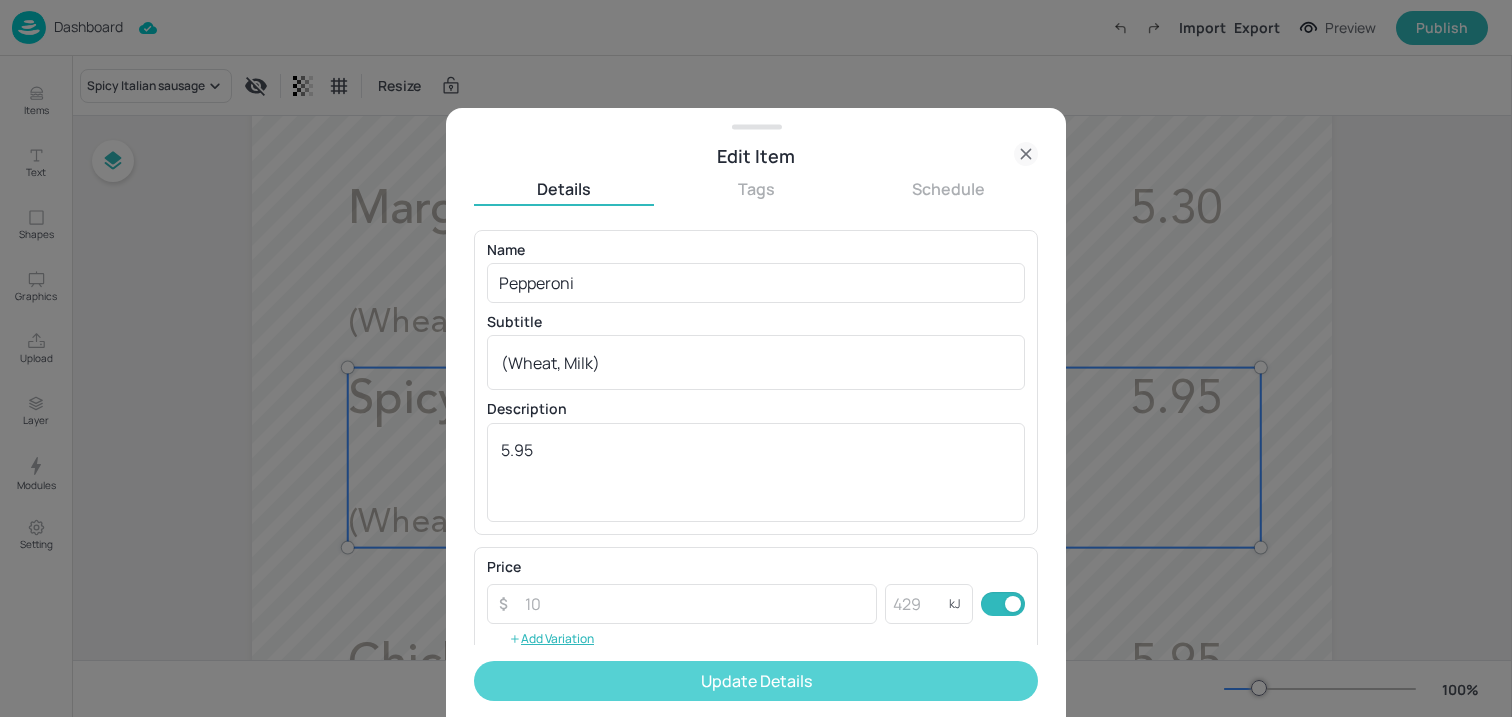 click on "Update Details" at bounding box center [756, 681] 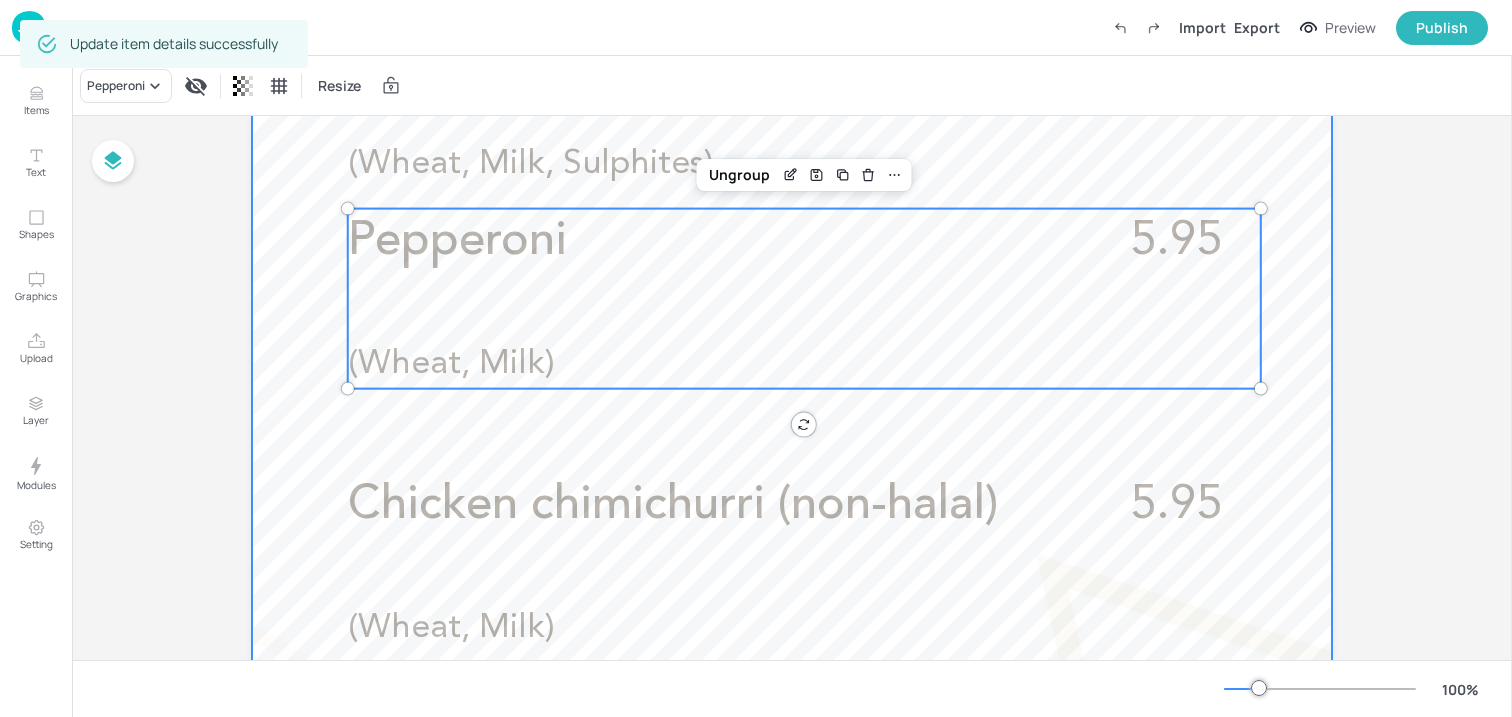 scroll, scrollTop: 855, scrollLeft: 0, axis: vertical 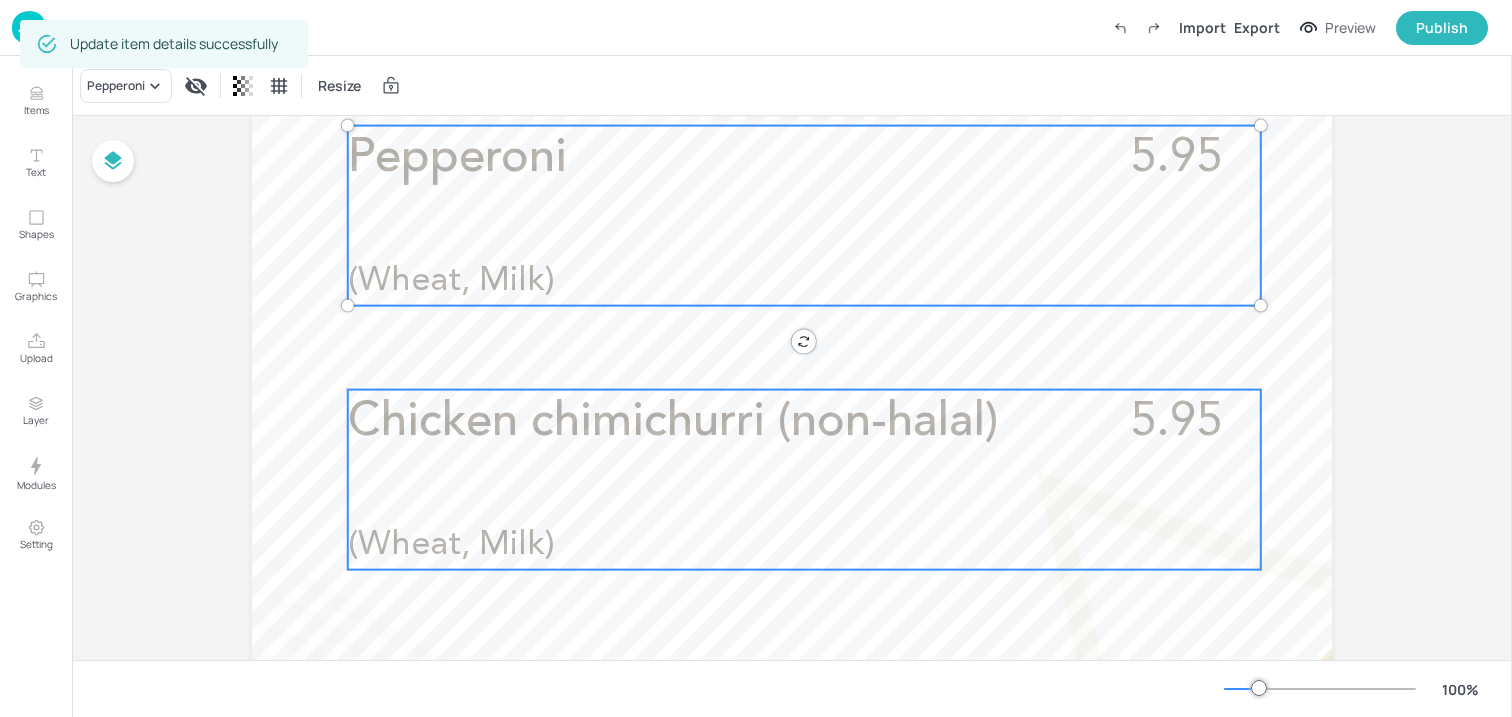 click on "Chicken chimichurri (non-halal)" at bounding box center (715, 423) 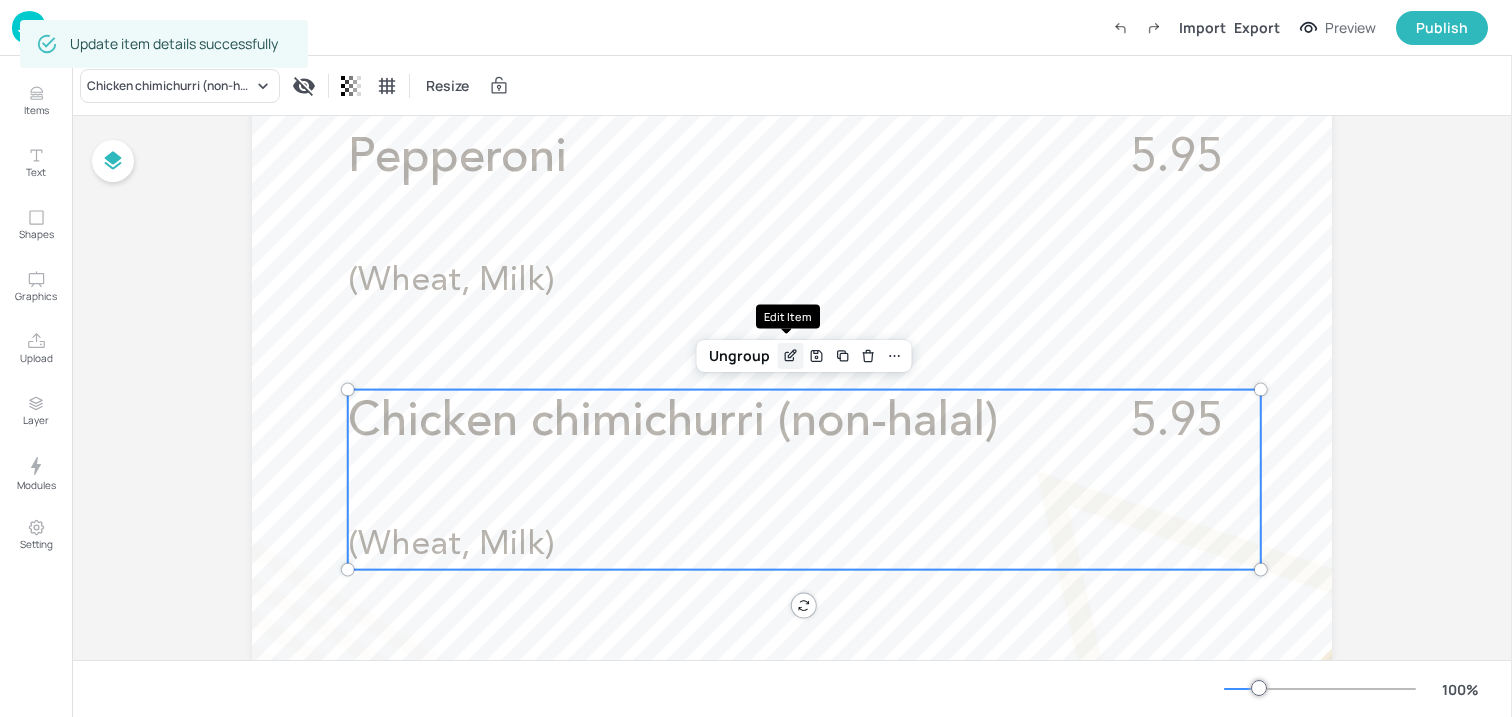 click at bounding box center (791, 356) 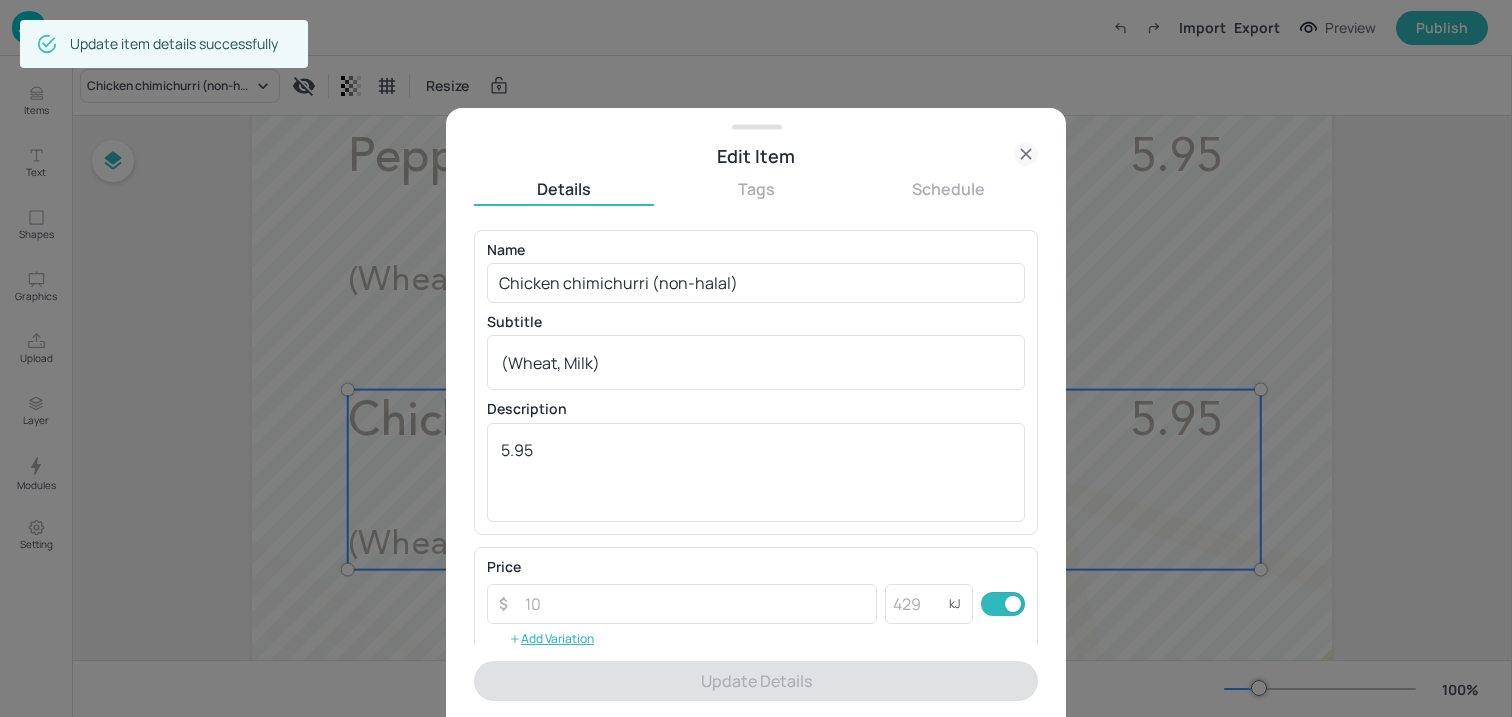 click on "Details Tags Schedule Name Chicken chimichurri (non-halal) ​ Subtitle (Wheat, Milk) x ​ Description 5.95 x ​ Price ​ ​ kJ ​  Add Variation Item Image Upload Image
To pick up a draggable item, press the space bar.
While dragging, use the arrow keys to move the item.
Press space again to drop the item in its new position, or press escape to cancel.
Icons
To pick up a draggable item, press the space bar.
While dragging, use the arrow keys to move the item.
Press space again to drop the item in its new position, or press escape to cancel.
Update Details" at bounding box center (756, 443) 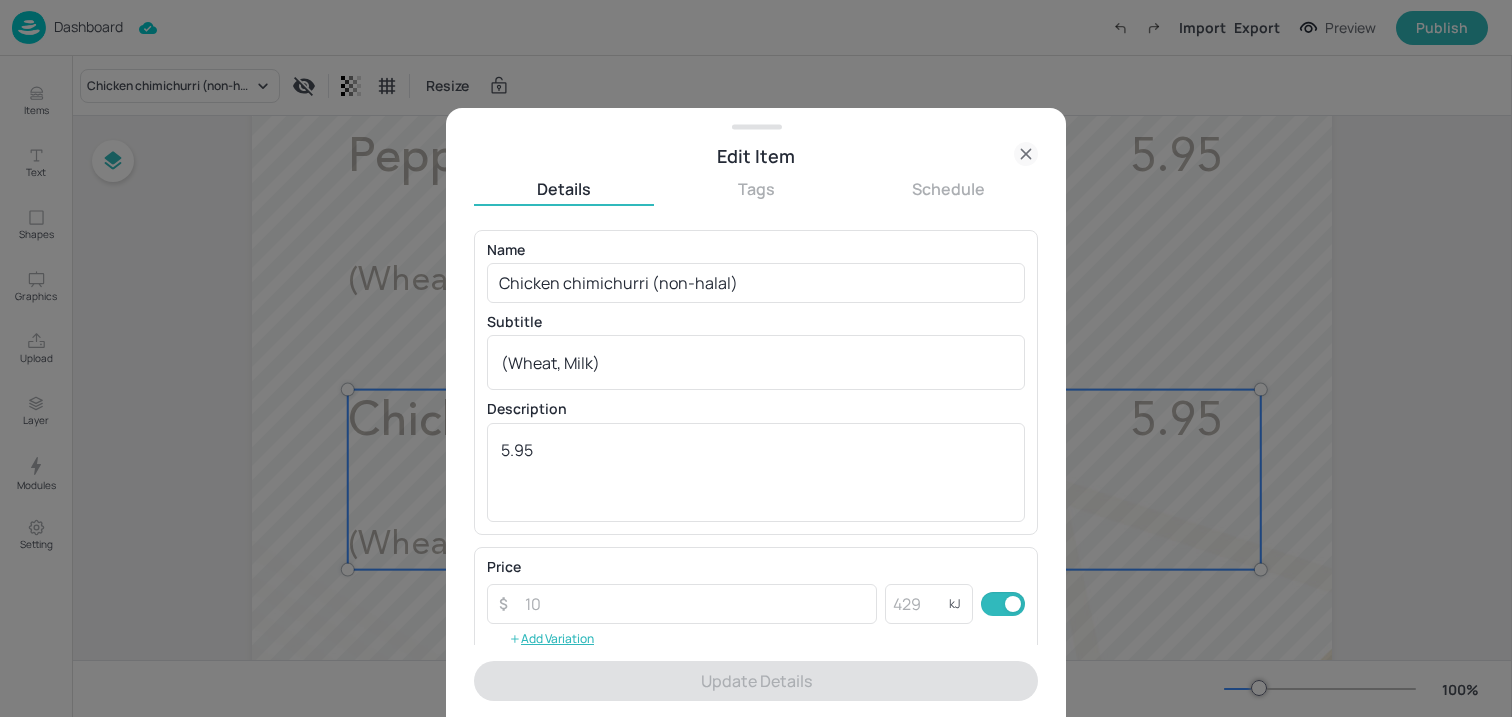 click 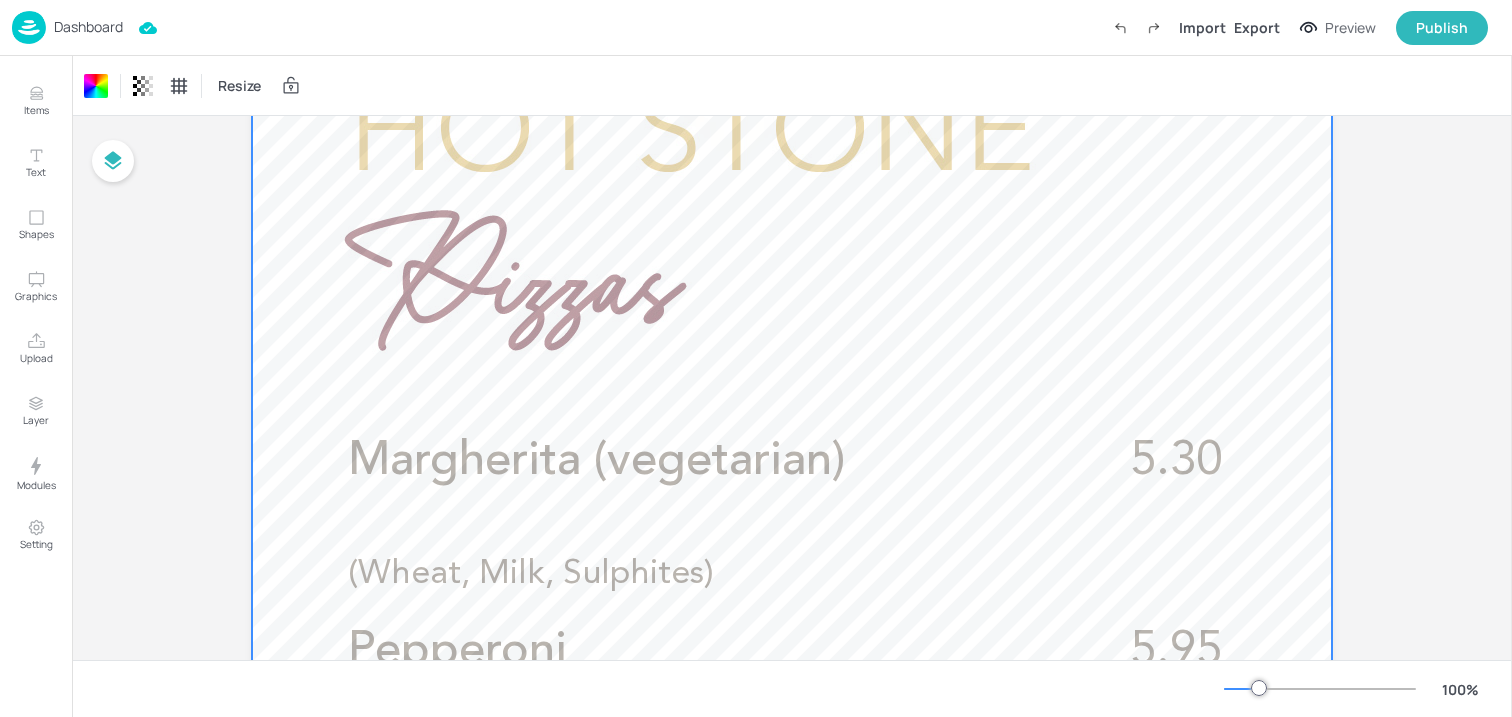 scroll, scrollTop: 0, scrollLeft: 0, axis: both 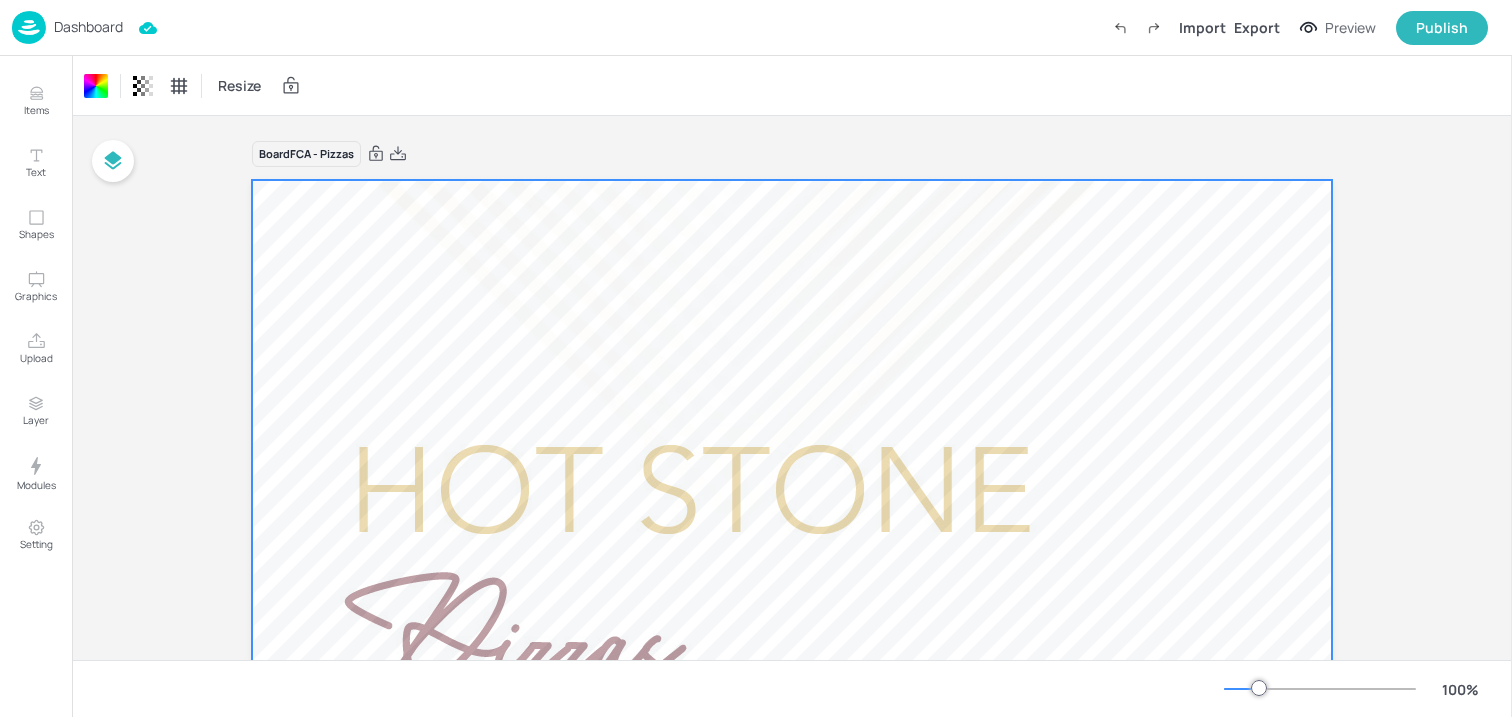click on "Dashboard" at bounding box center (88, 27) 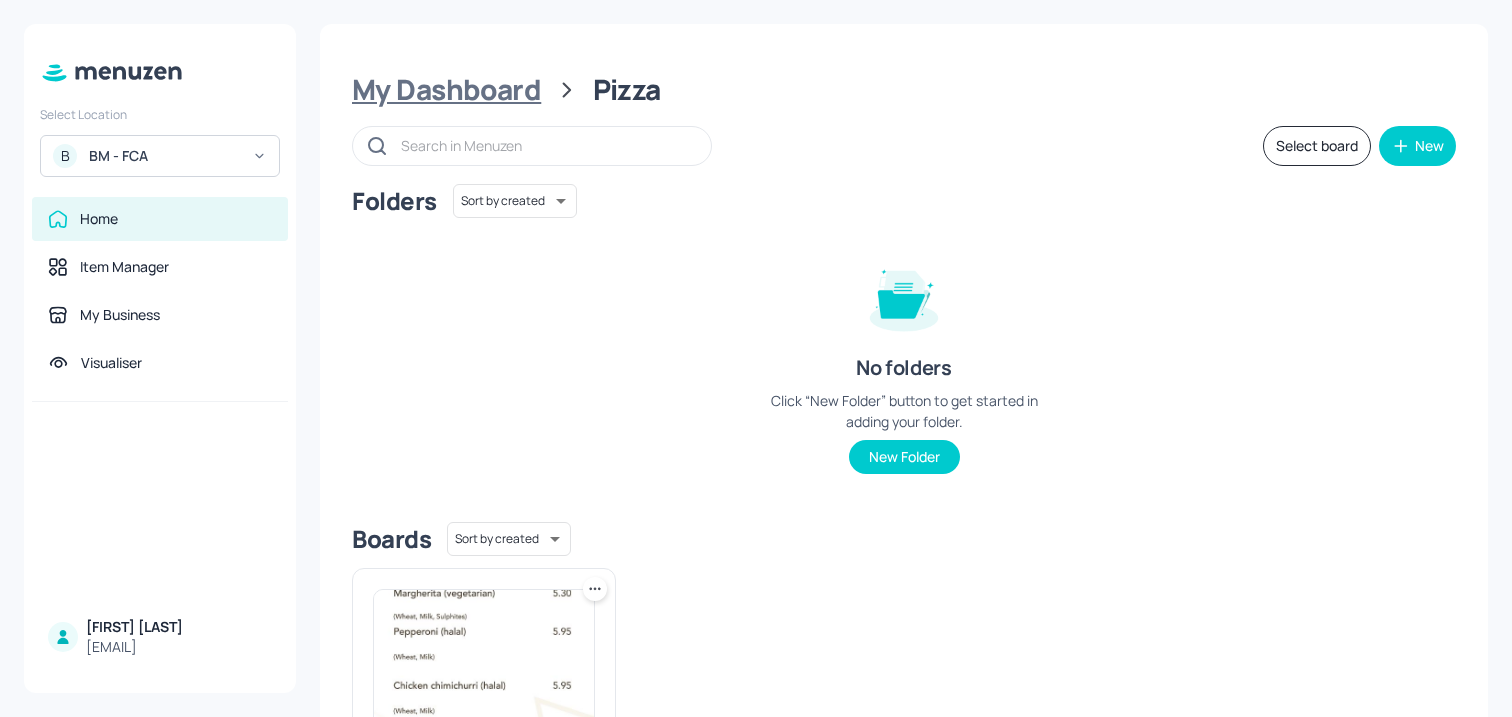 click on "My Dashboard" at bounding box center [446, 90] 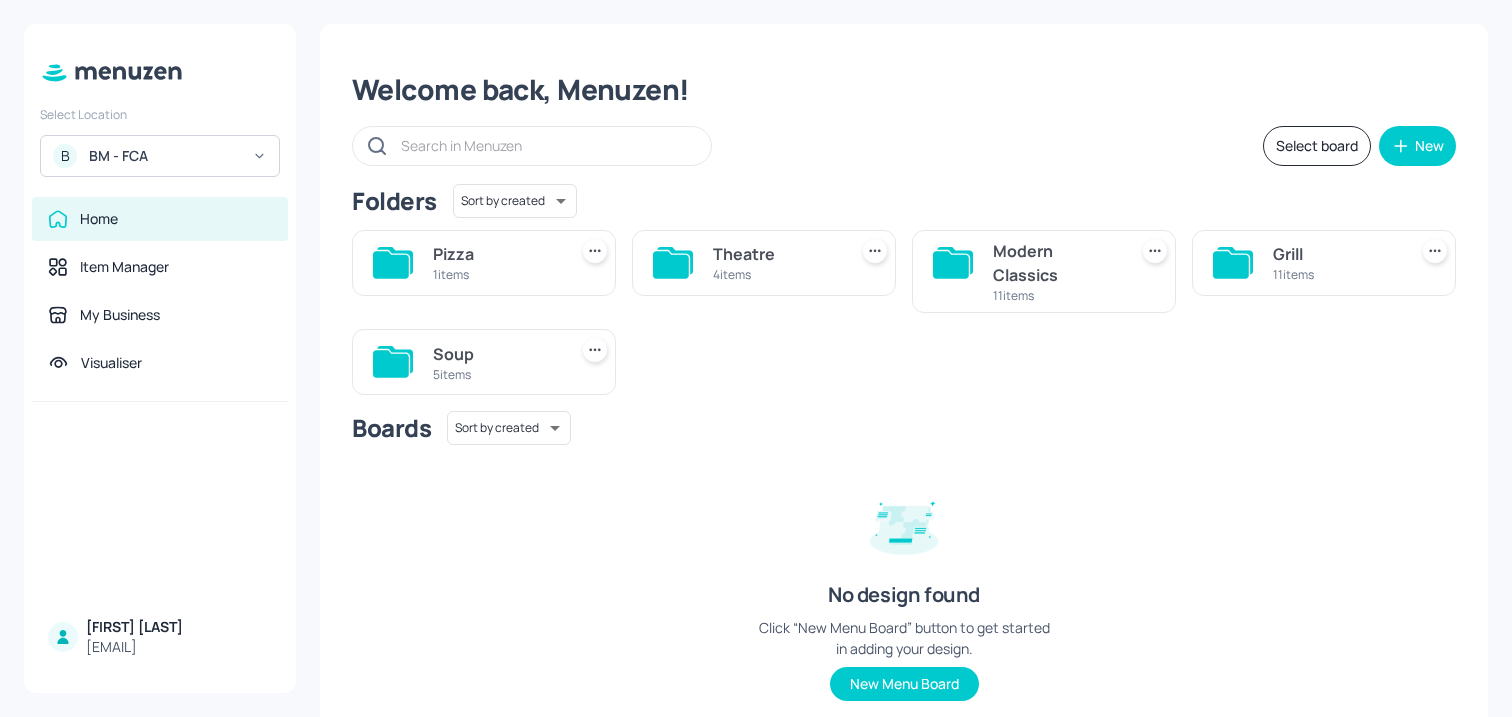 click on "Theatre 4  items" at bounding box center (776, 263) 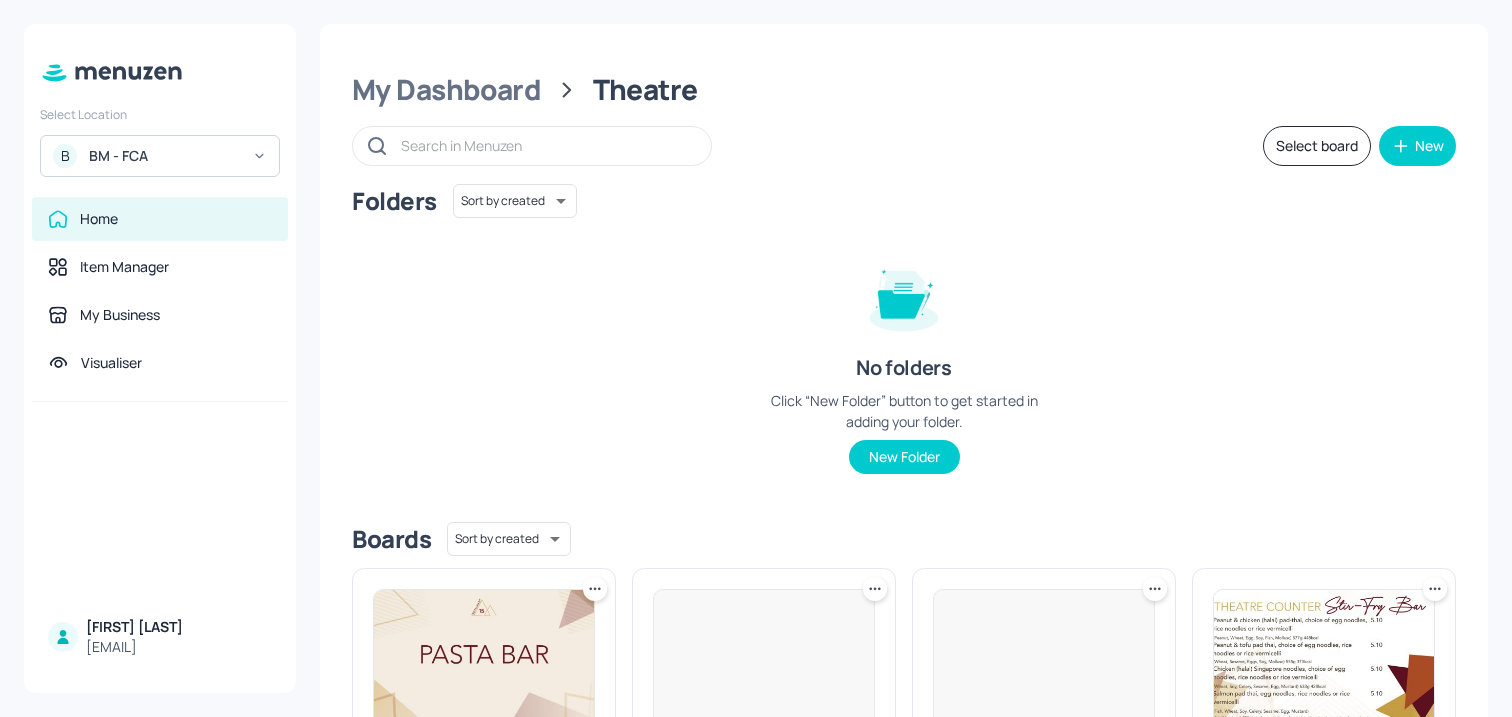 scroll, scrollTop: 246, scrollLeft: 0, axis: vertical 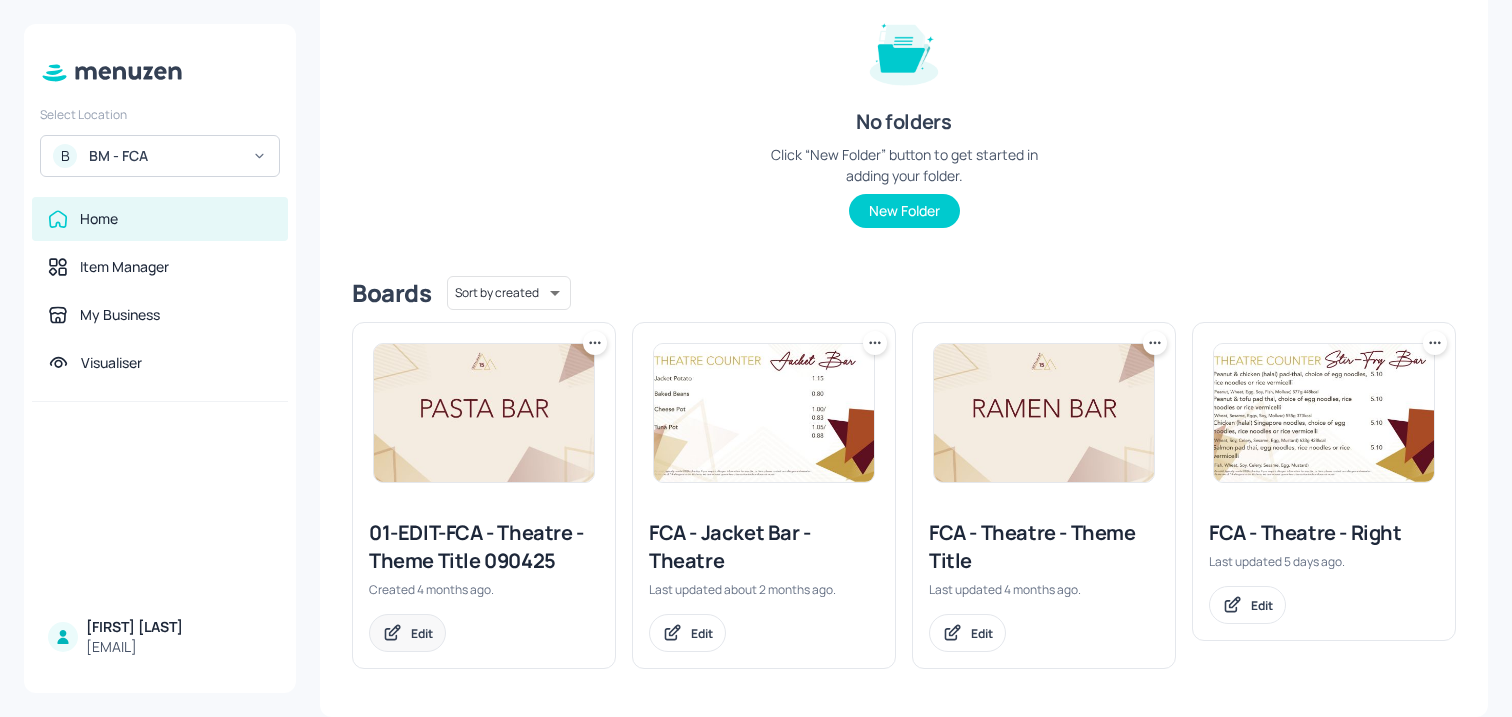 click on "Edit" at bounding box center [407, 633] 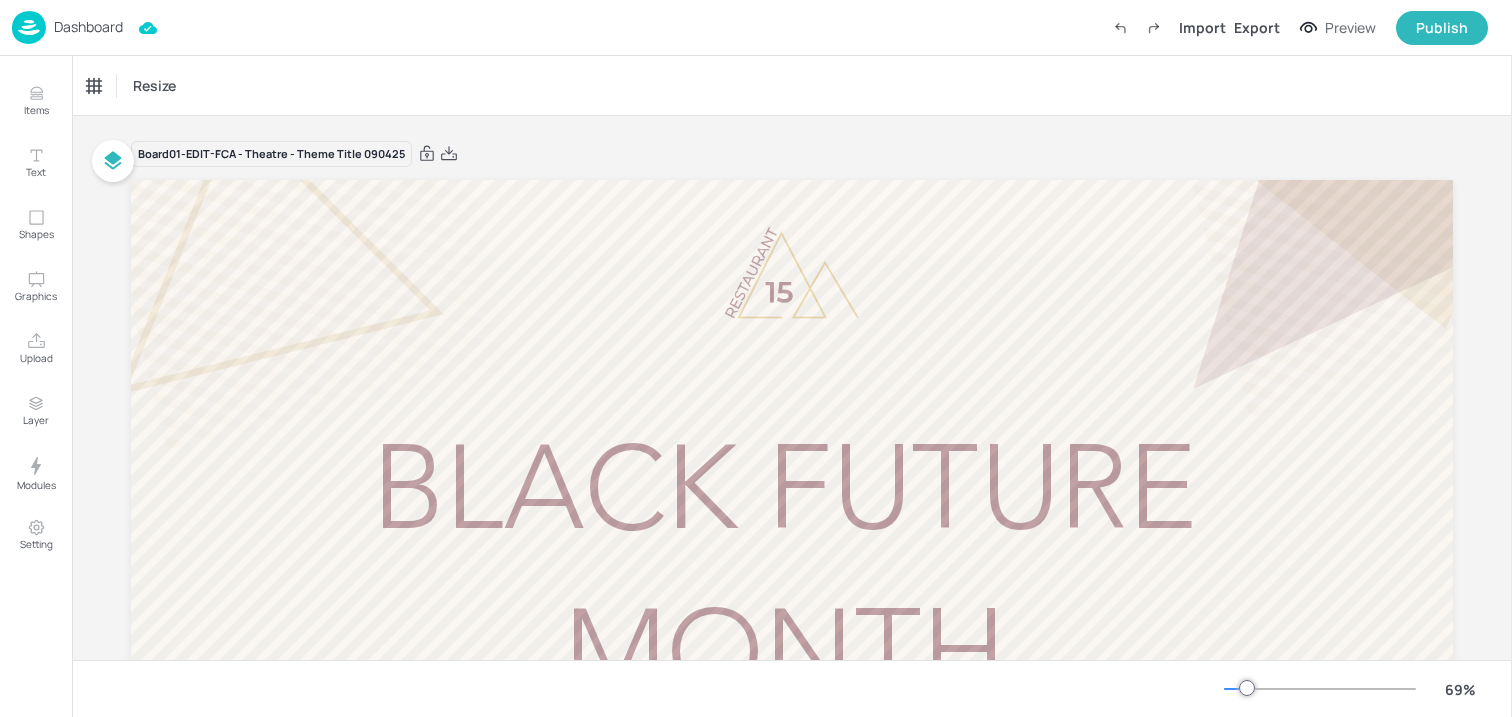 click on "Dashboard" at bounding box center [88, 27] 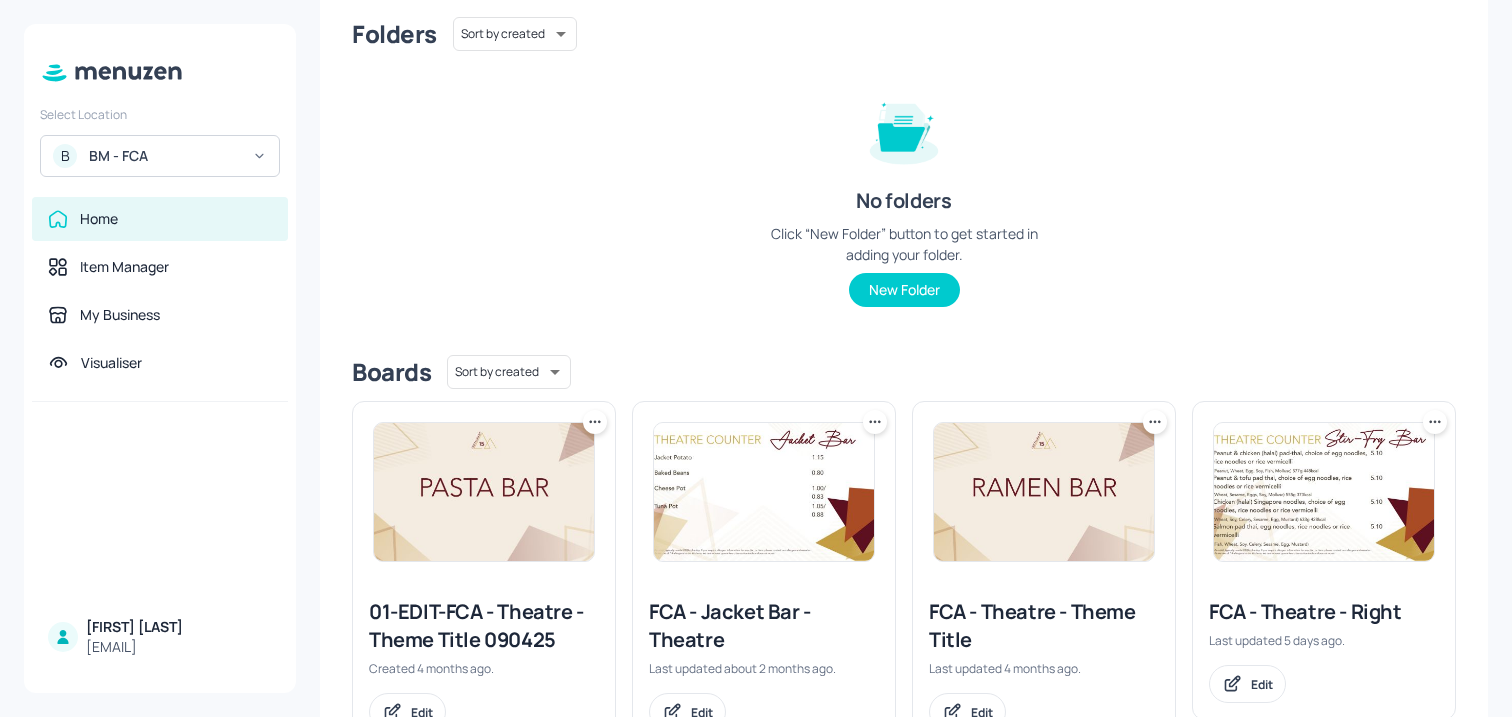 scroll, scrollTop: 246, scrollLeft: 0, axis: vertical 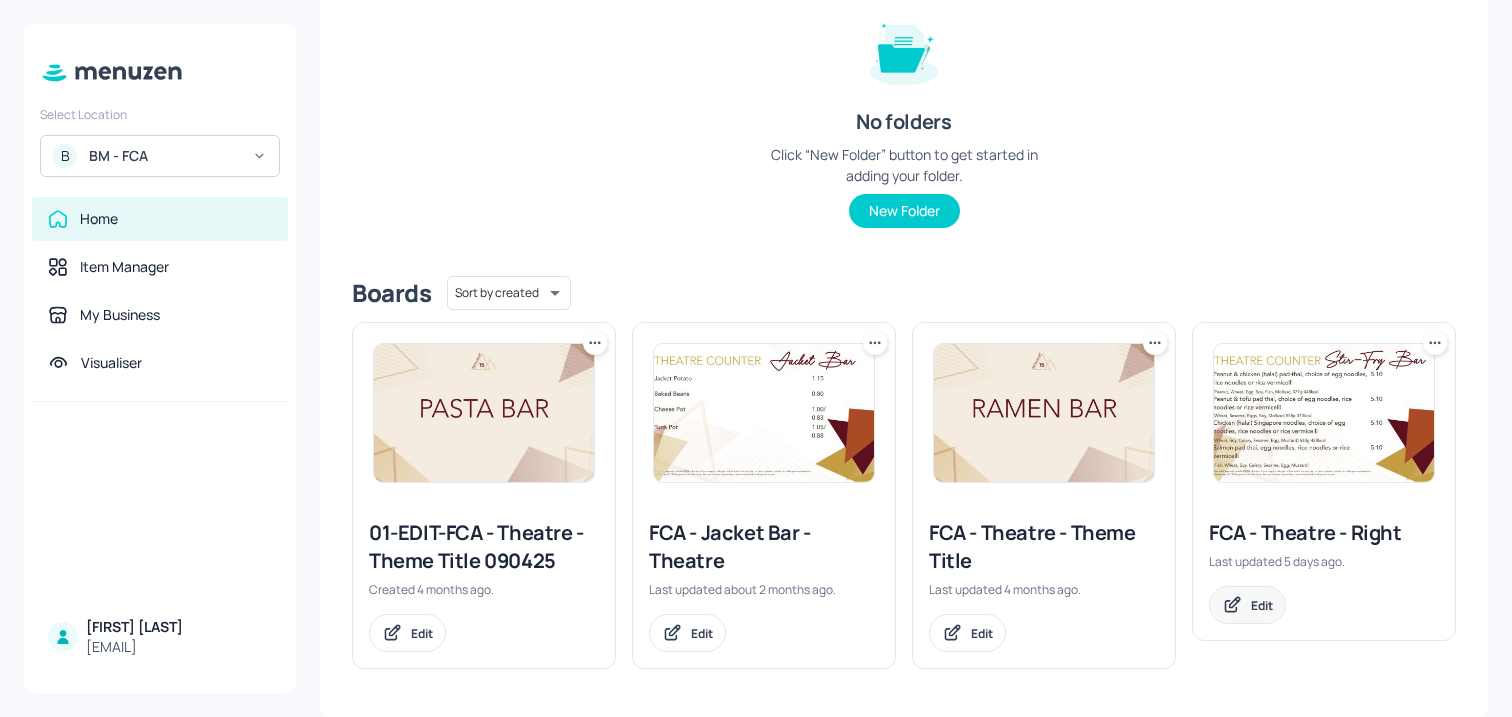 click on "Edit" at bounding box center (1247, 605) 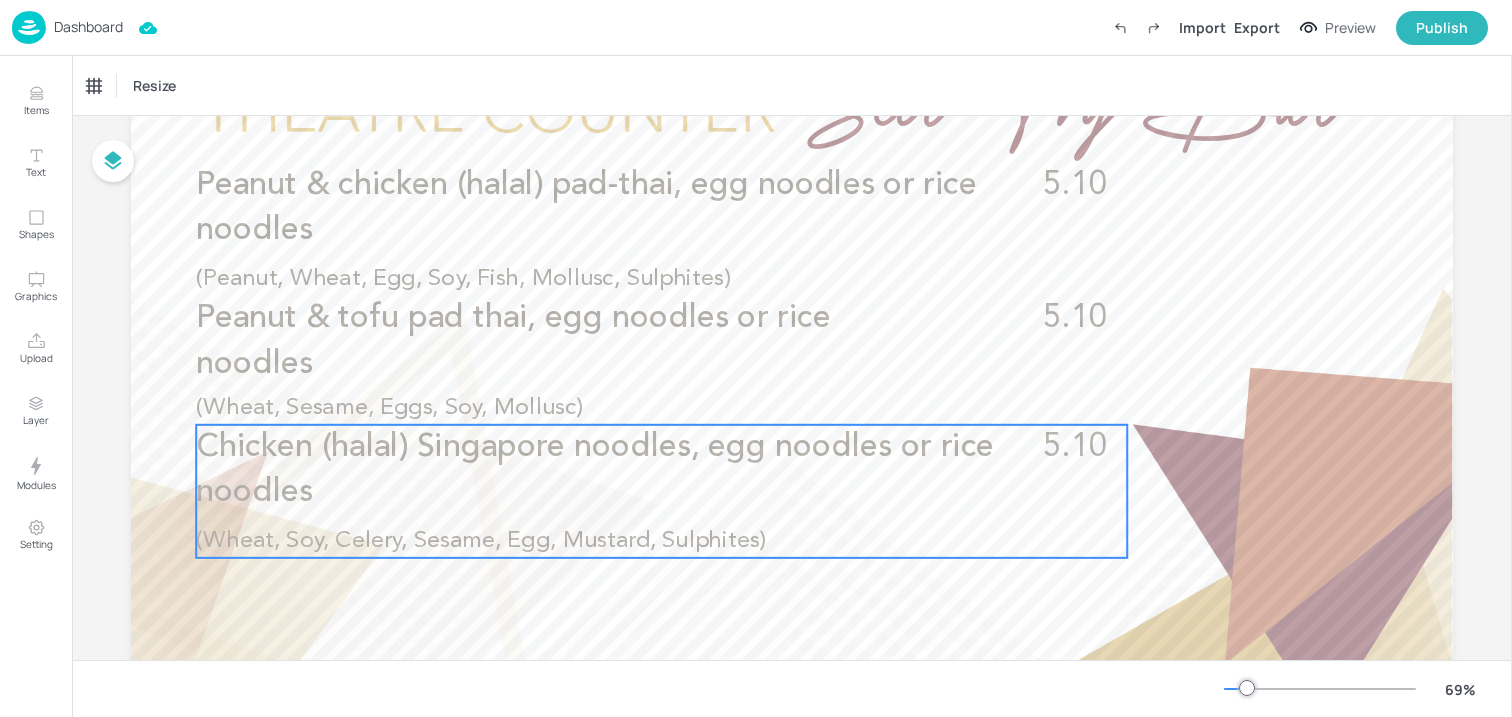 scroll, scrollTop: 208, scrollLeft: 0, axis: vertical 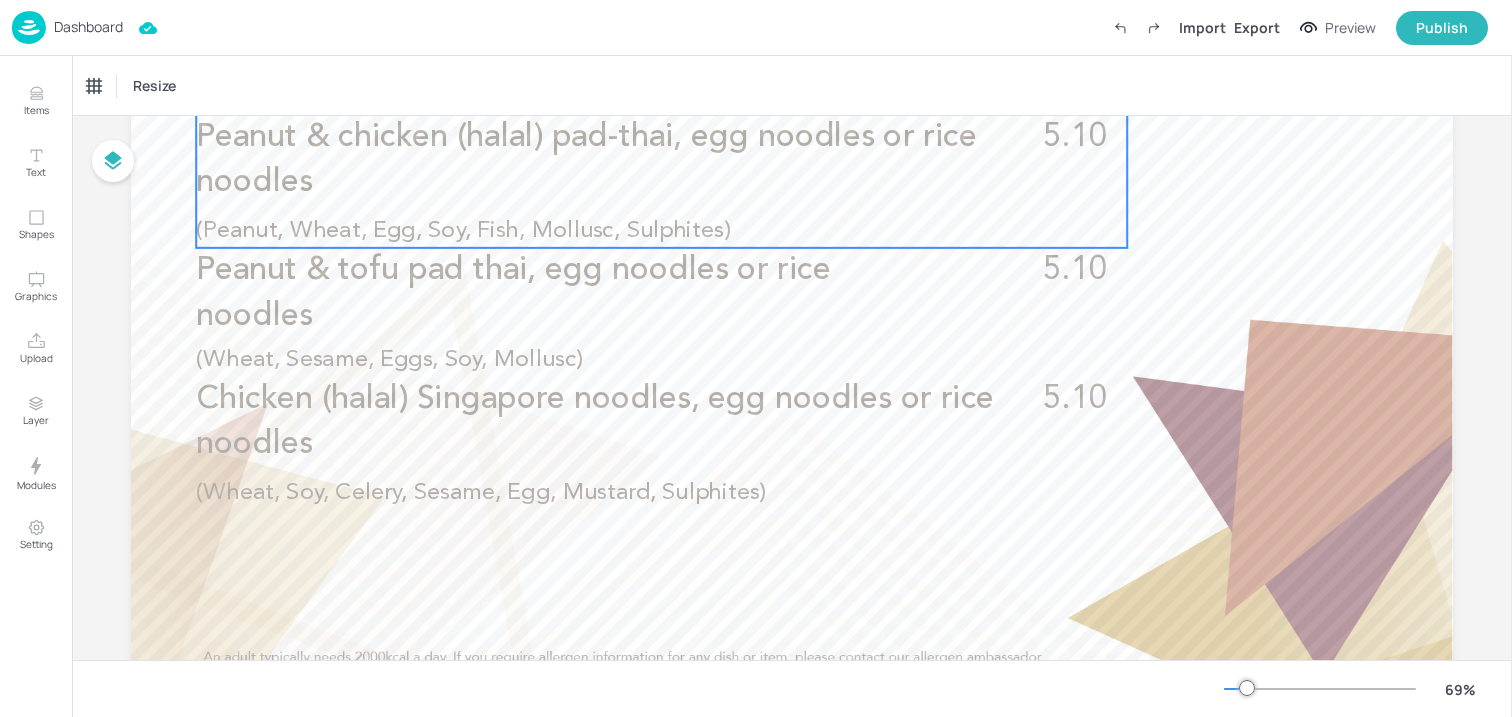 click on "Peanut & chicken (halal) pad-thai, egg noodles or rice noodles" at bounding box center [615, 160] 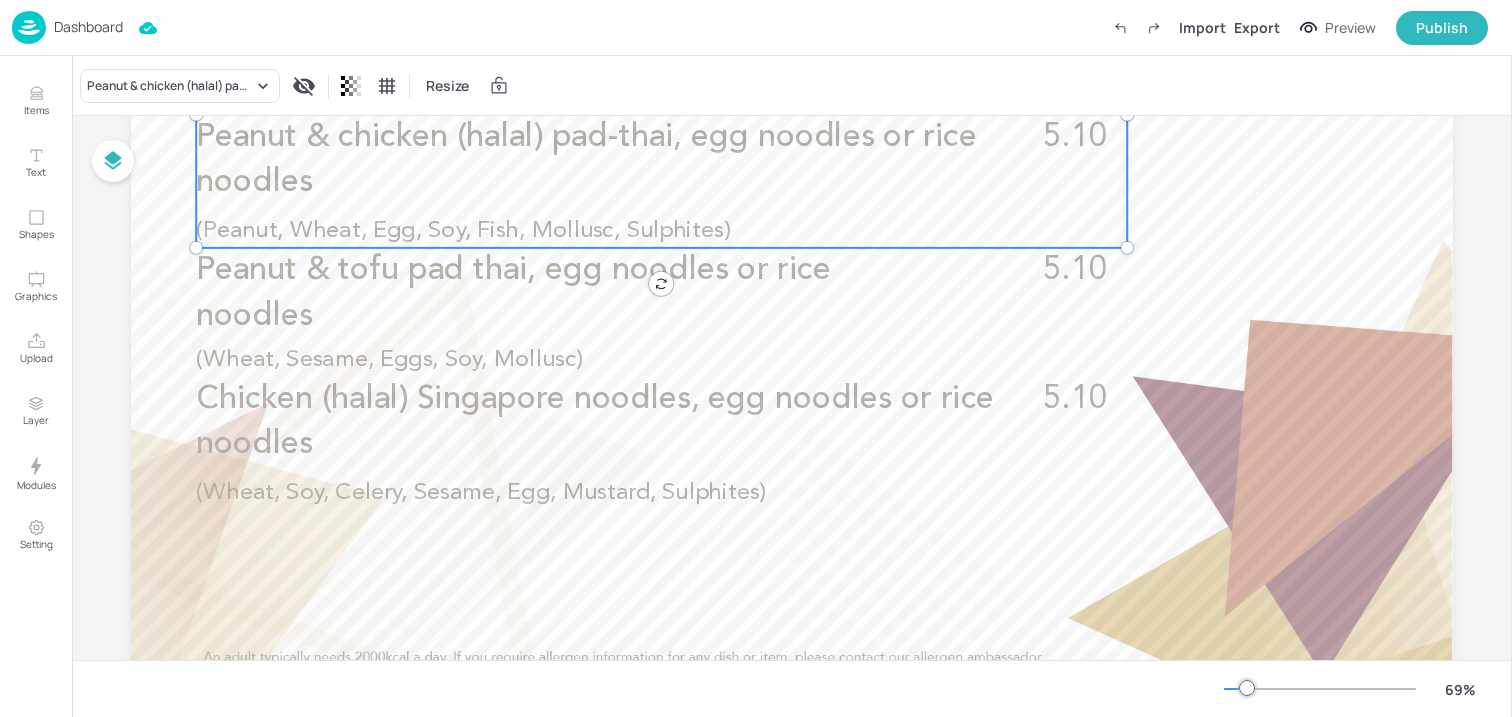 scroll, scrollTop: 0, scrollLeft: 0, axis: both 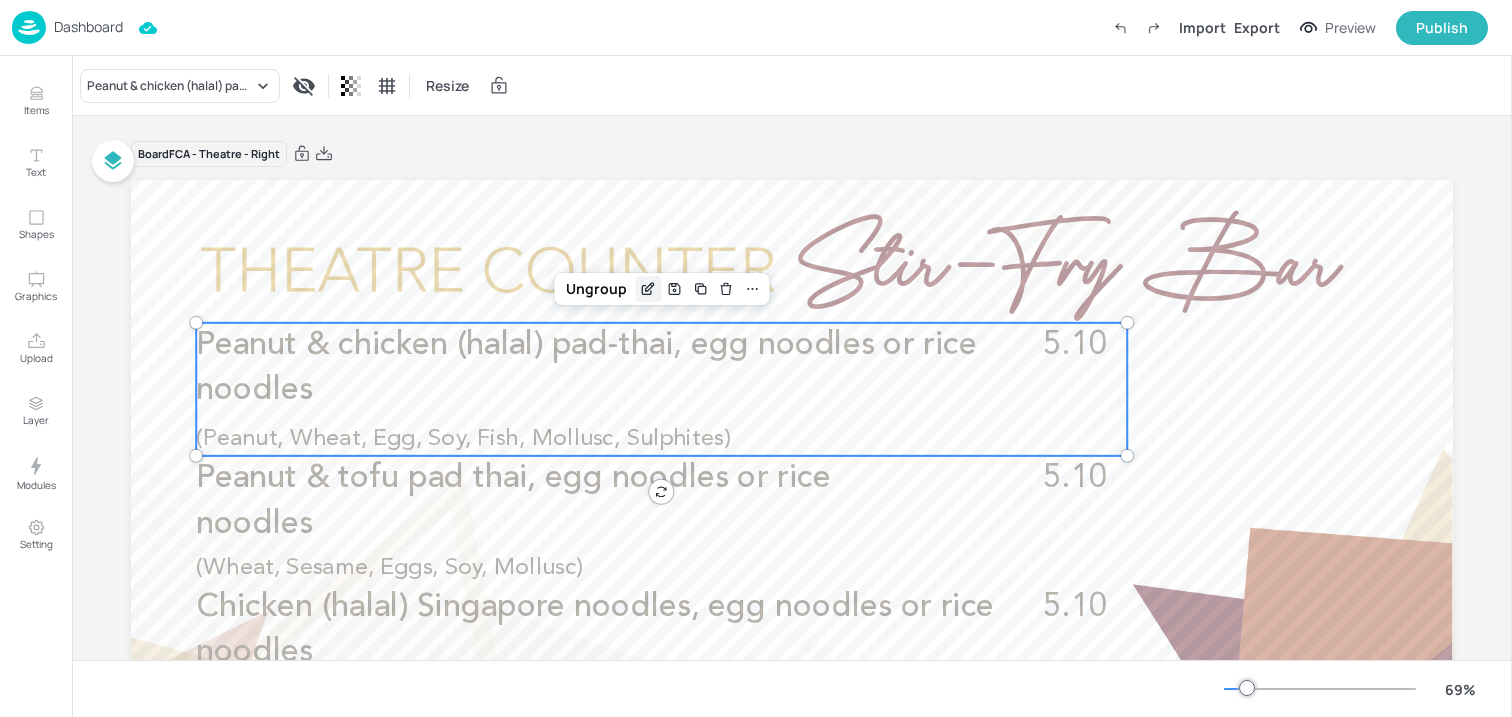 click 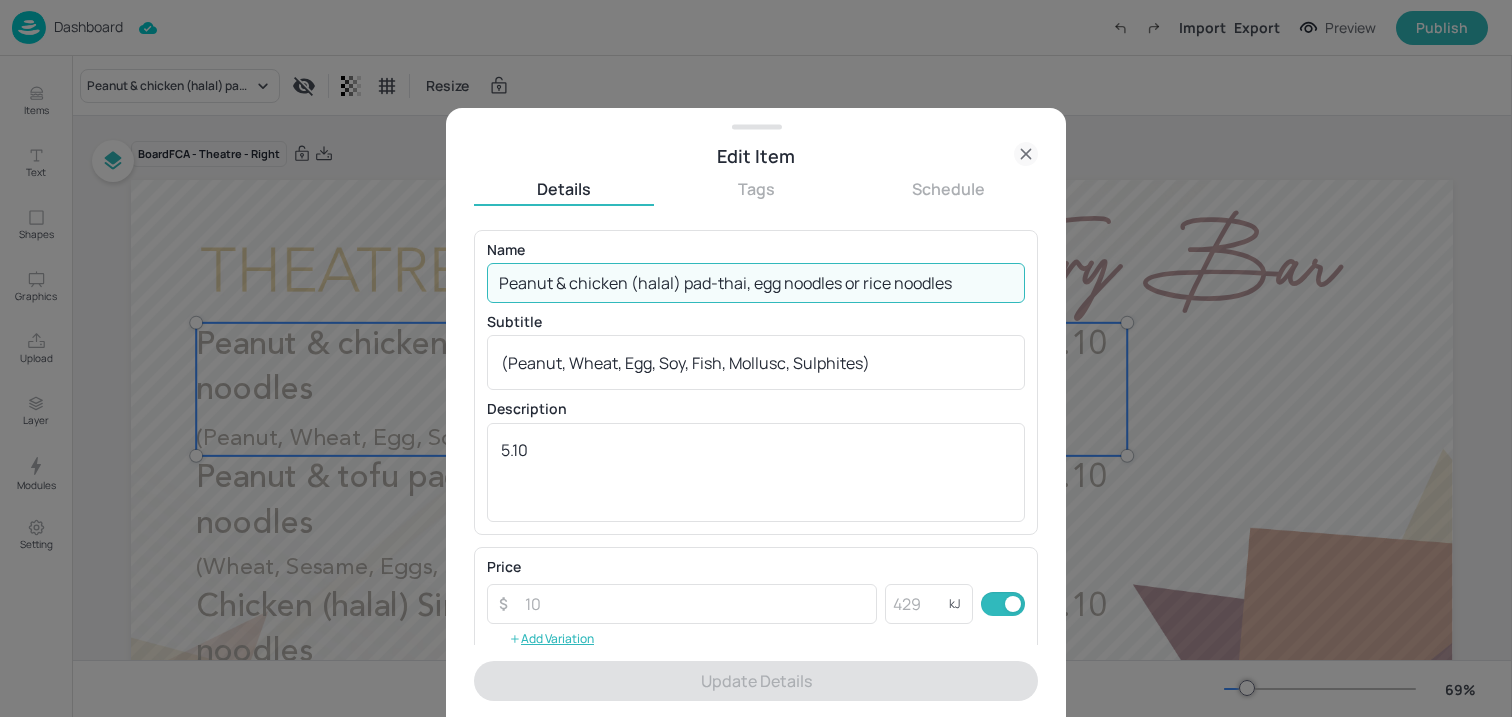 click on "Peanut & chicken (halal) pad-thai, egg noodles or rice noodles" at bounding box center (756, 283) 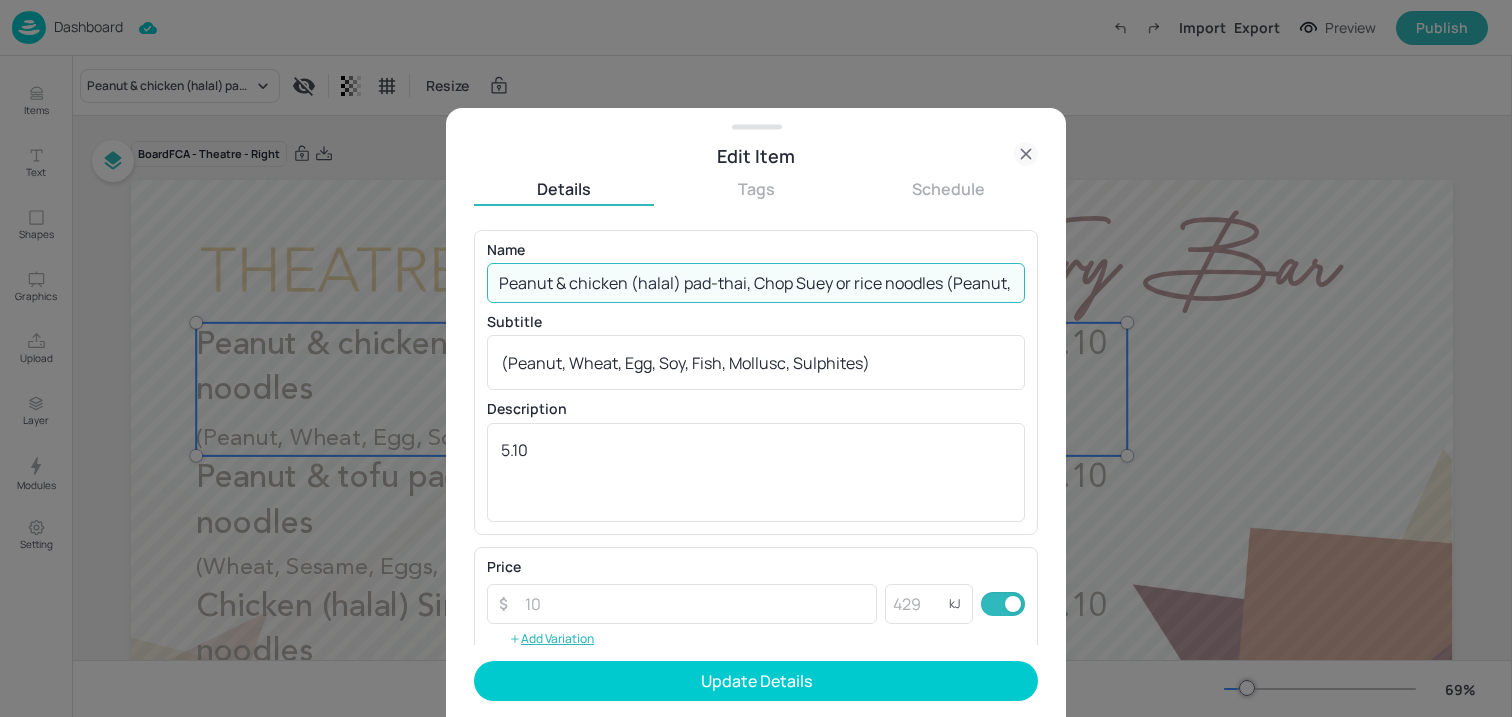 scroll, scrollTop: 0, scrollLeft: 277, axis: horizontal 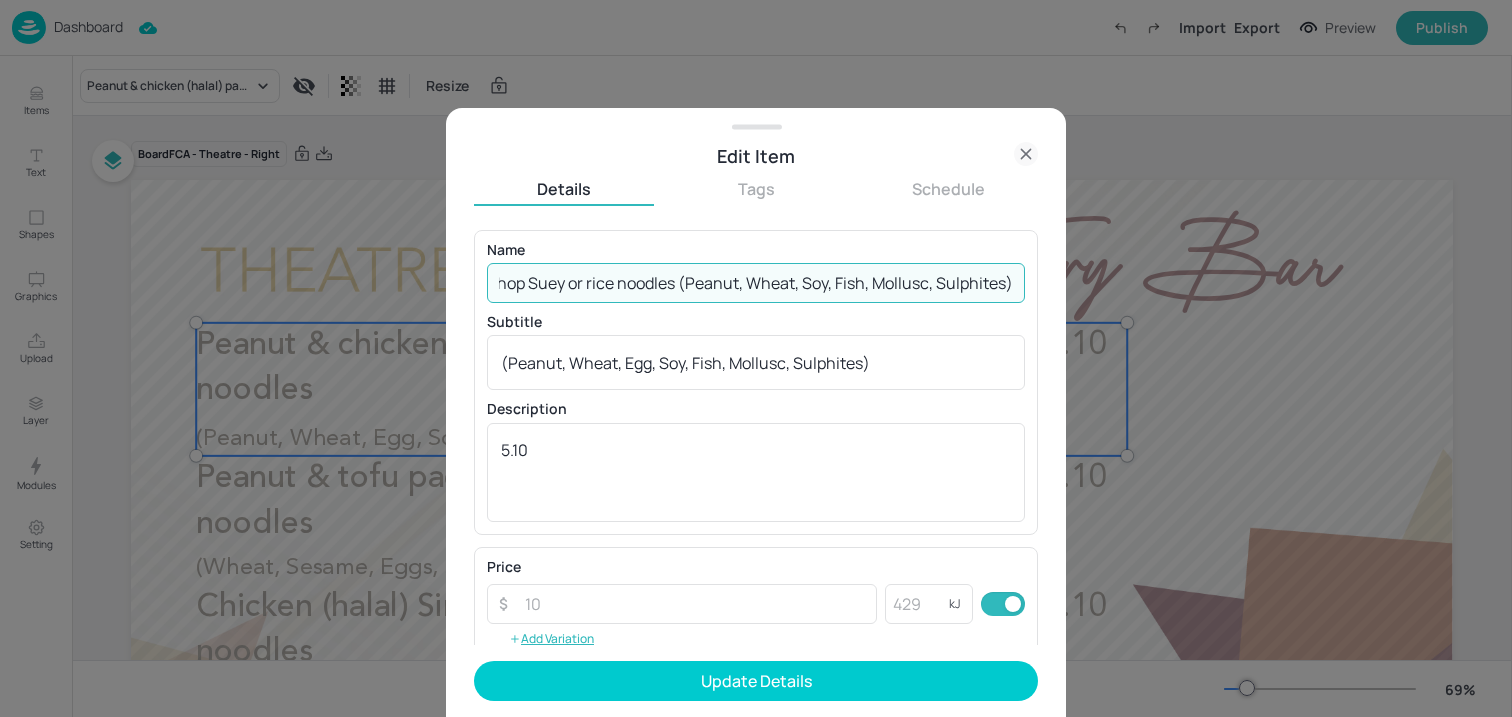 drag, startPoint x: 672, startPoint y: 283, endPoint x: 1228, endPoint y: 291, distance: 556.05756 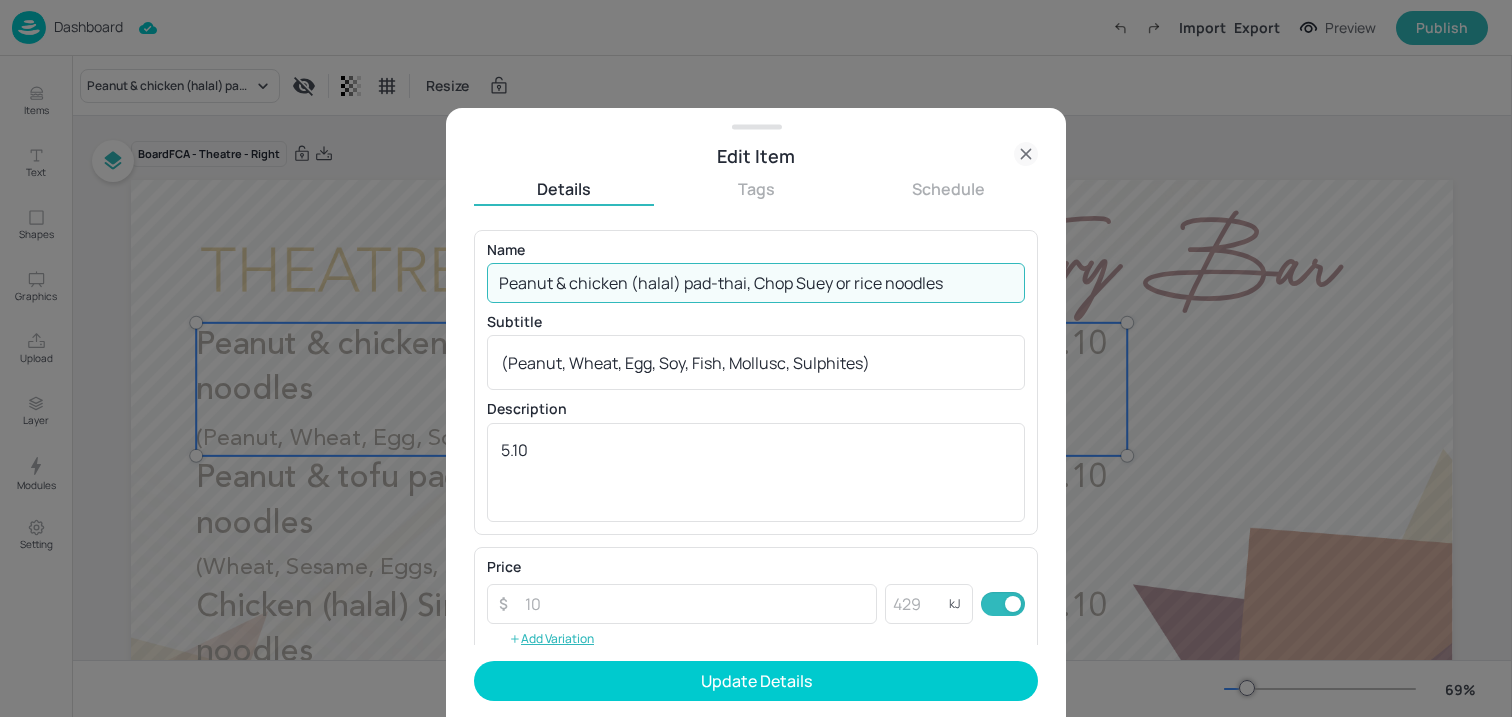 scroll, scrollTop: 0, scrollLeft: 0, axis: both 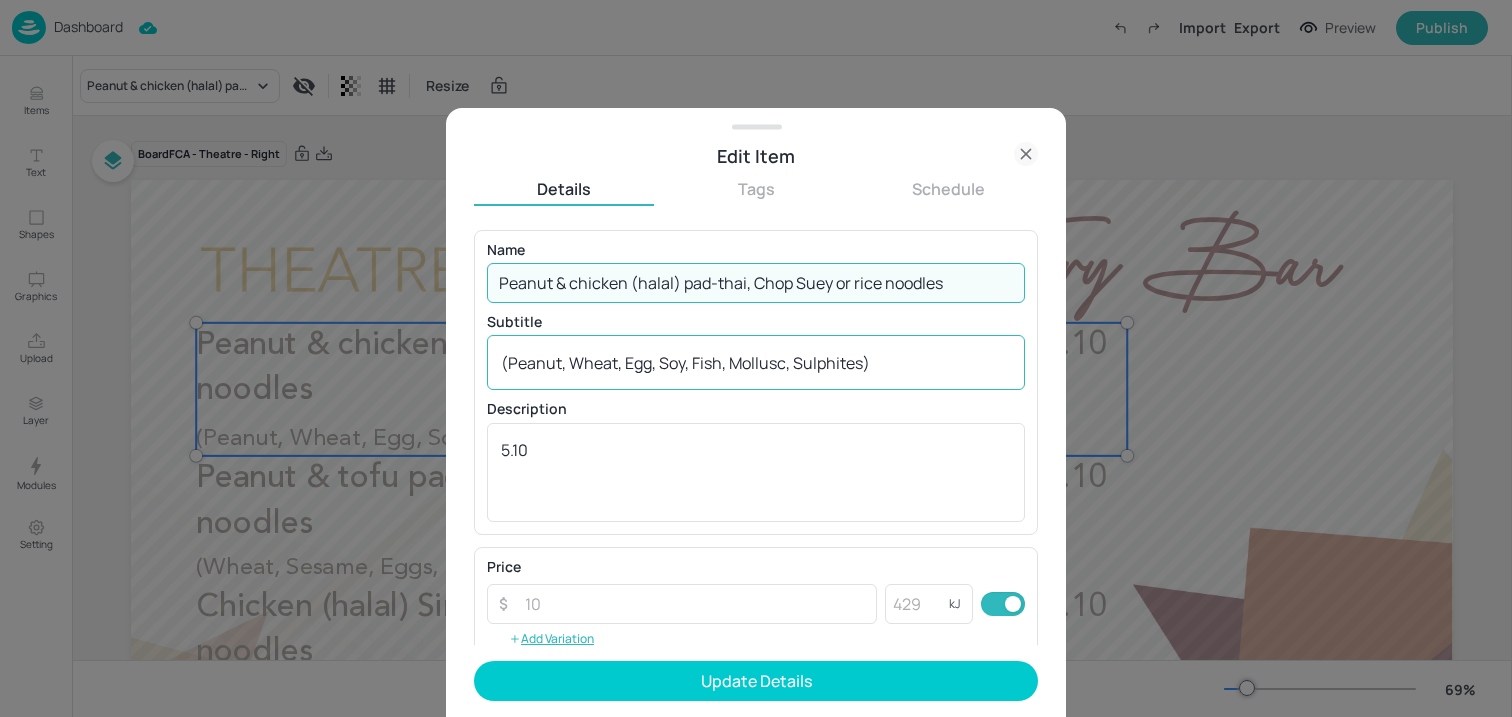 type on "Peanut & chicken (halal) pad-thai, Chop Suey or rice noodles" 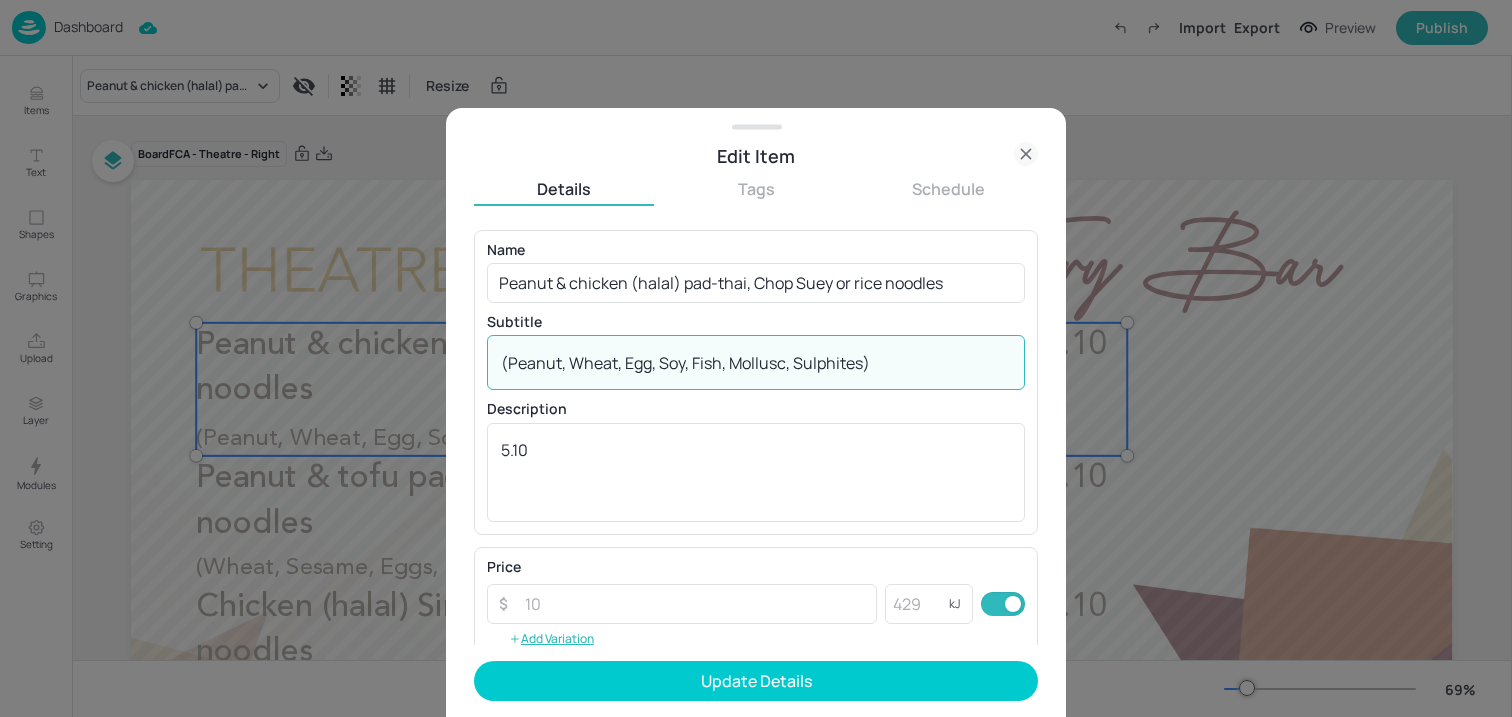 click on "(Peanut, Wheat, Egg, Soy, Fish, Mollusc, Sulphites)" at bounding box center [756, 363] 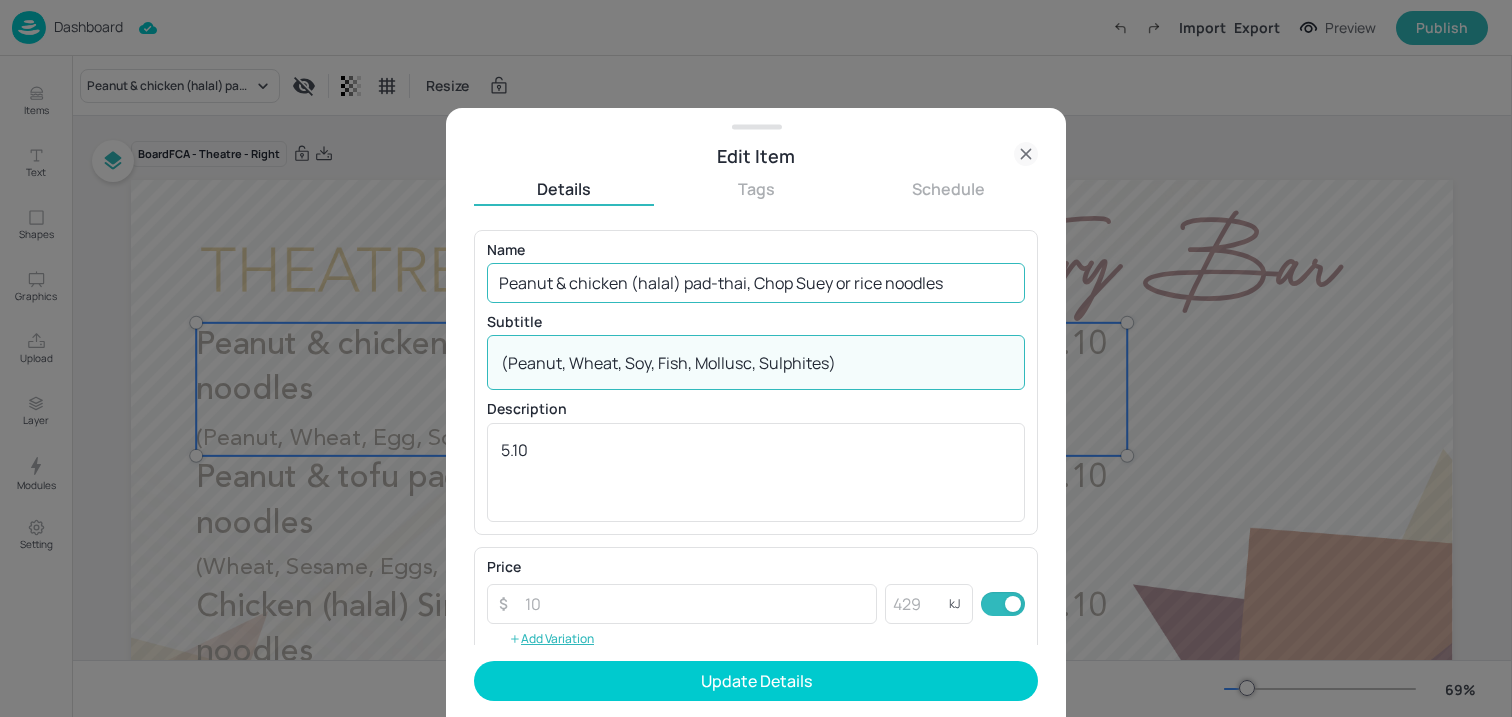 type on "(Peanut, Wheat, Soy, Fish, Mollusc, Sulphites)" 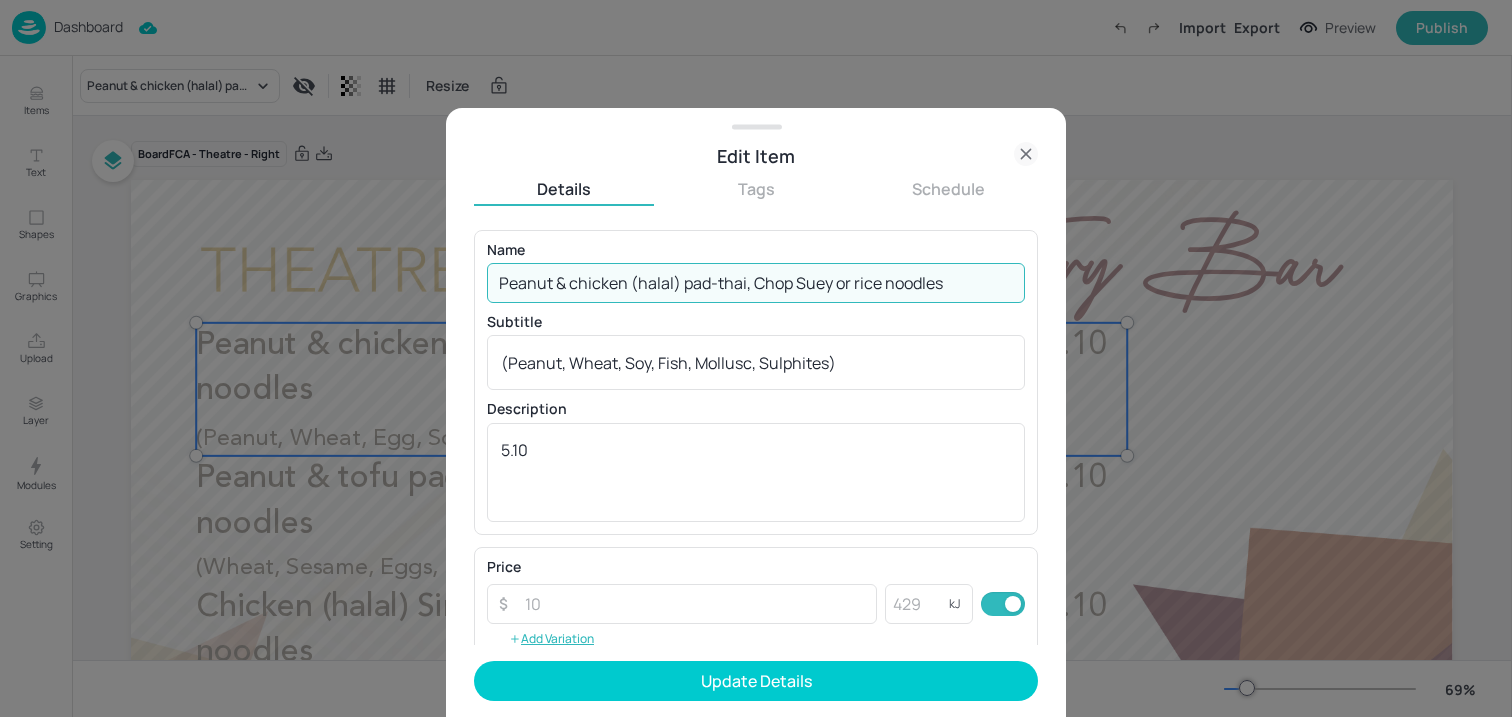 click on "Peanut & chicken (halal) pad-thai, Chop Suey or rice noodles" at bounding box center (756, 283) 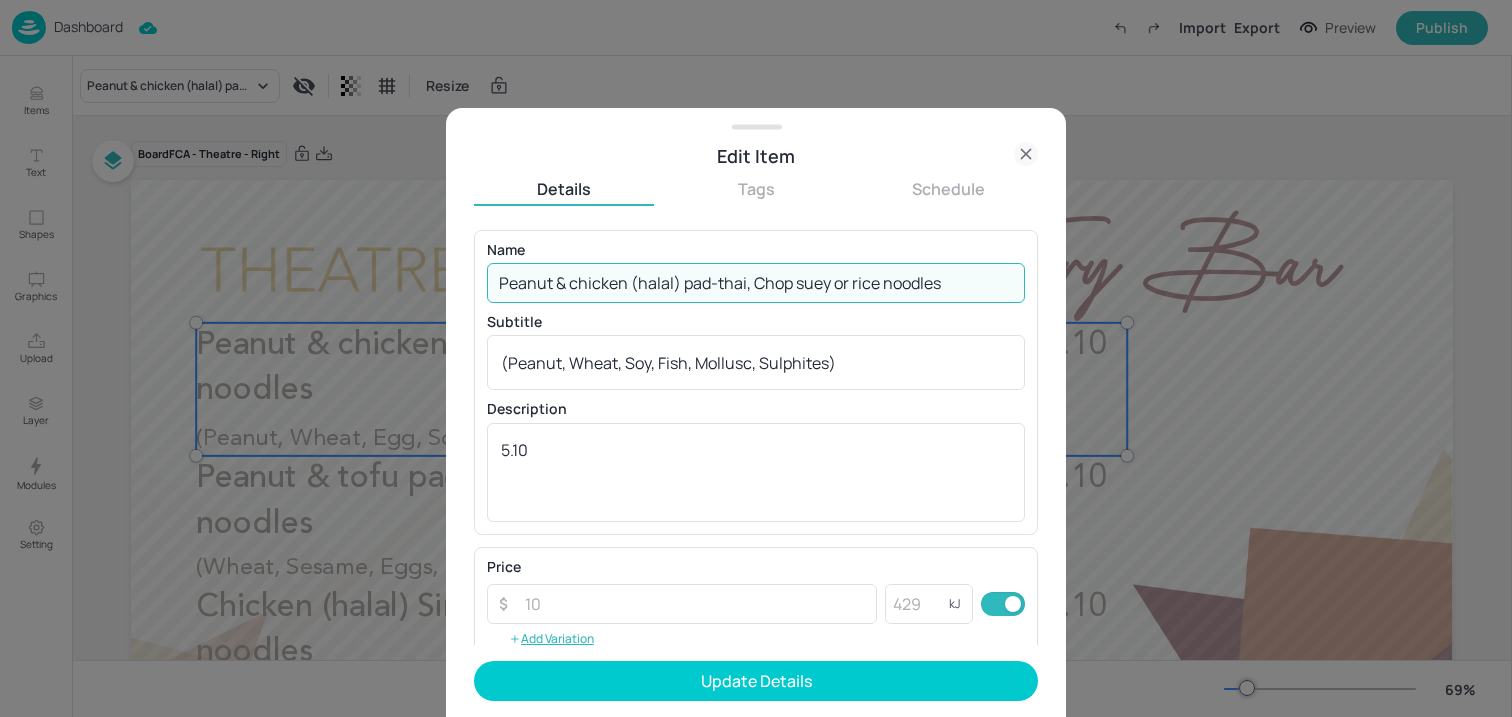 click on "Peanut & chicken (halal) pad-thai, Chop suey or rice noodles" at bounding box center [756, 283] 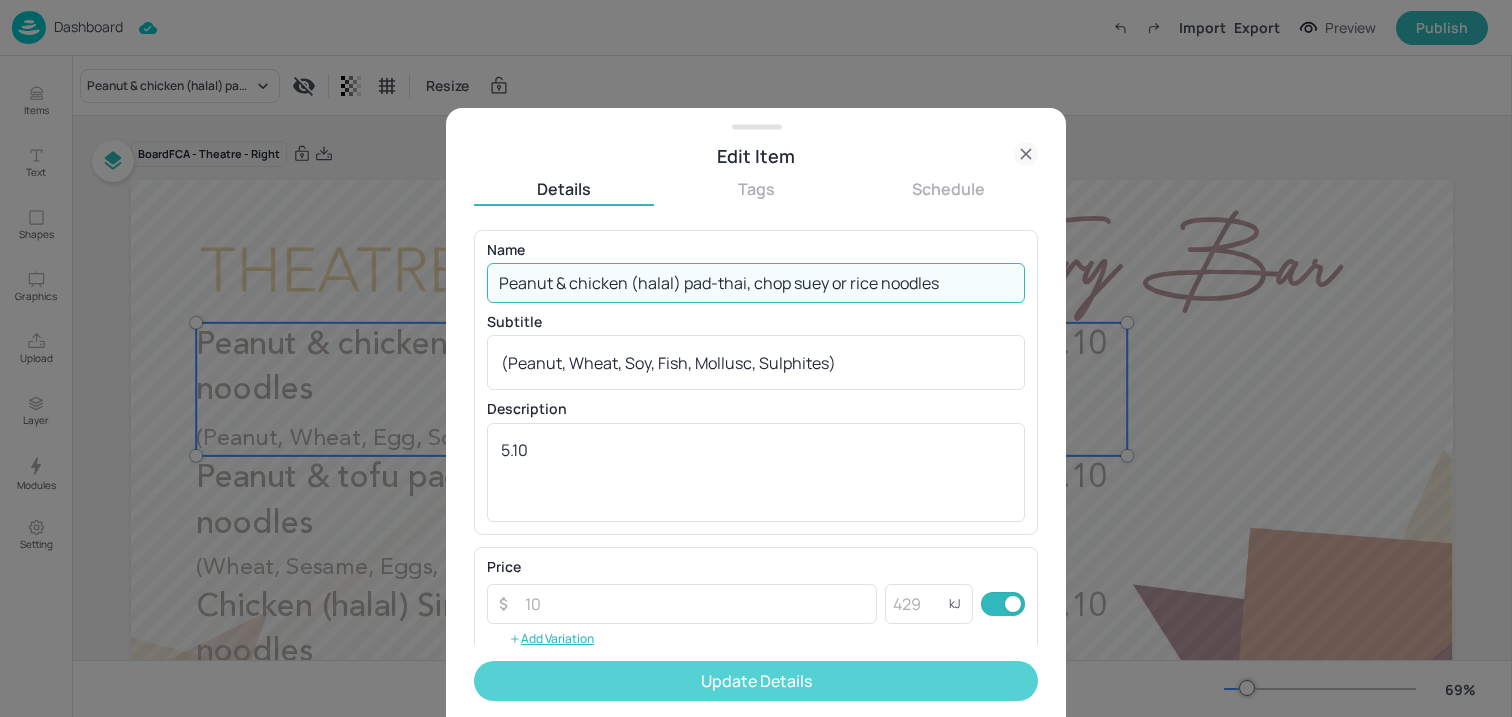 type on "Peanut & chicken (halal) pad-thai, chop suey or rice noodles" 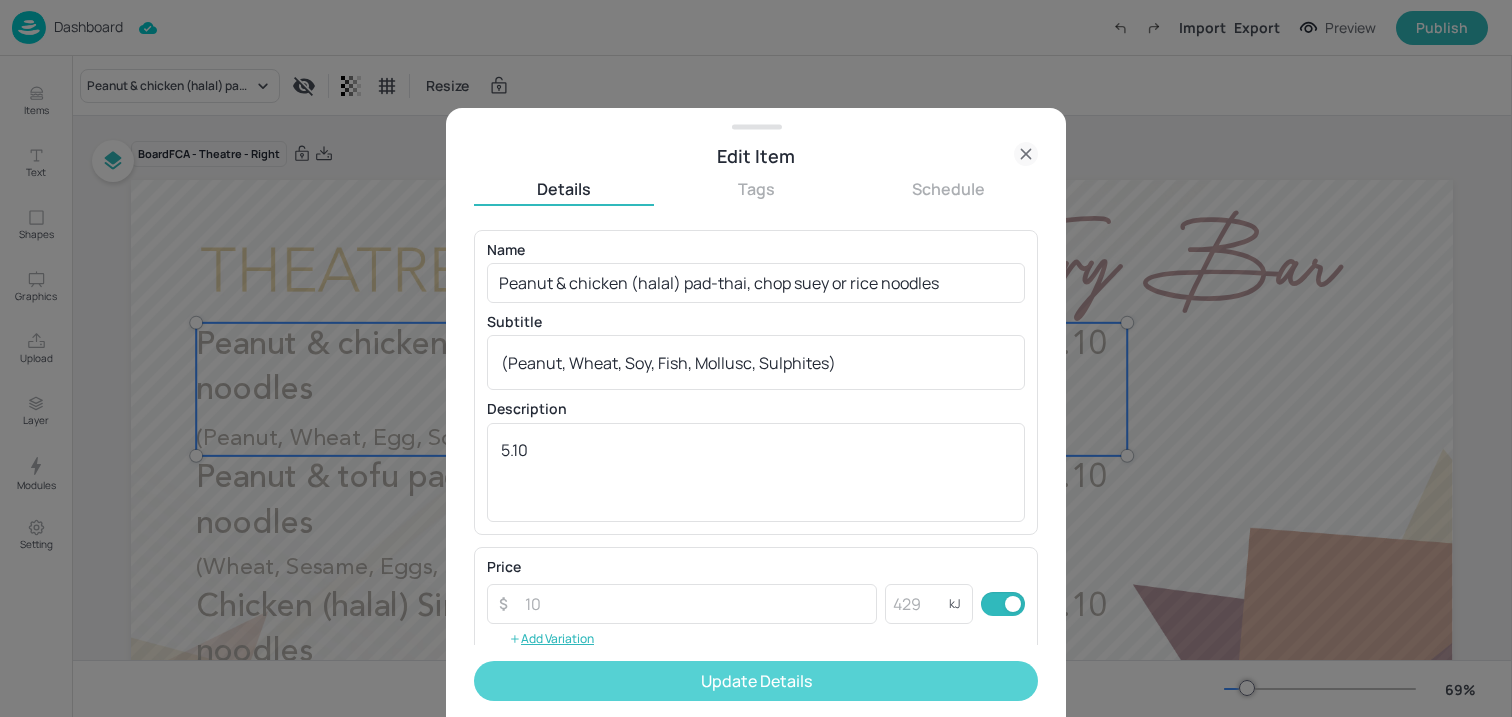 click on "Update Details" at bounding box center [756, 681] 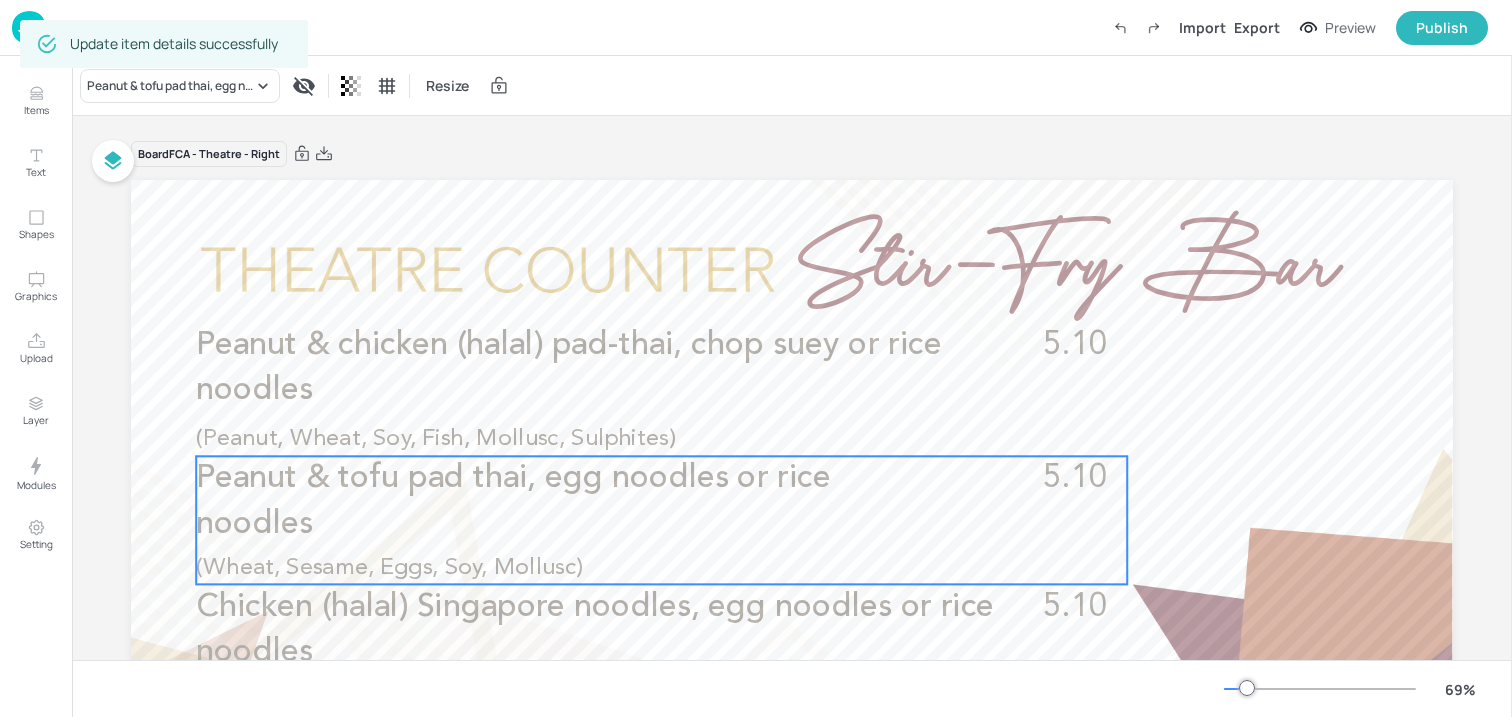click on "Peanut & tofu pad thai, egg noodles or rice noodles" at bounding box center [570, 501] 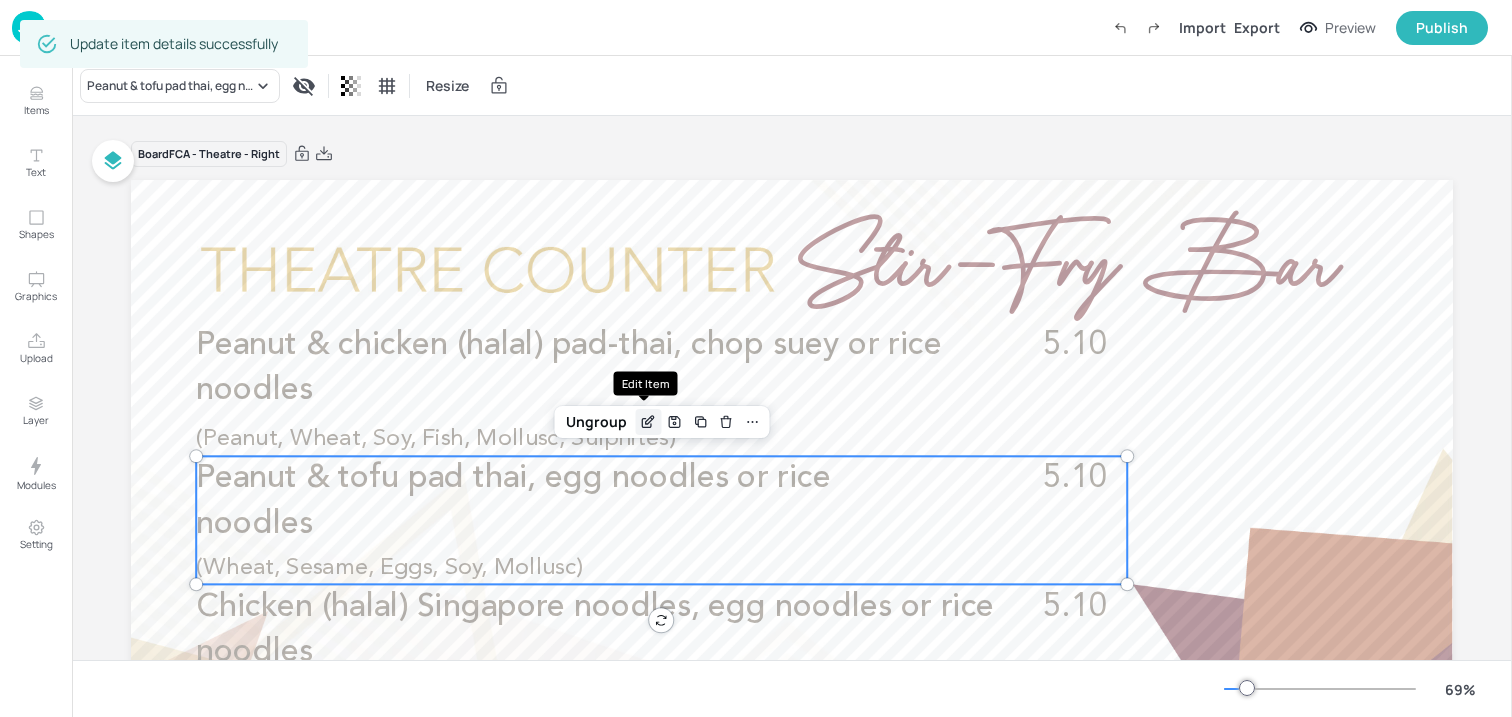 click 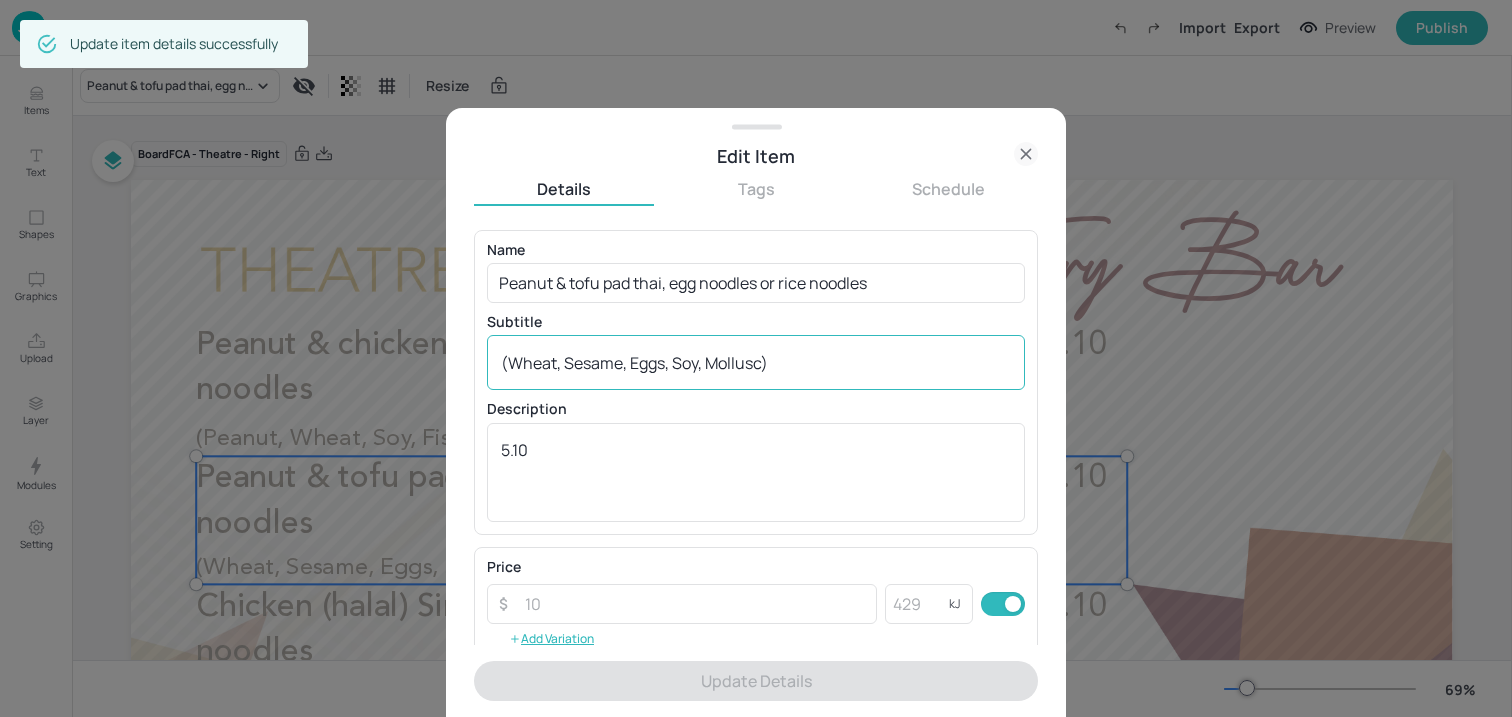 click on "(Wheat, Sesame, Eggs, Soy, Mollusc) x ​" at bounding box center [756, 362] 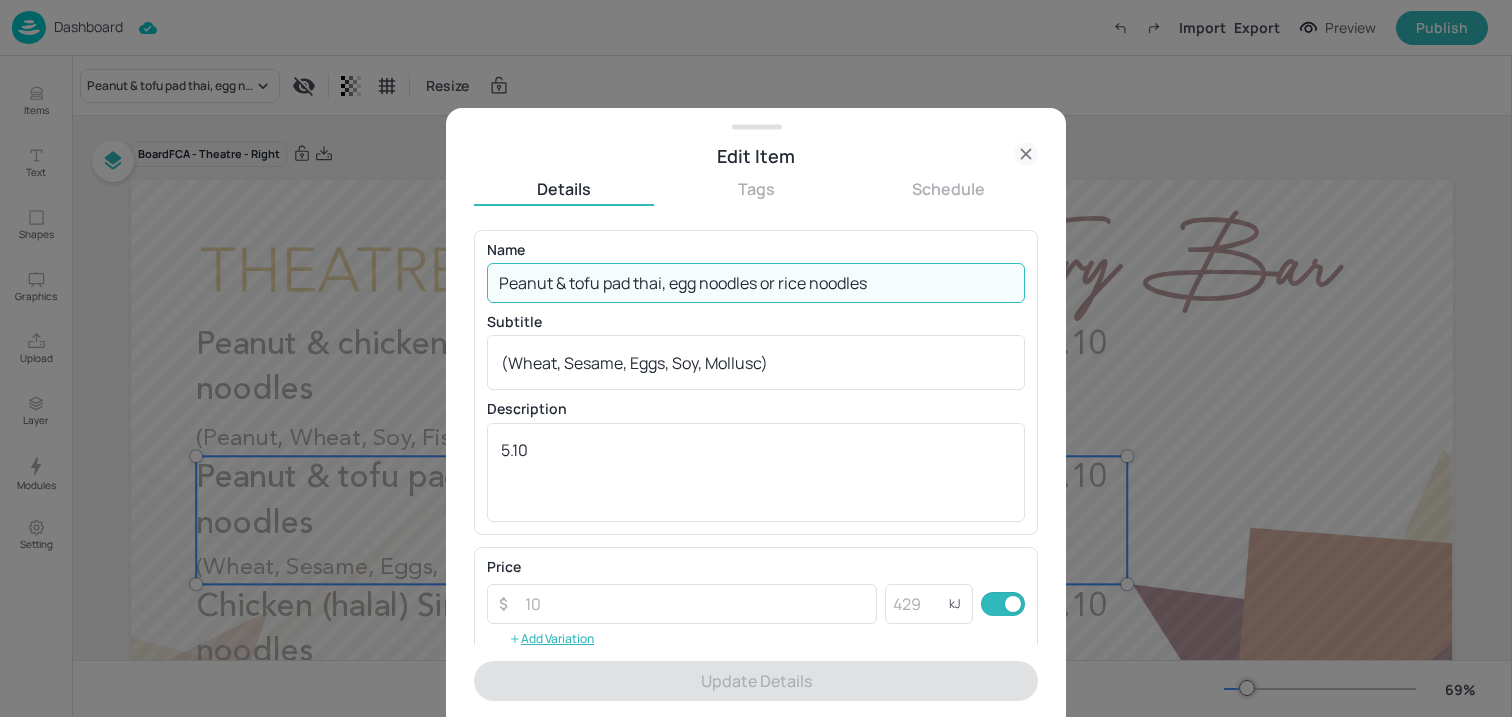 click on "Peanut & tofu pad thai, egg noodles or rice noodles" at bounding box center (756, 283) 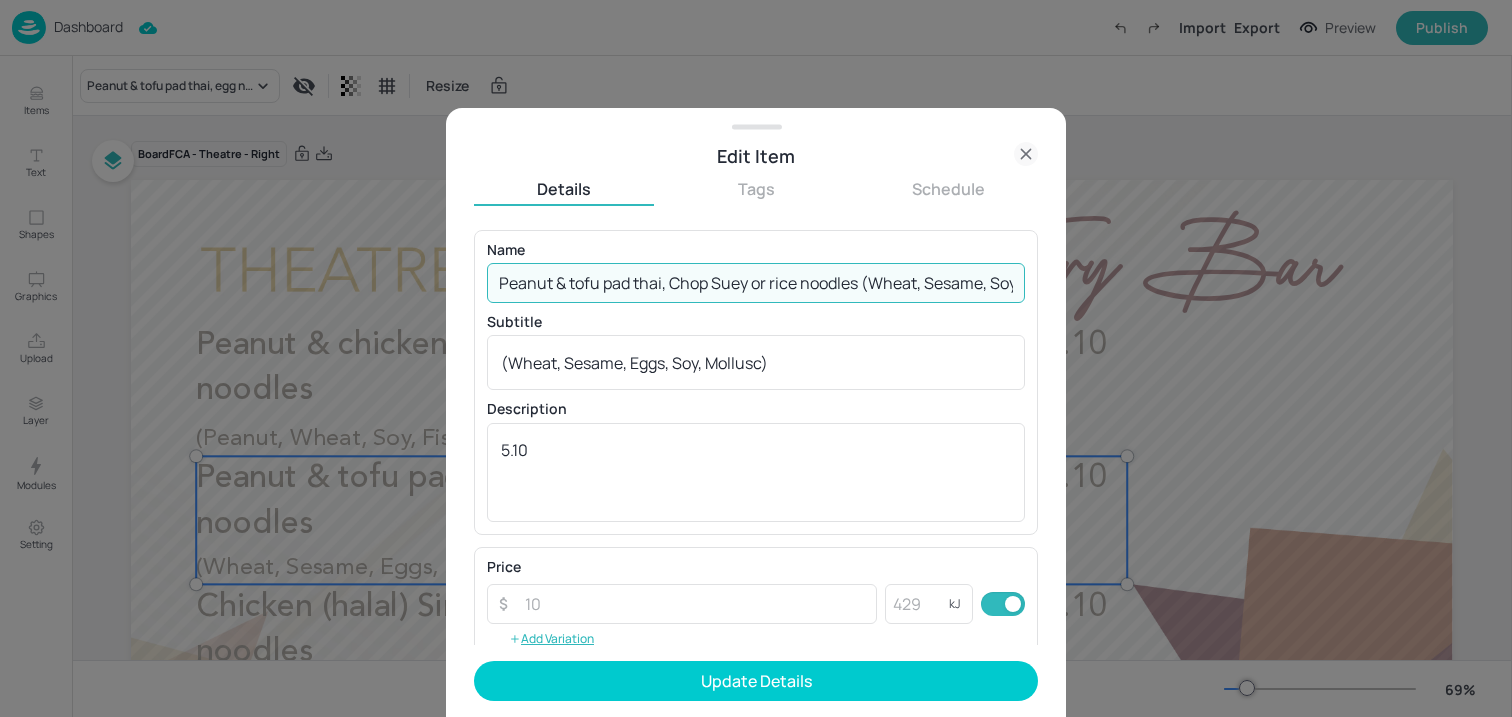 scroll, scrollTop: 0, scrollLeft: 84, axis: horizontal 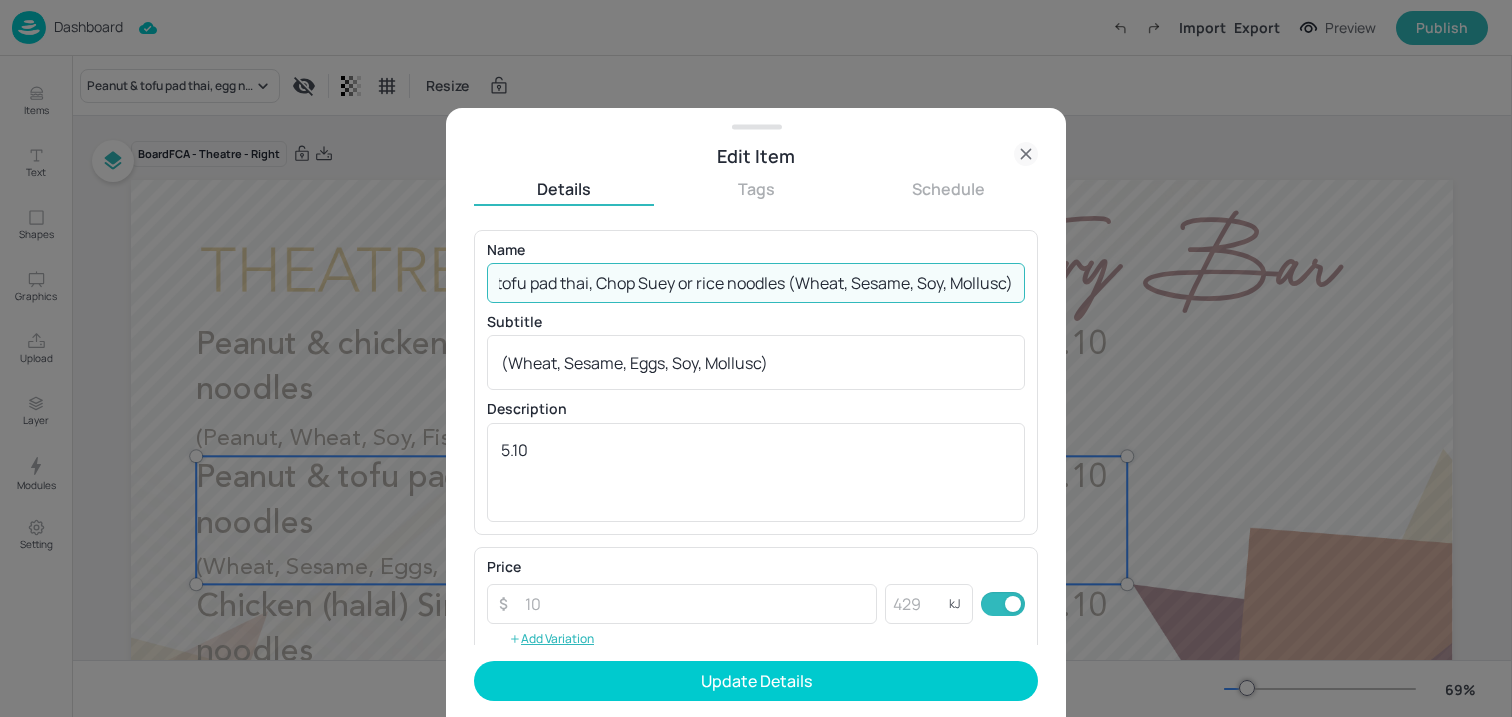 click on "Peanut & tofu pad thai, Chop Suey or rice noodles (Wheat, Sesame, Soy, Mollusc)" at bounding box center (756, 283) 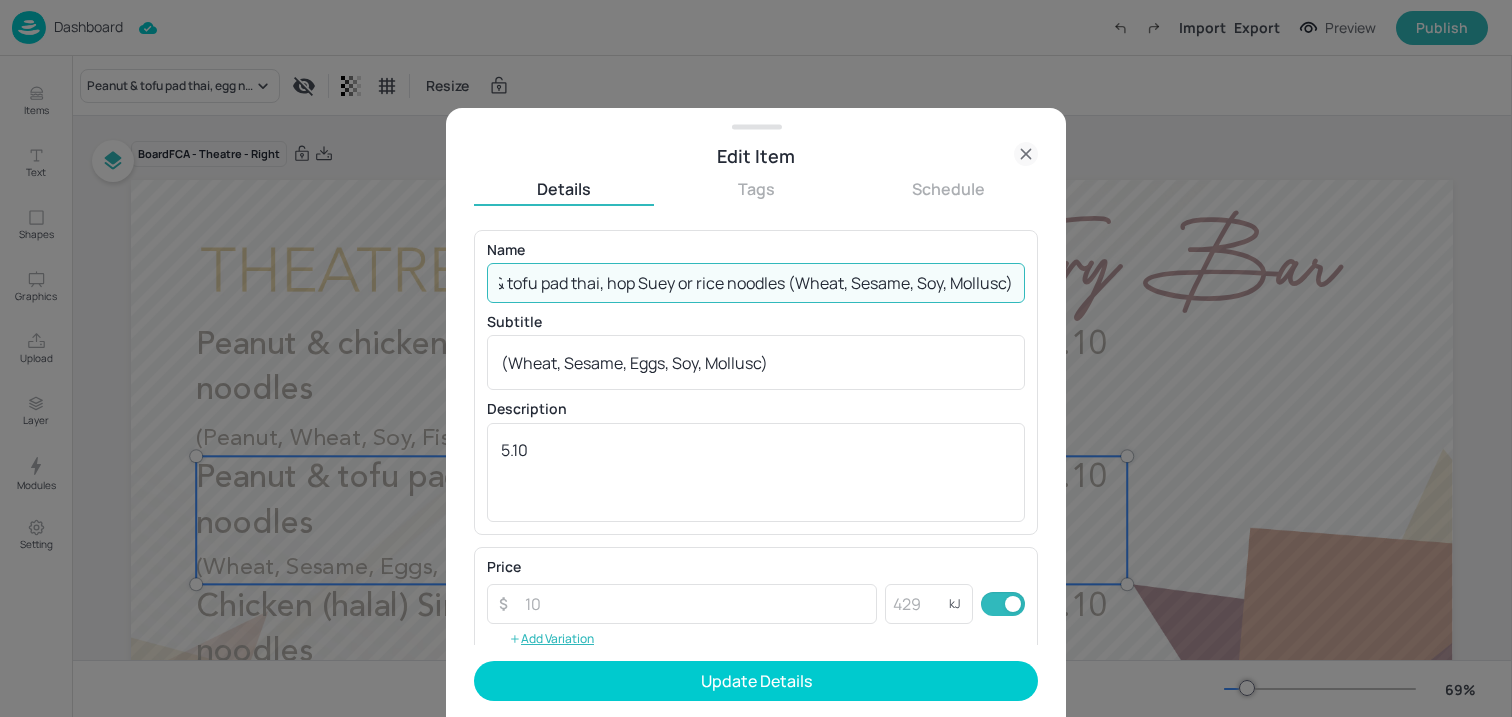 scroll, scrollTop: 0, scrollLeft: 73, axis: horizontal 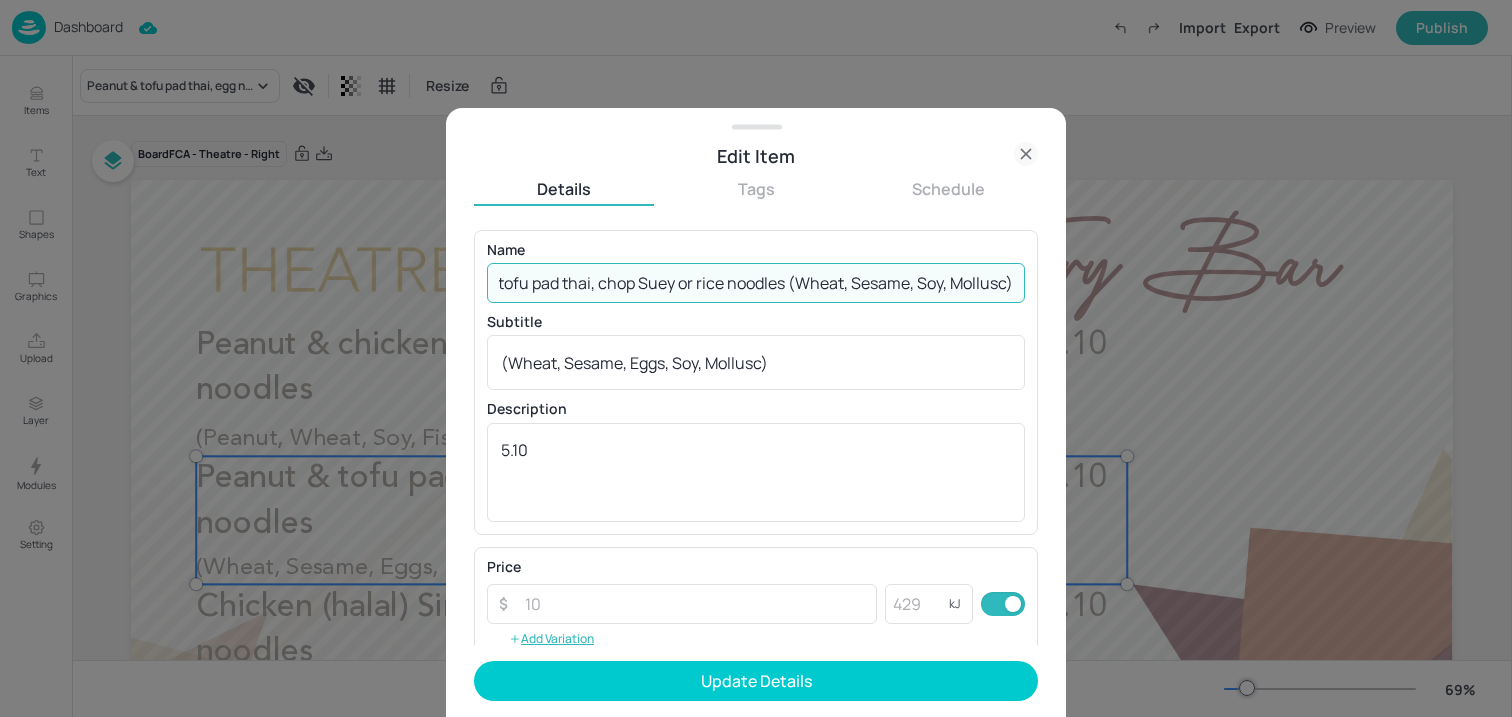 click on "Peanut & tofu pad thai, chop Suey or rice noodles (Wheat, Sesame, Soy, Mollusc)" at bounding box center [756, 283] 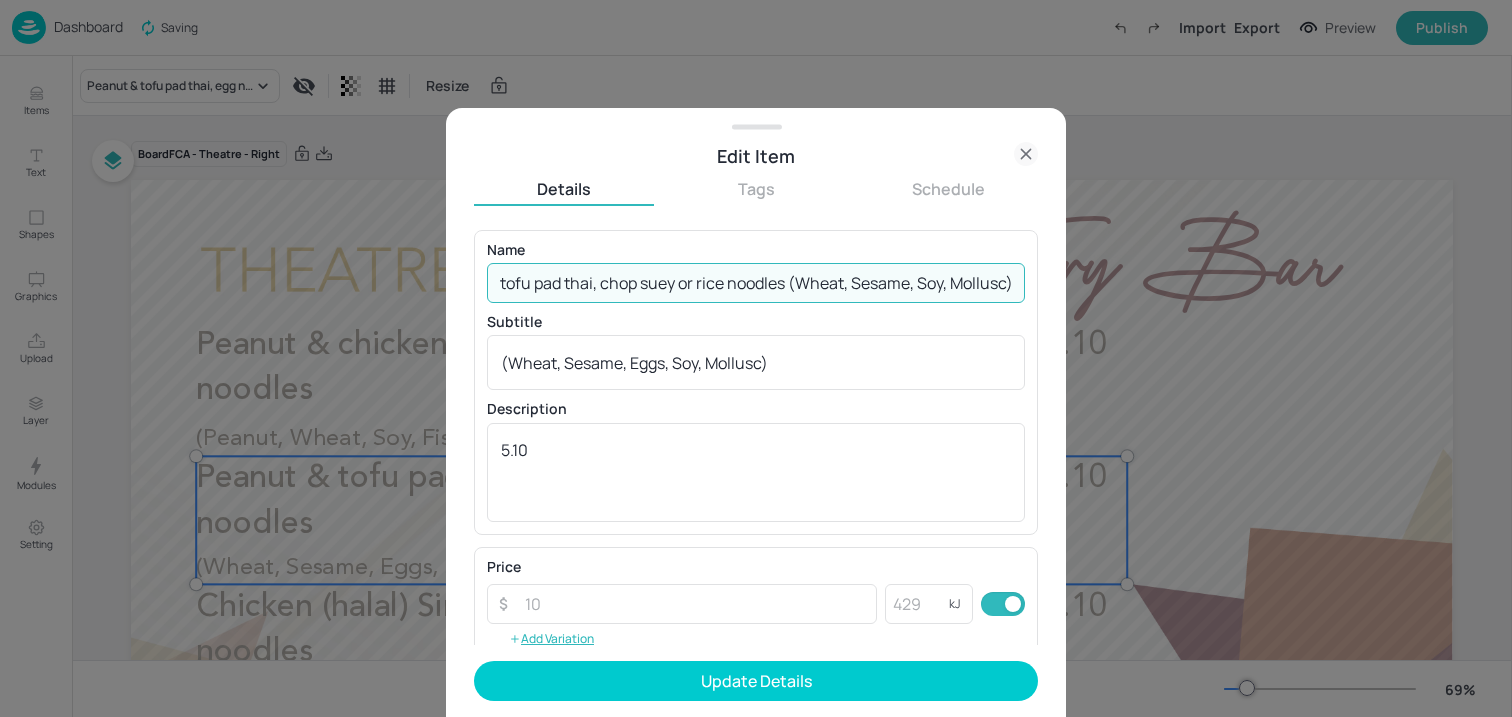scroll, scrollTop: 0, scrollLeft: 80, axis: horizontal 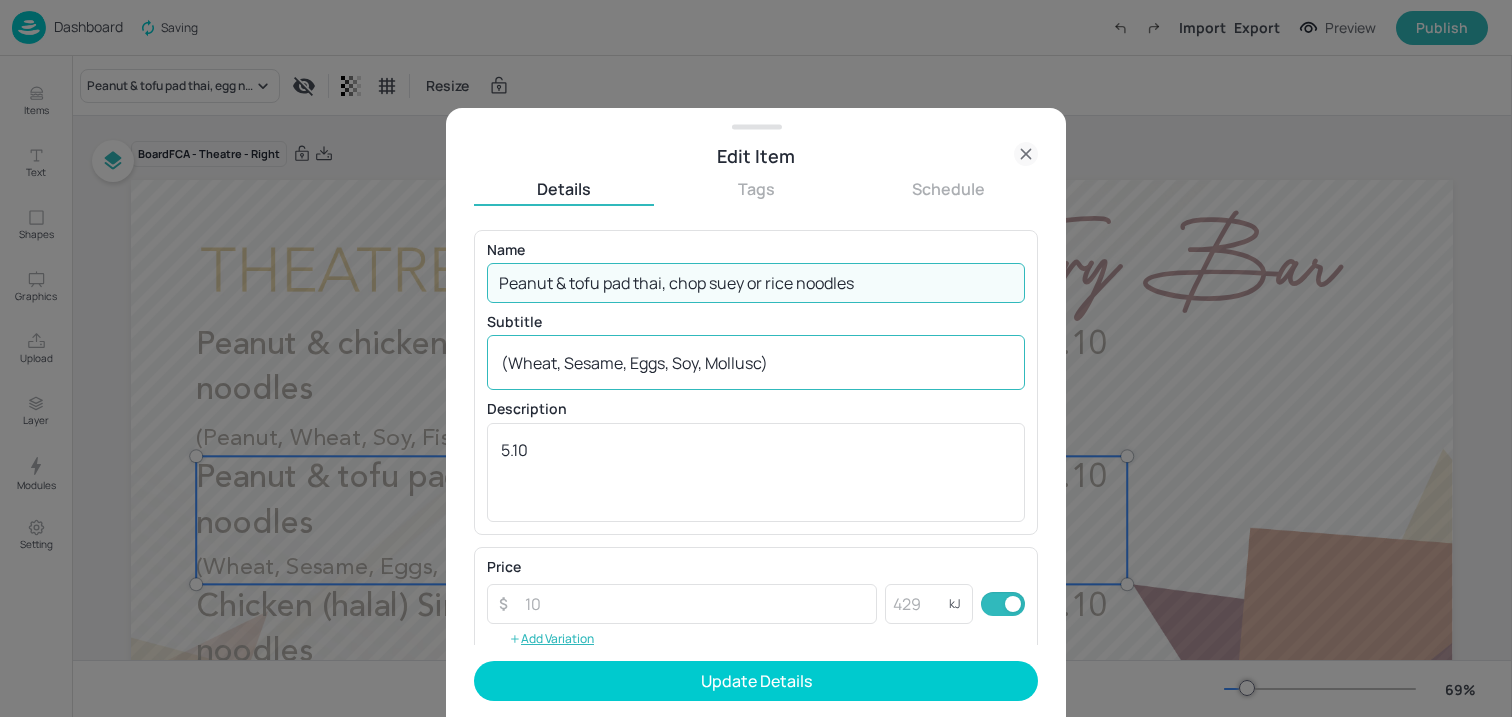 type on "Peanut & tofu pad thai, chop suey or rice noodles" 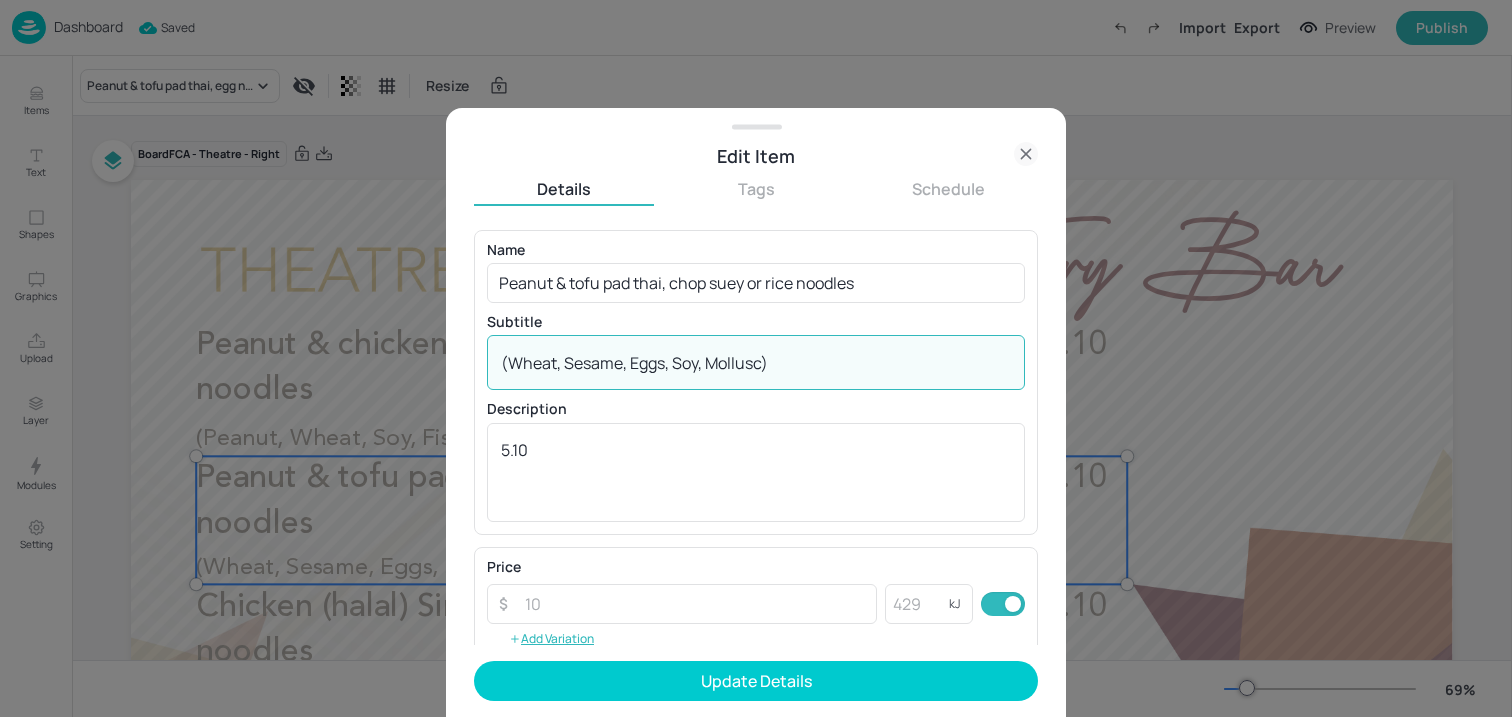 click on "(Wheat, Sesame, Eggs, Soy, Mollusc)" at bounding box center (756, 363) 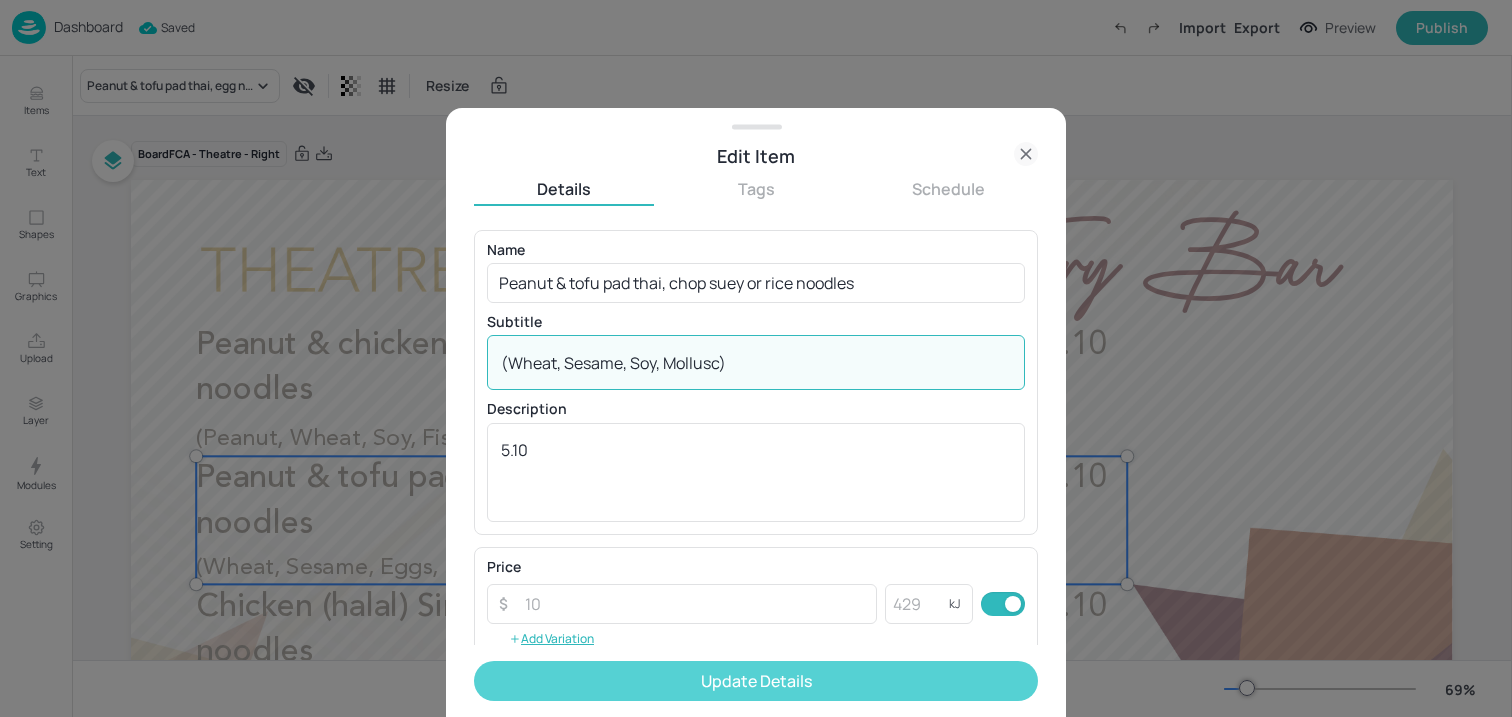 type on "(Wheat, Sesame, Soy, Mollusc)" 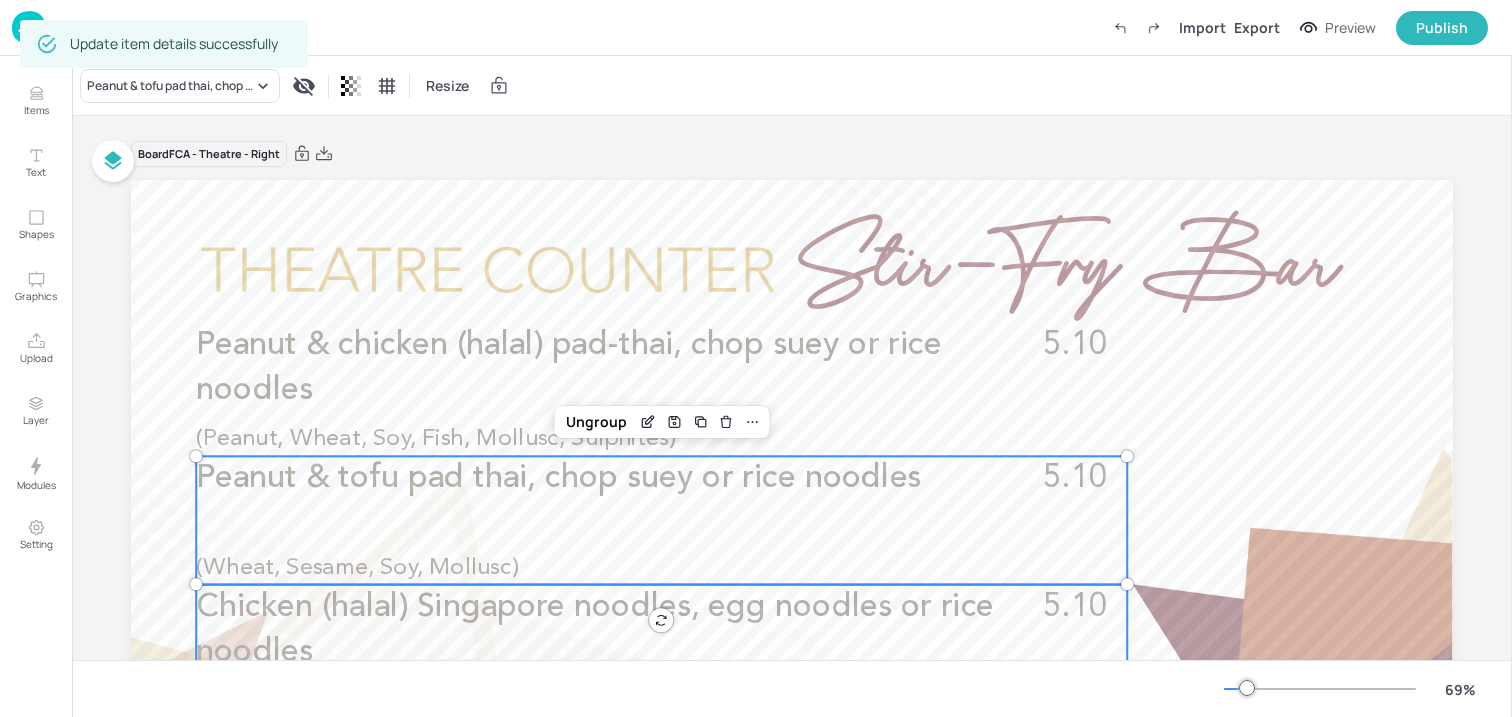 click on "Chicken (halal) Singapore noodles, egg noodles or rice noodles" at bounding box center (595, 630) 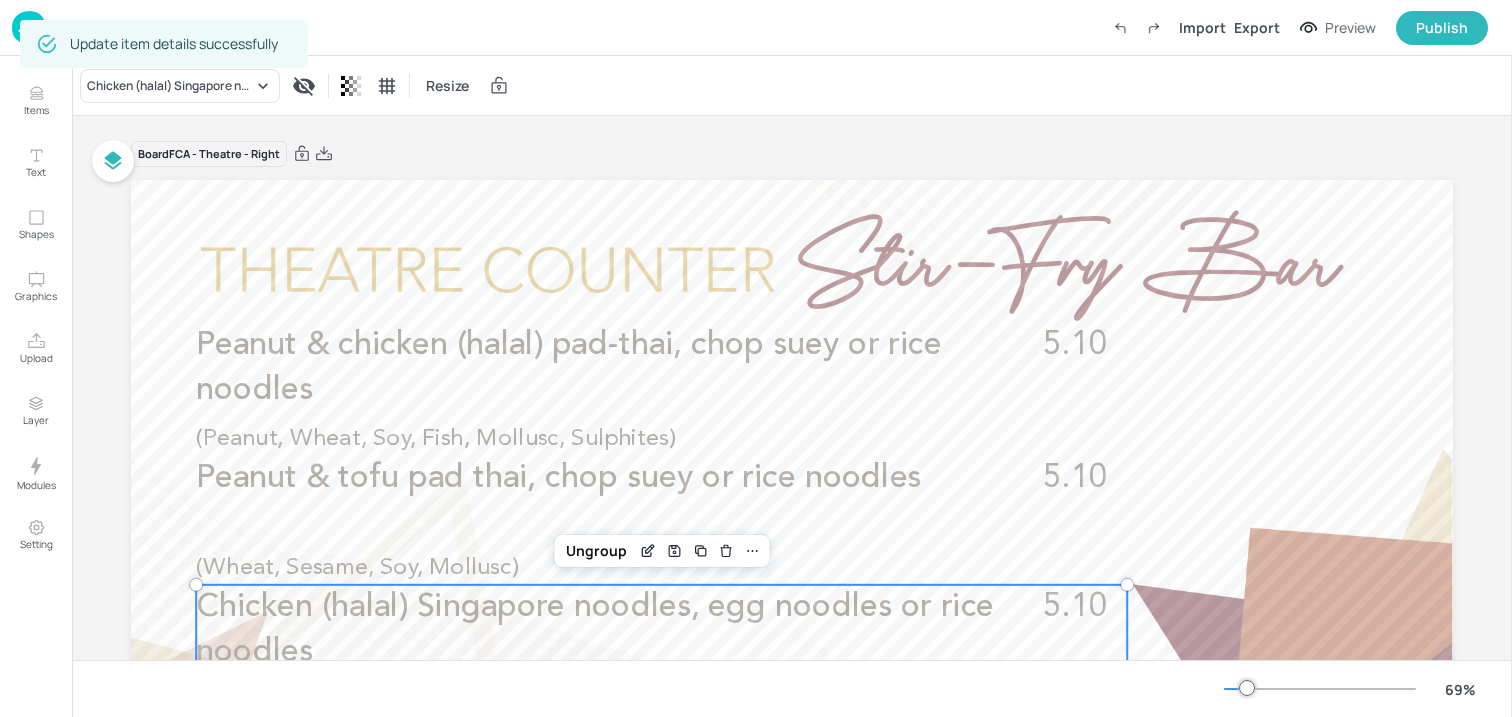click on "Chicken (halal) Singapore noodles, egg noodles or rice noodles" at bounding box center [595, 630] 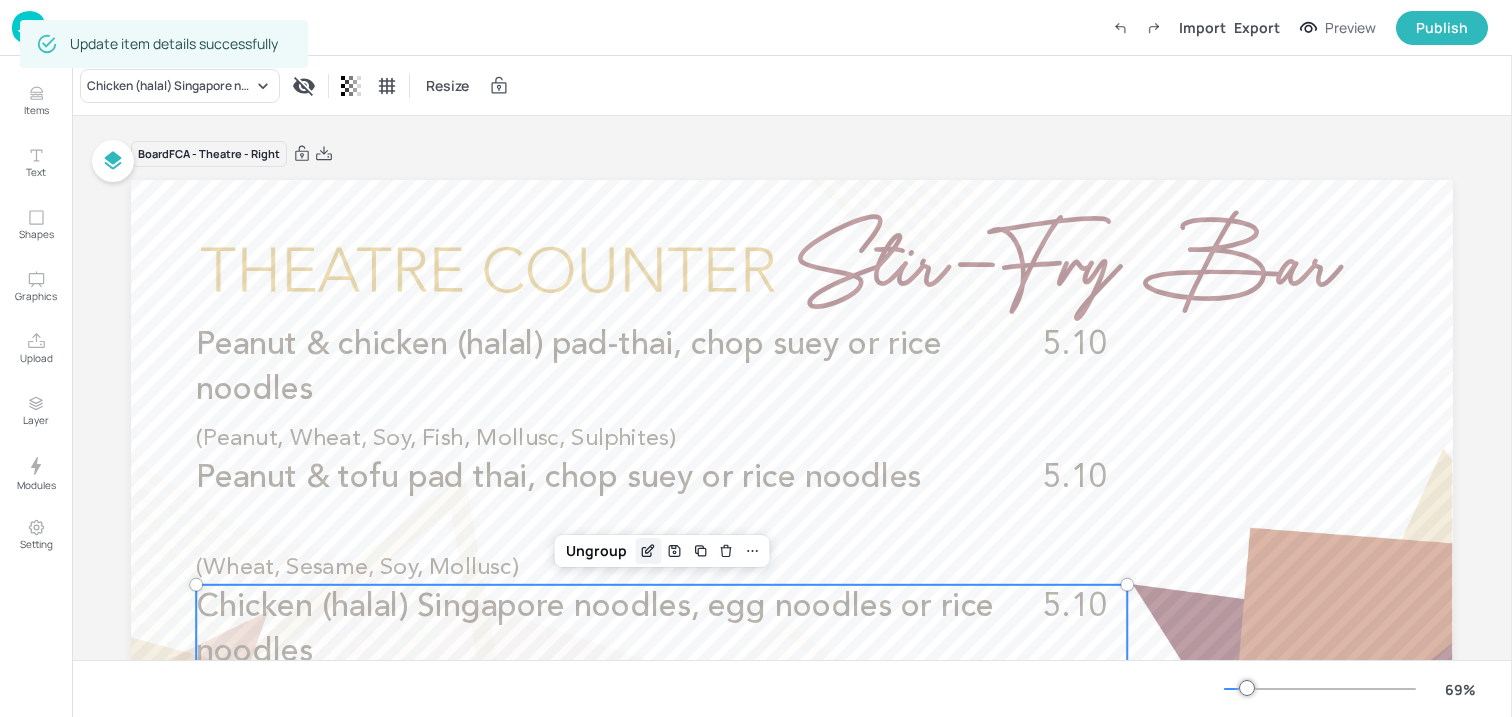 click 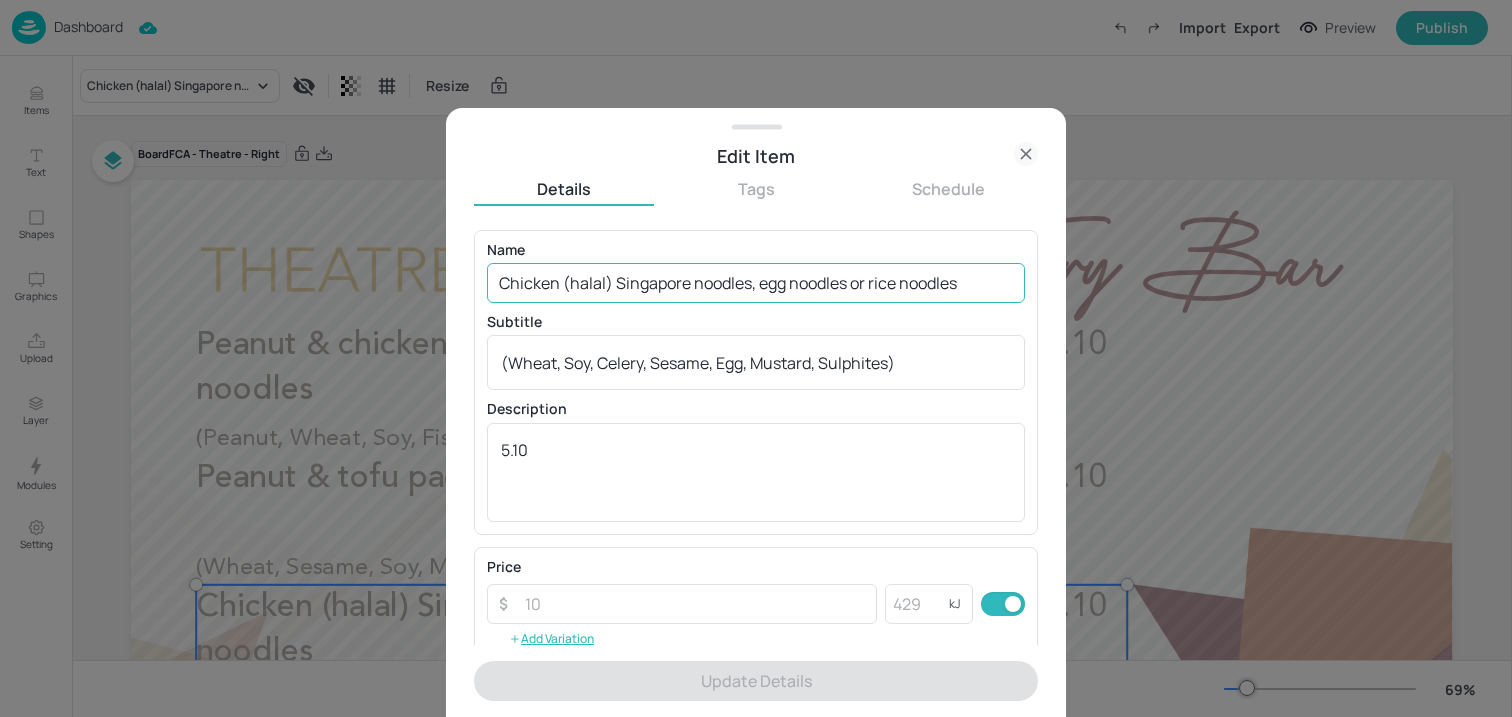 click on "Chicken (halal) Singapore noodles, egg noodles or rice noodles" at bounding box center (756, 283) 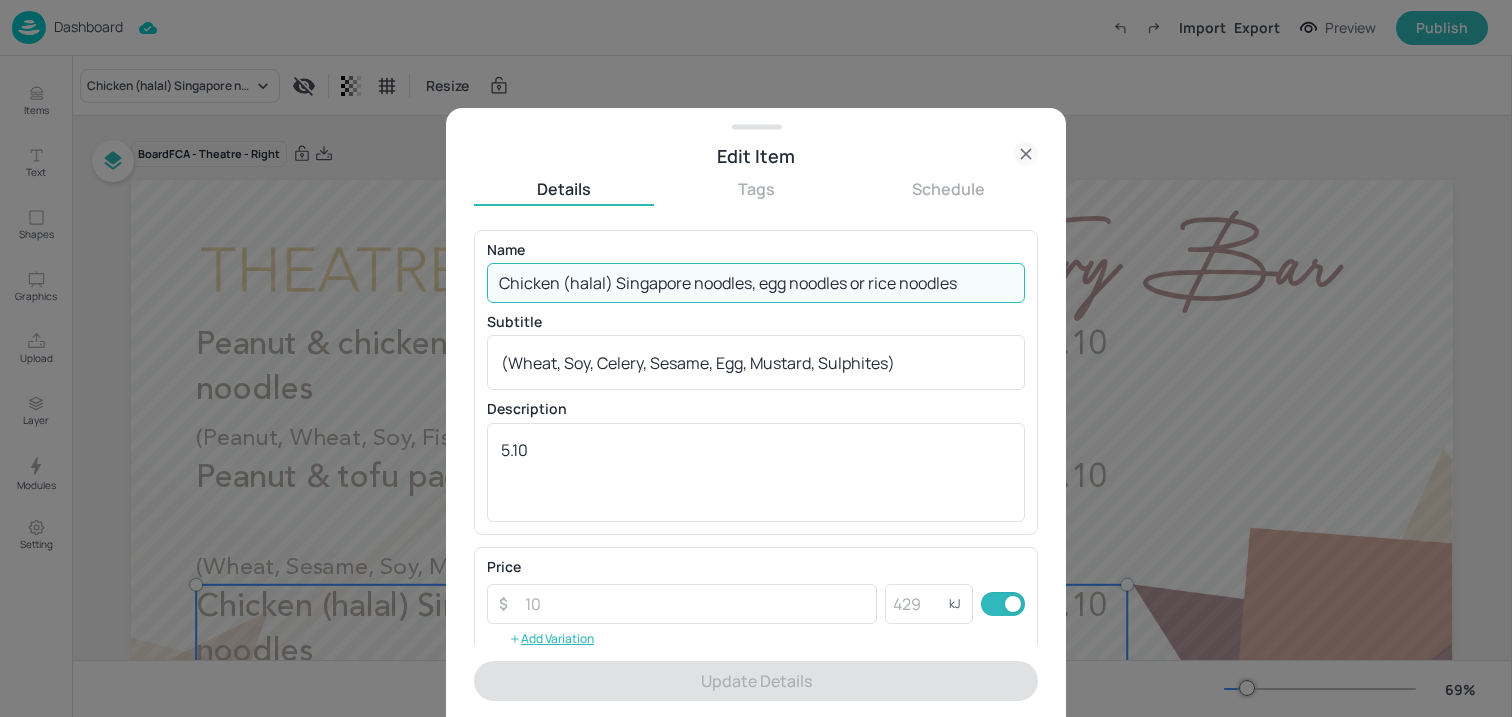 click on "Chicken (halal) Singapore noodles, egg noodles or rice noodles" at bounding box center (756, 283) 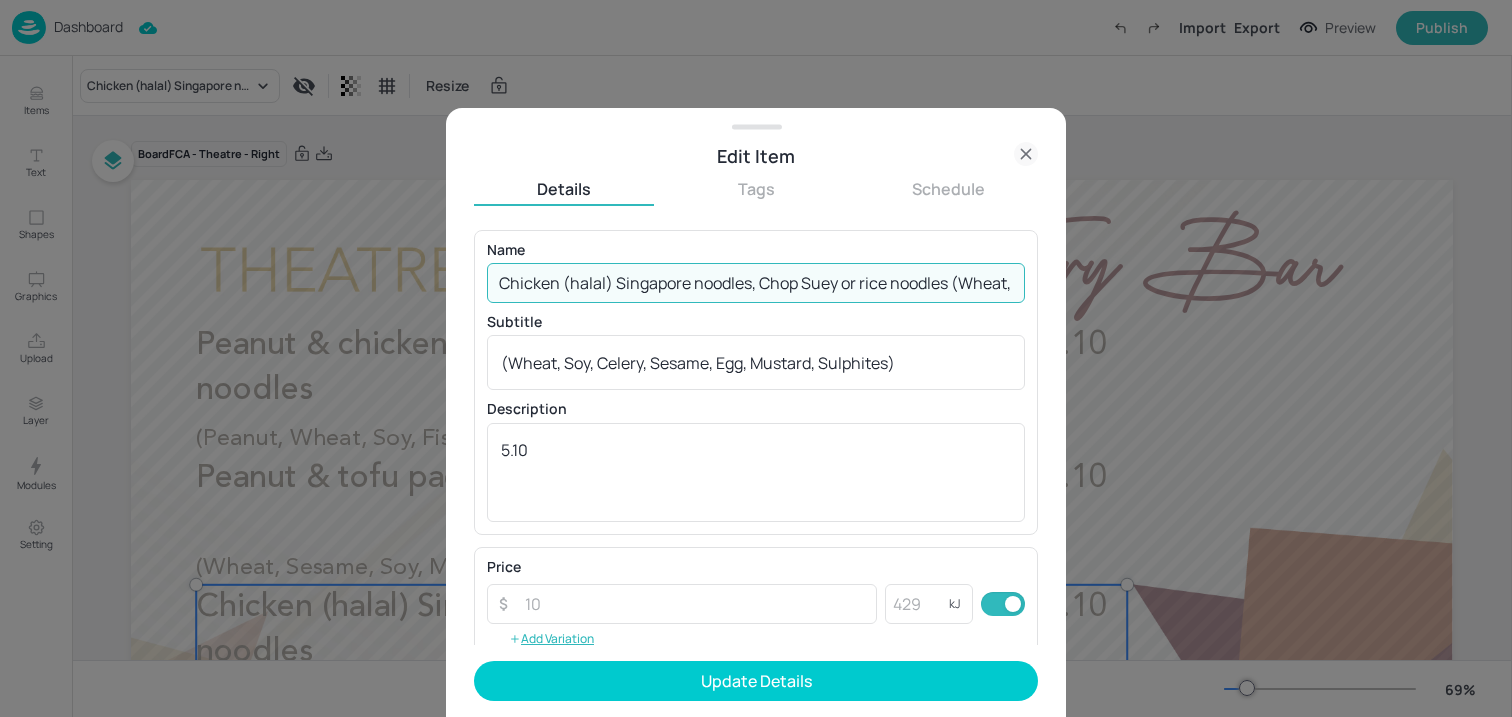 scroll, scrollTop: 0, scrollLeft: 309, axis: horizontal 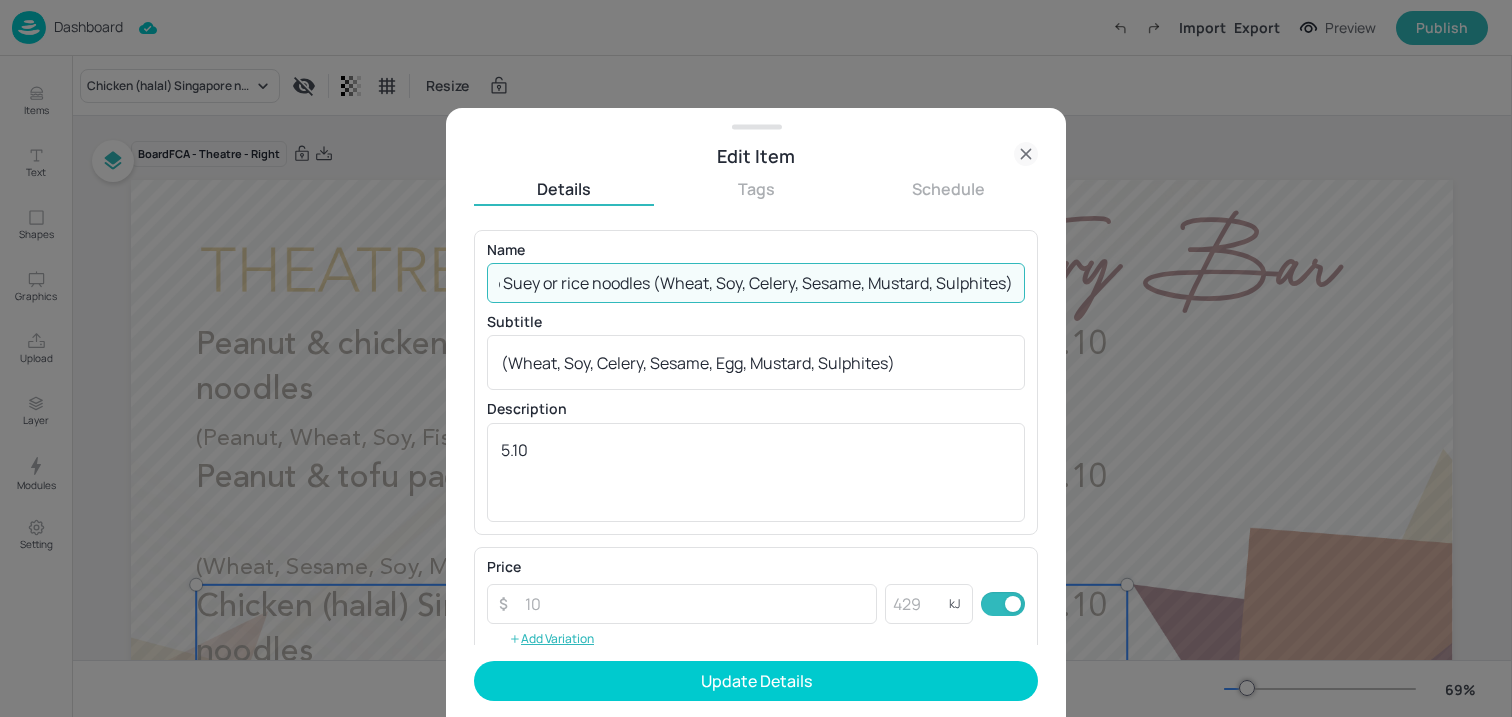 drag, startPoint x: 647, startPoint y: 286, endPoint x: 1363, endPoint y: 302, distance: 716.1788 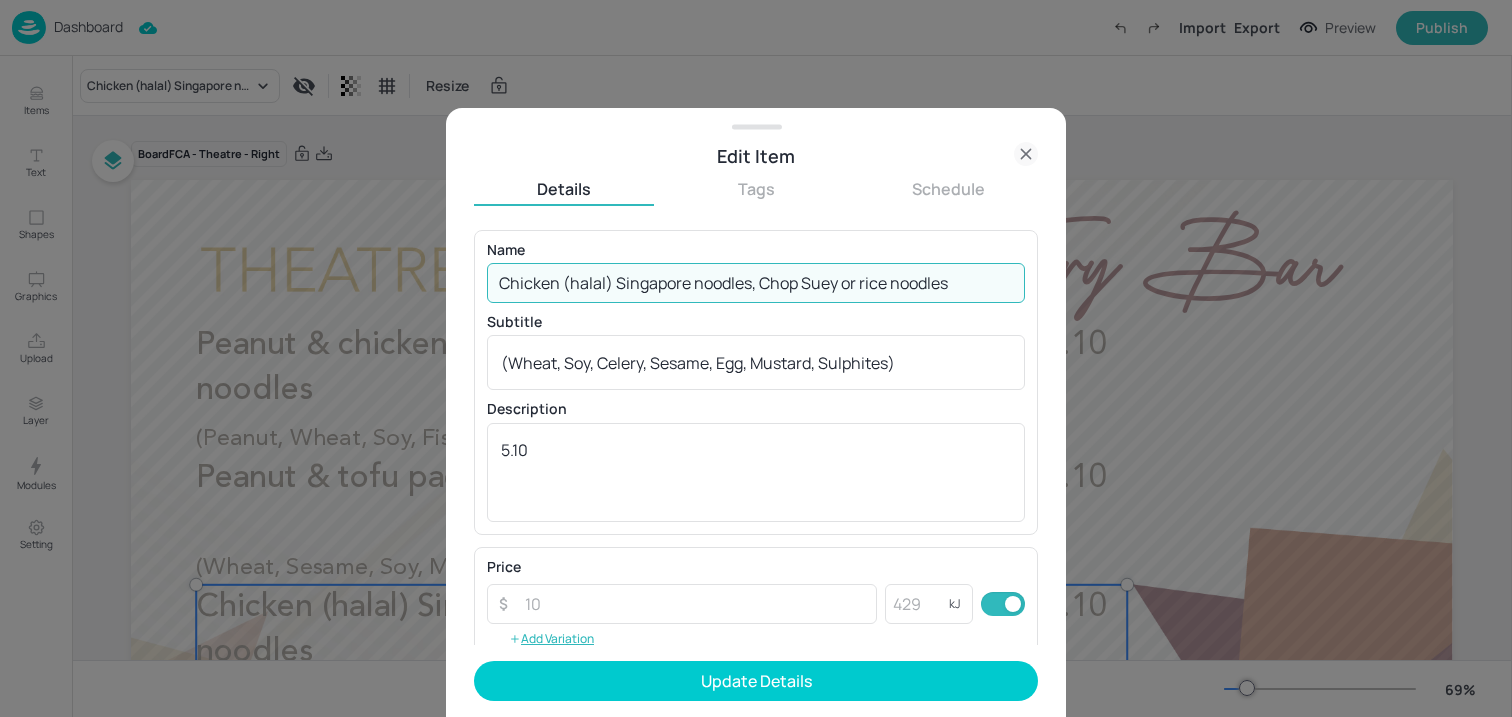 scroll, scrollTop: 0, scrollLeft: 0, axis: both 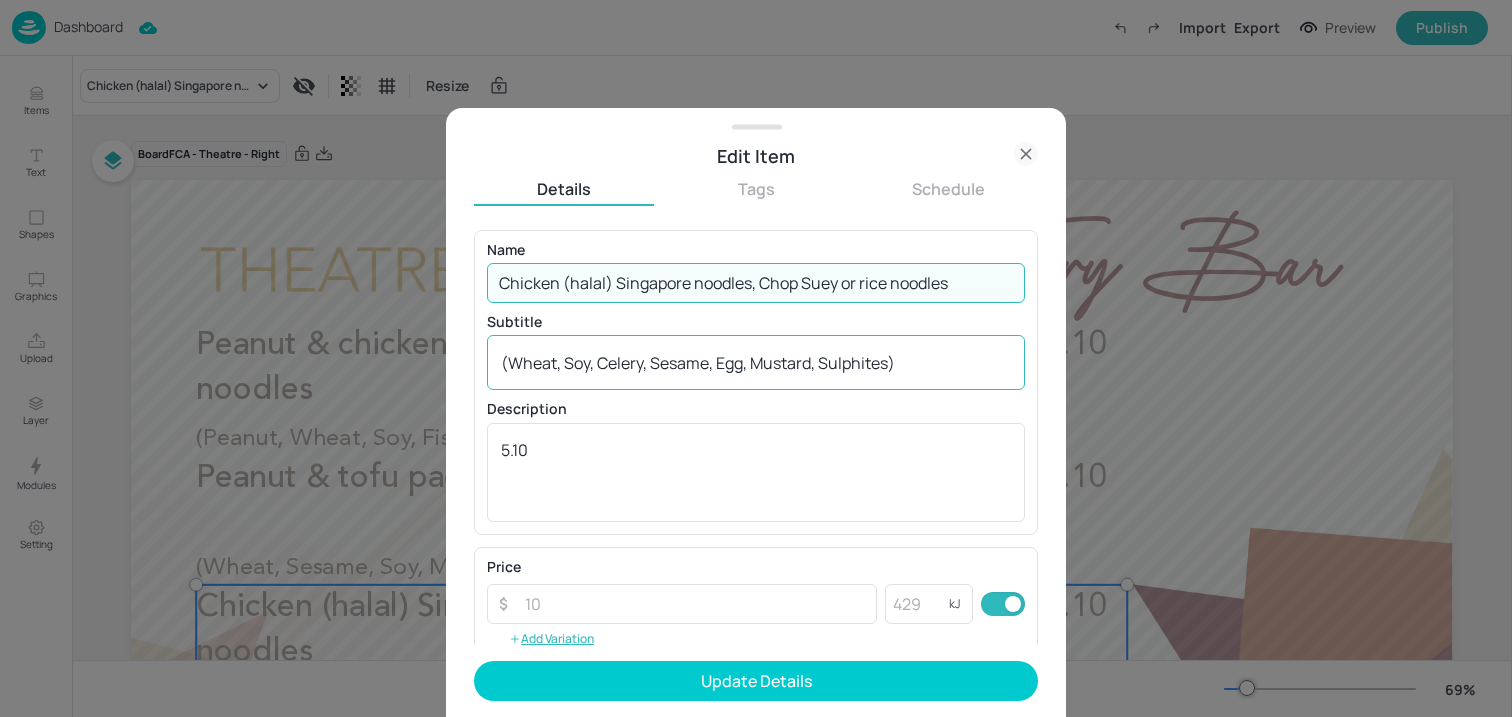 type on "Chicken (halal) Singapore noodles, Chop Suey or rice noodles" 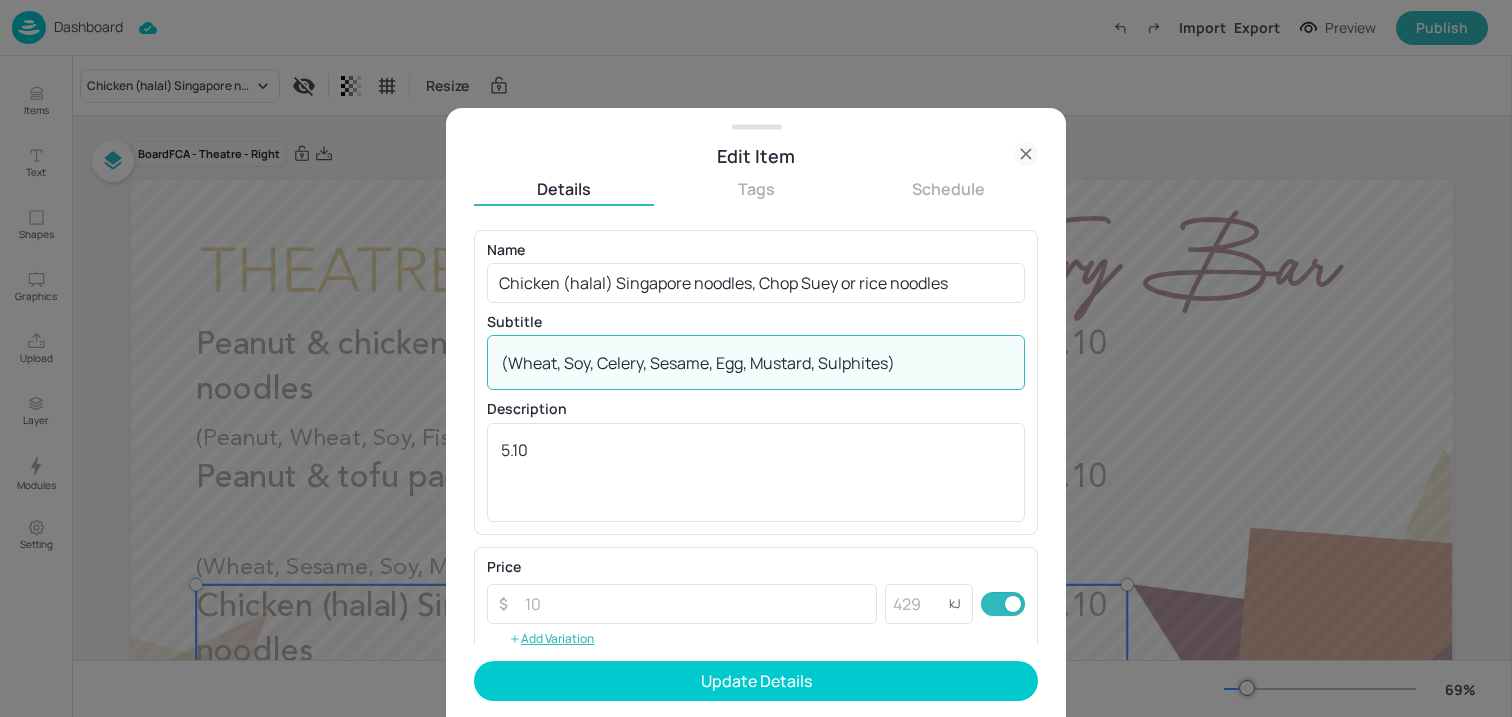 click on "(Wheat, Soy, Celery, Sesame, Egg, Mustard, Sulphites)" at bounding box center (756, 363) 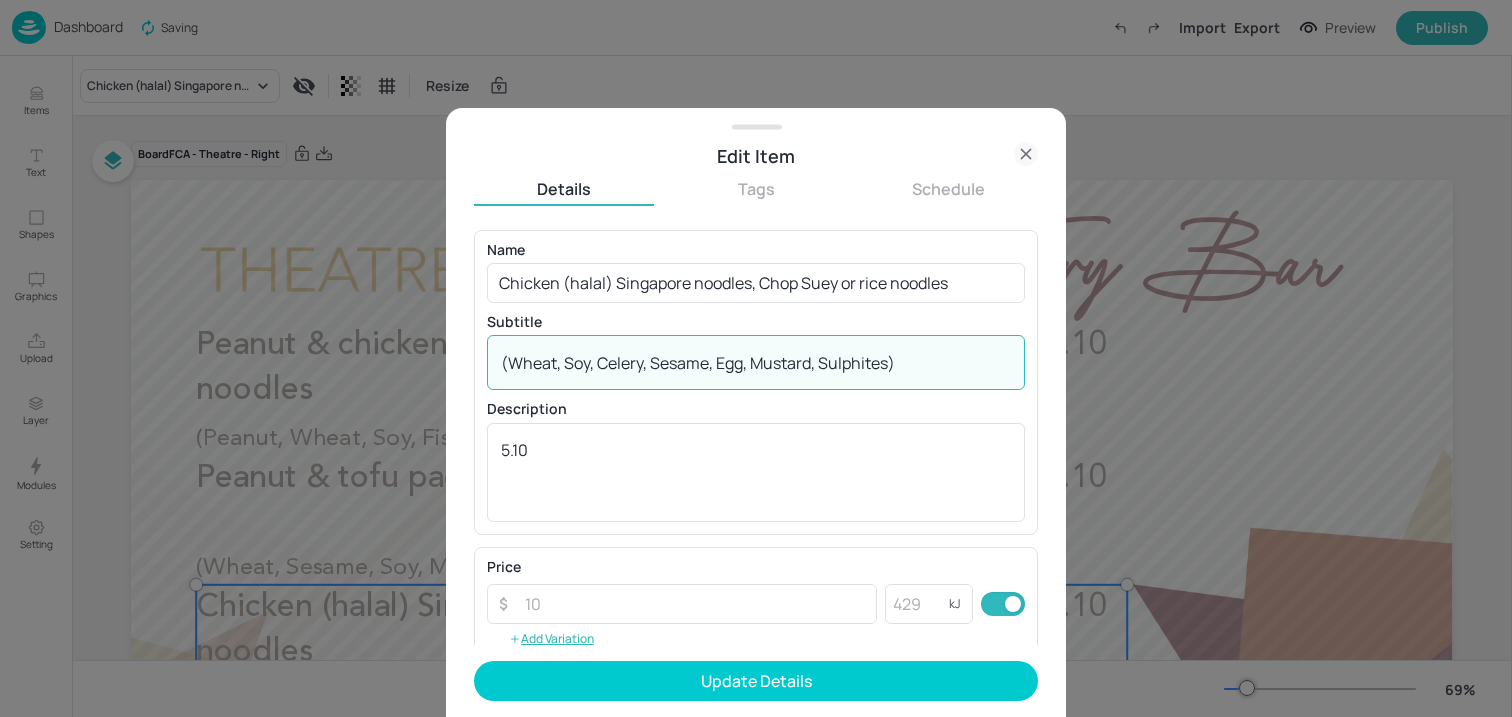 paste on "Mustard, Sulphites)" 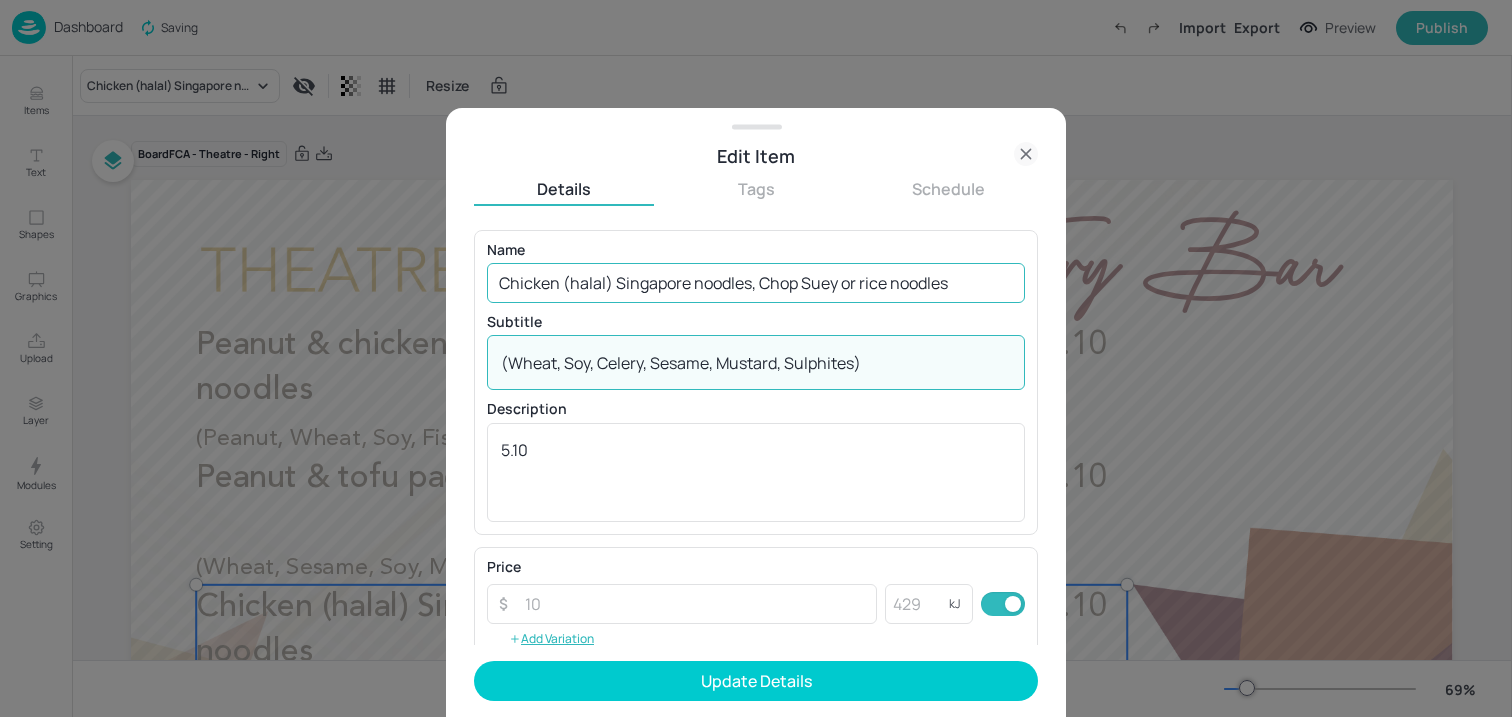 type on "(Wheat, Soy, Celery, Sesame, Mustard, Sulphites)" 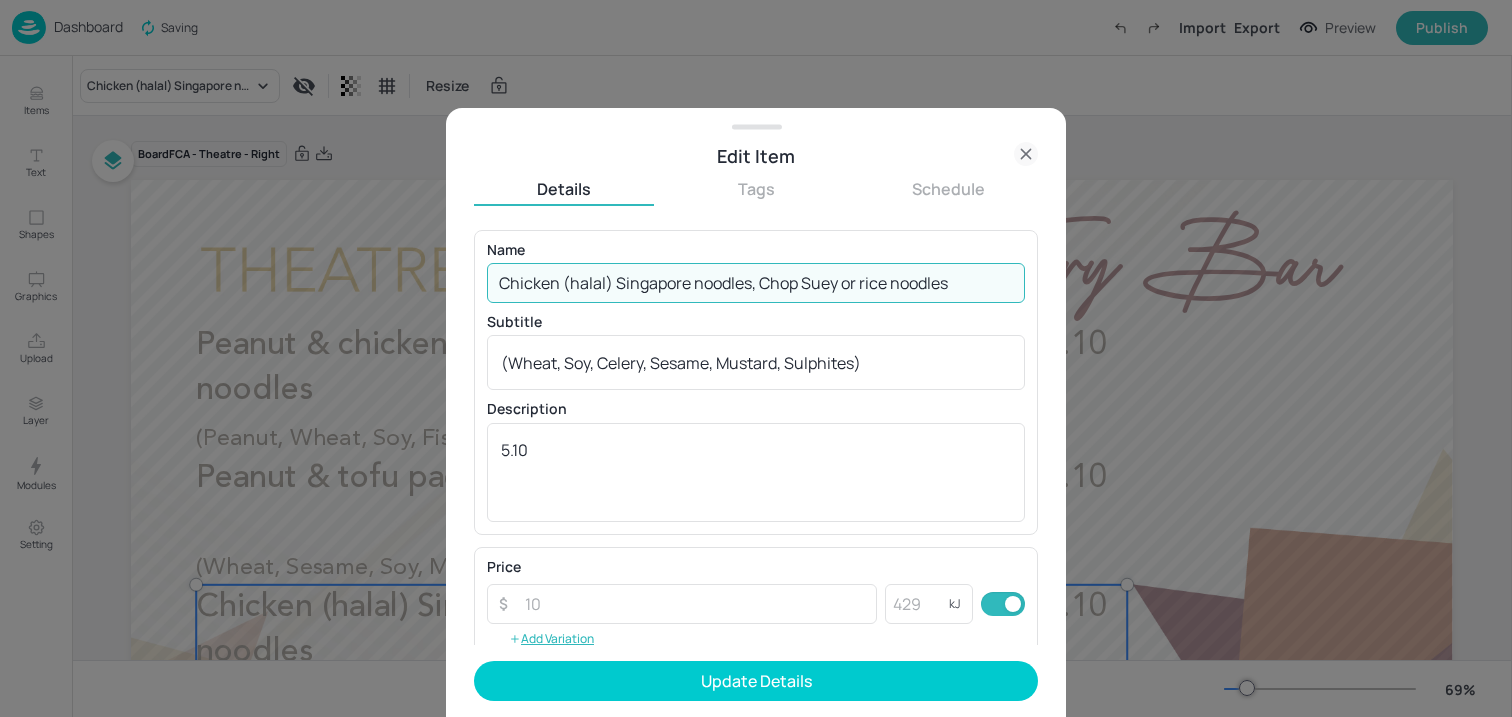click on "Chicken (halal) Singapore noodles, Chop Suey or rice noodles" at bounding box center [756, 283] 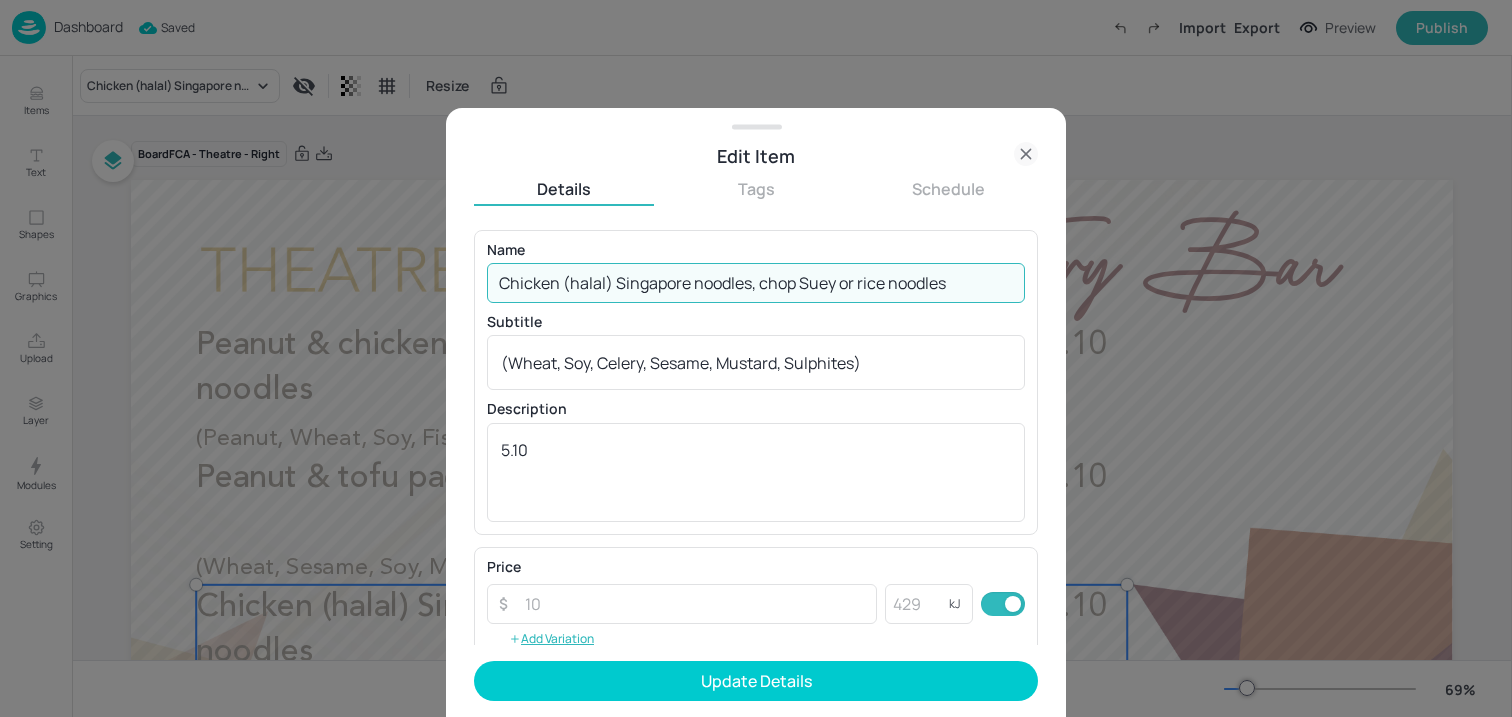 click on "Chicken (halal) Singapore noodles, chop Suey or rice noodles" at bounding box center [756, 283] 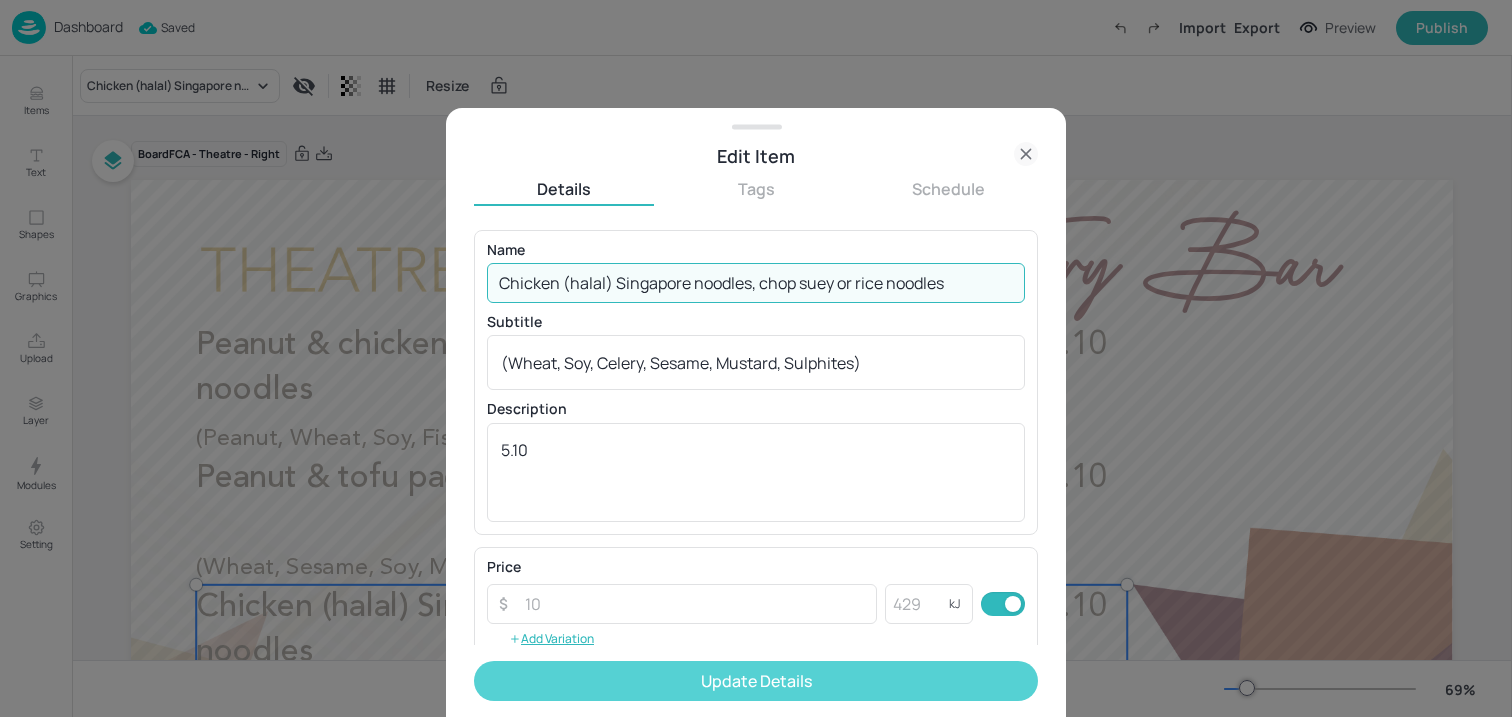 type on "Chicken (halal) Singapore noodles, chop suey or rice noodles" 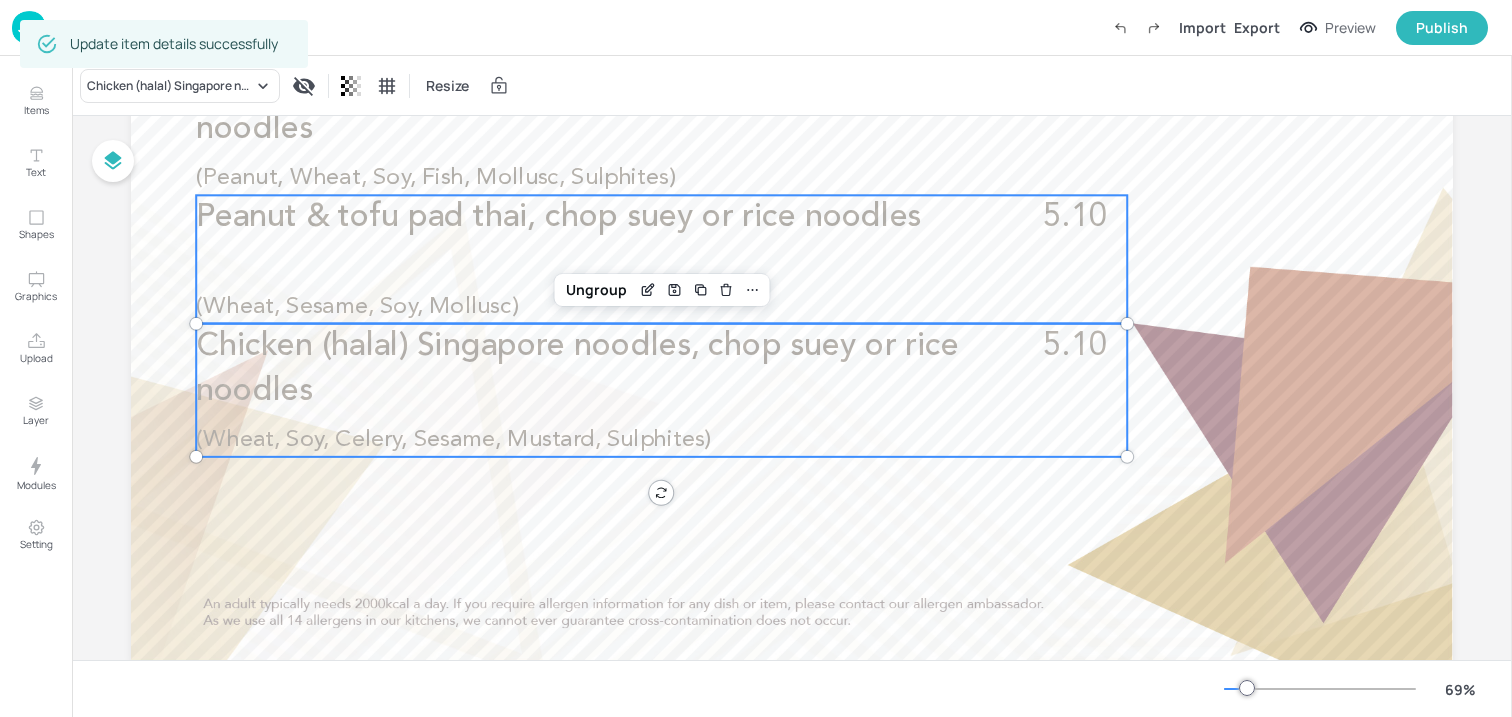 scroll, scrollTop: 313, scrollLeft: 0, axis: vertical 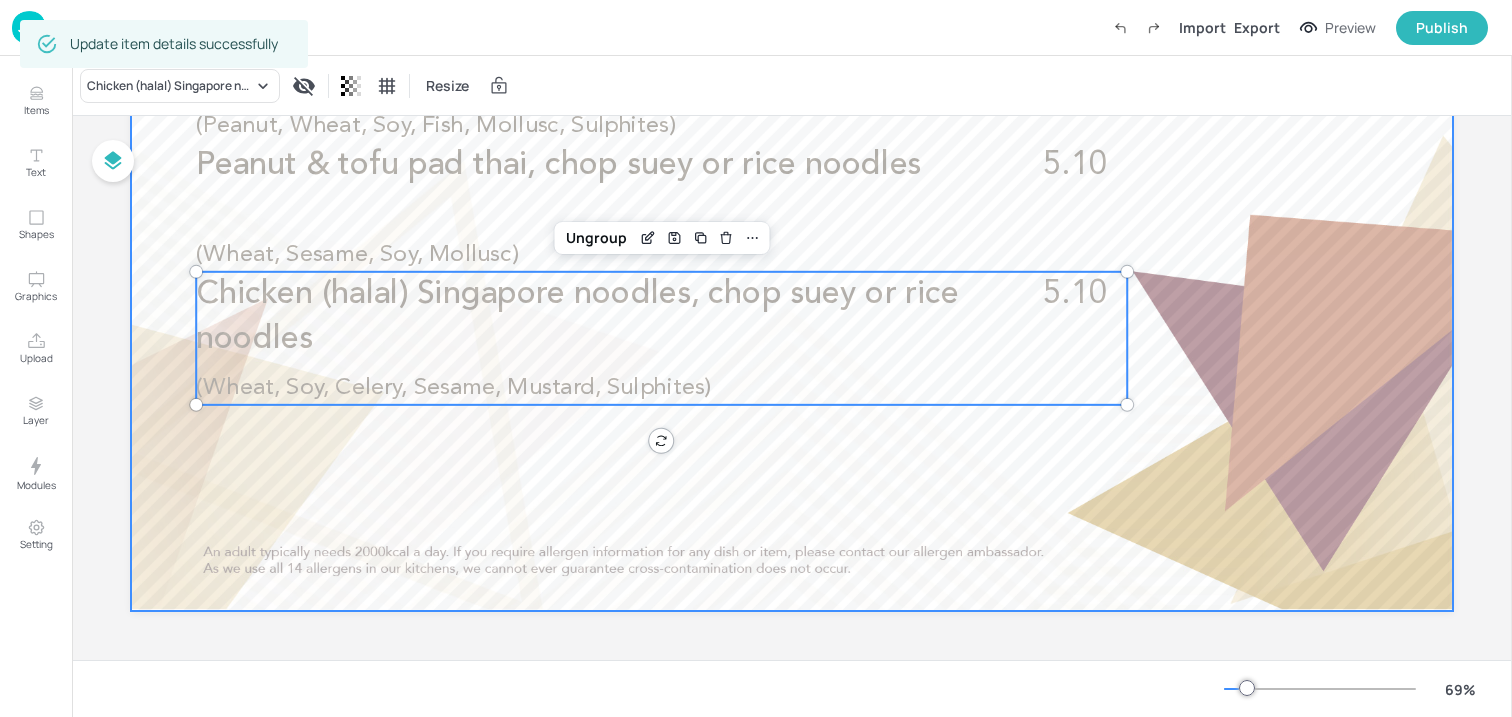 click at bounding box center (792, 239) 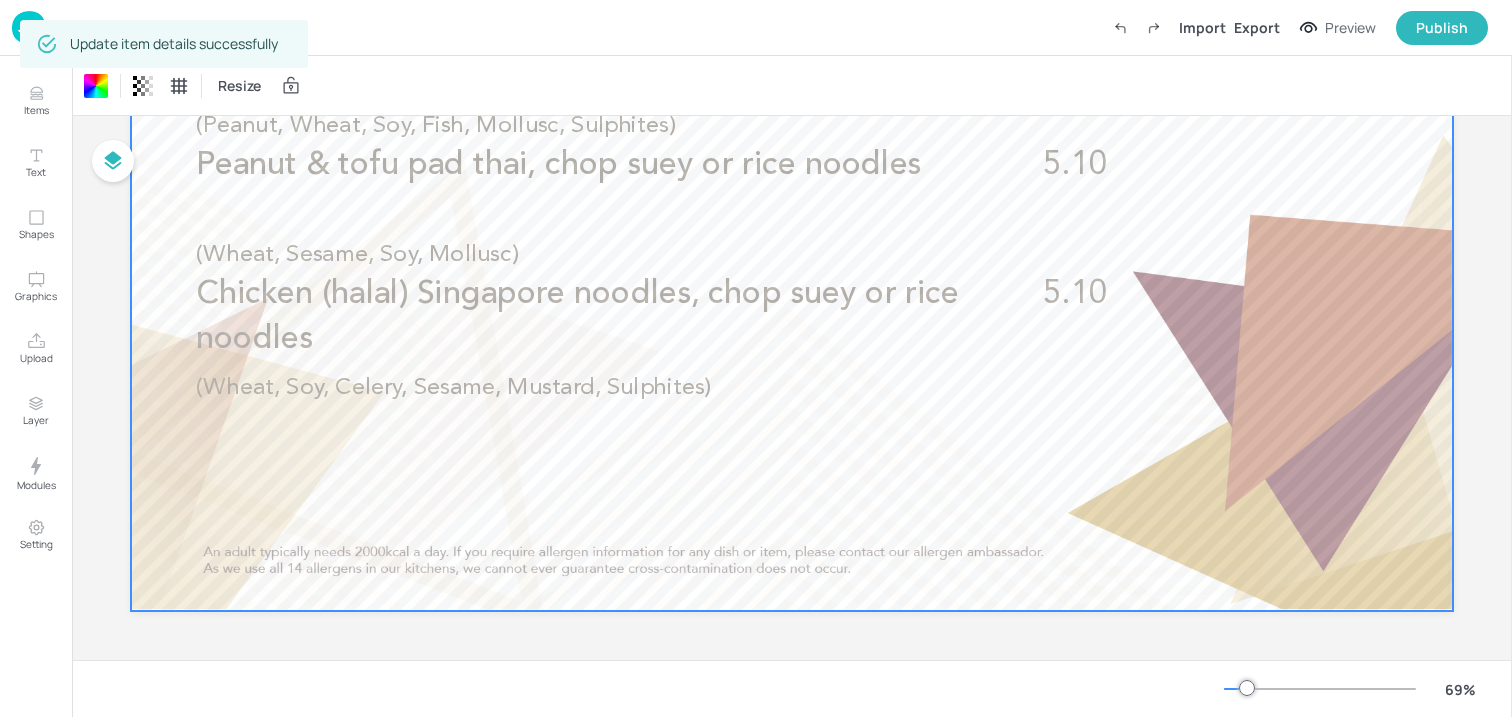 scroll, scrollTop: 0, scrollLeft: 0, axis: both 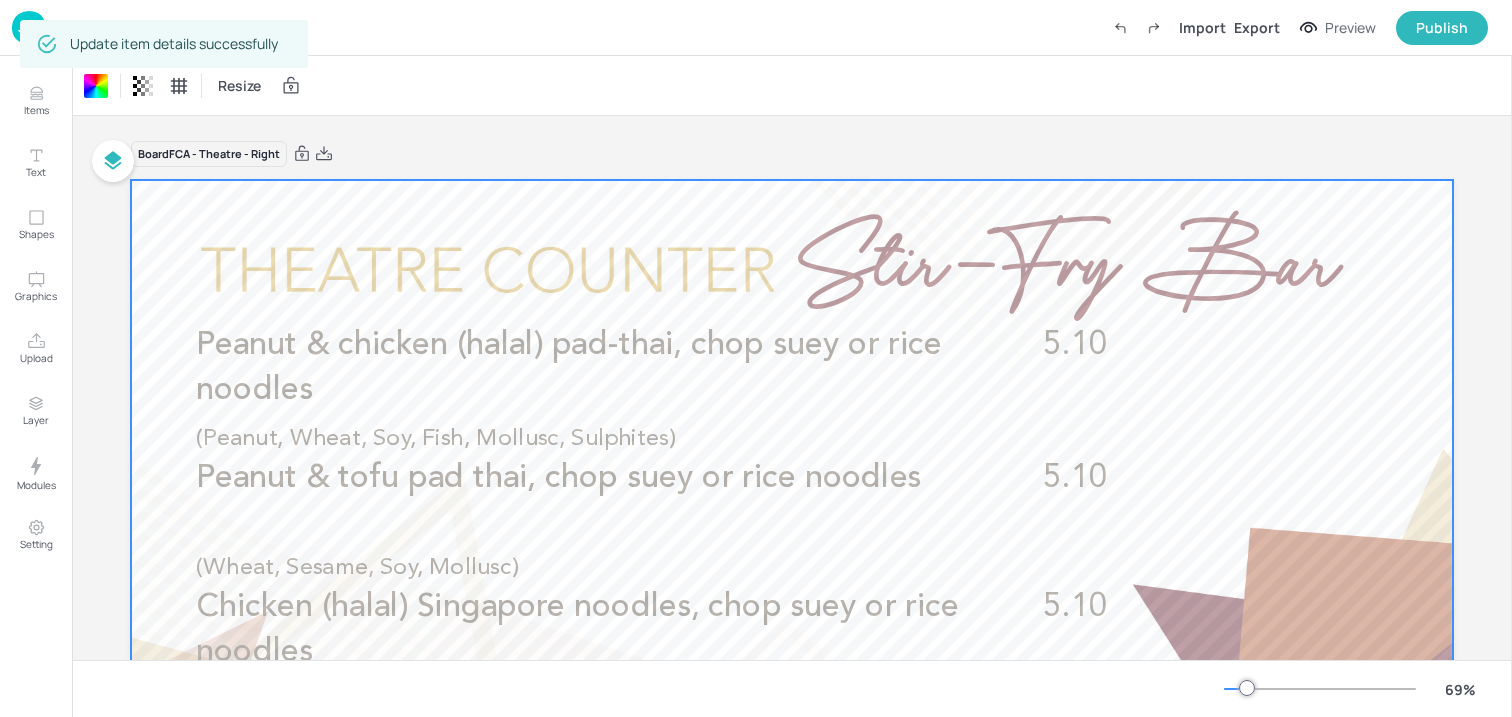 click at bounding box center (29, 27) 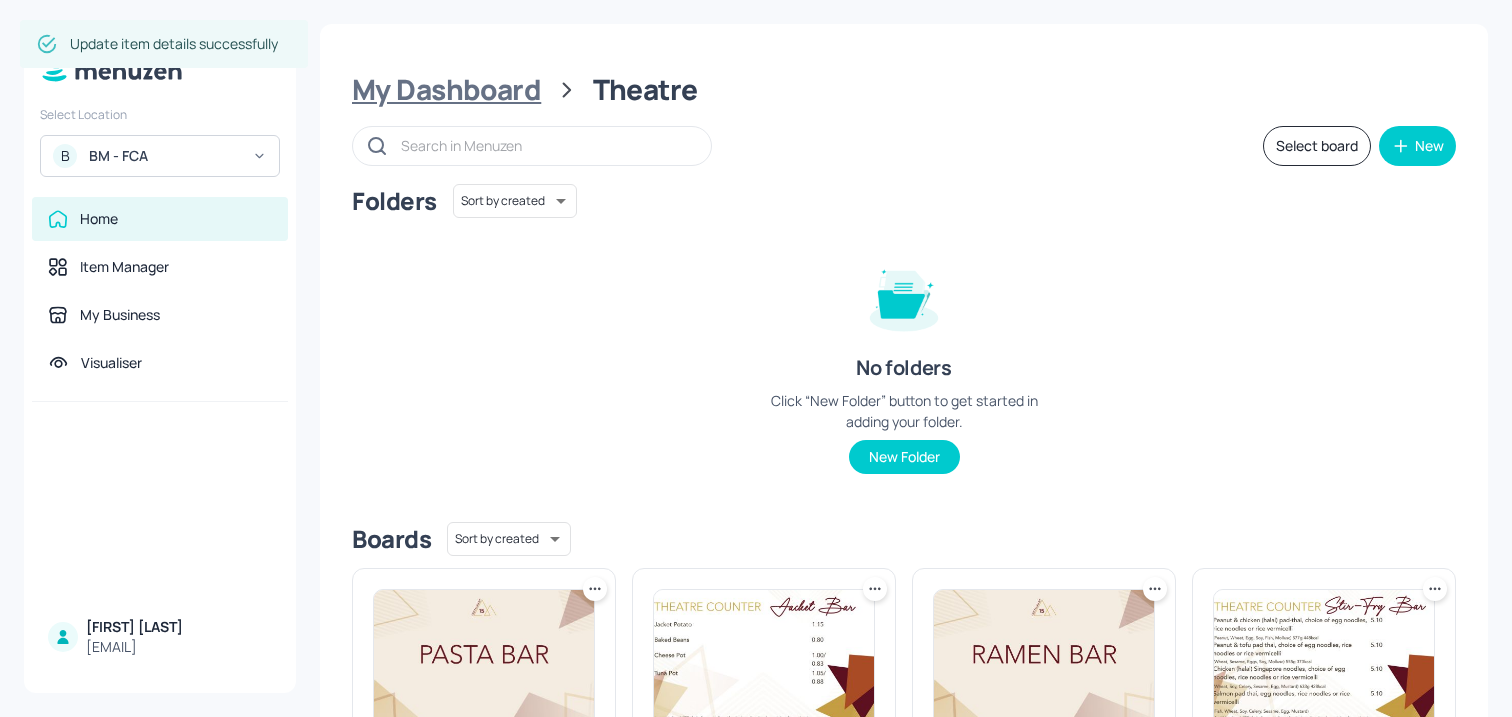 click on "My Dashboard" at bounding box center (446, 90) 